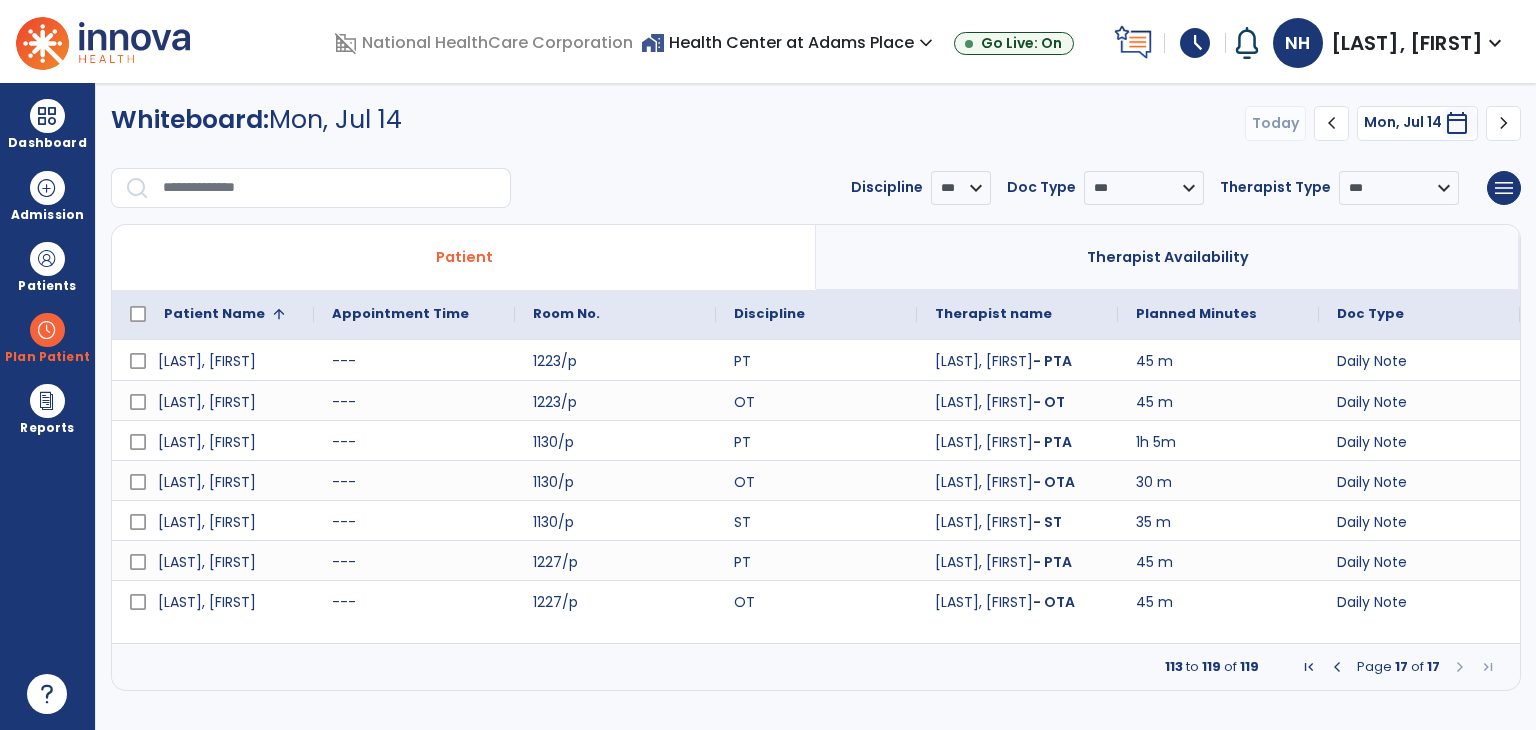 scroll, scrollTop: 0, scrollLeft: 0, axis: both 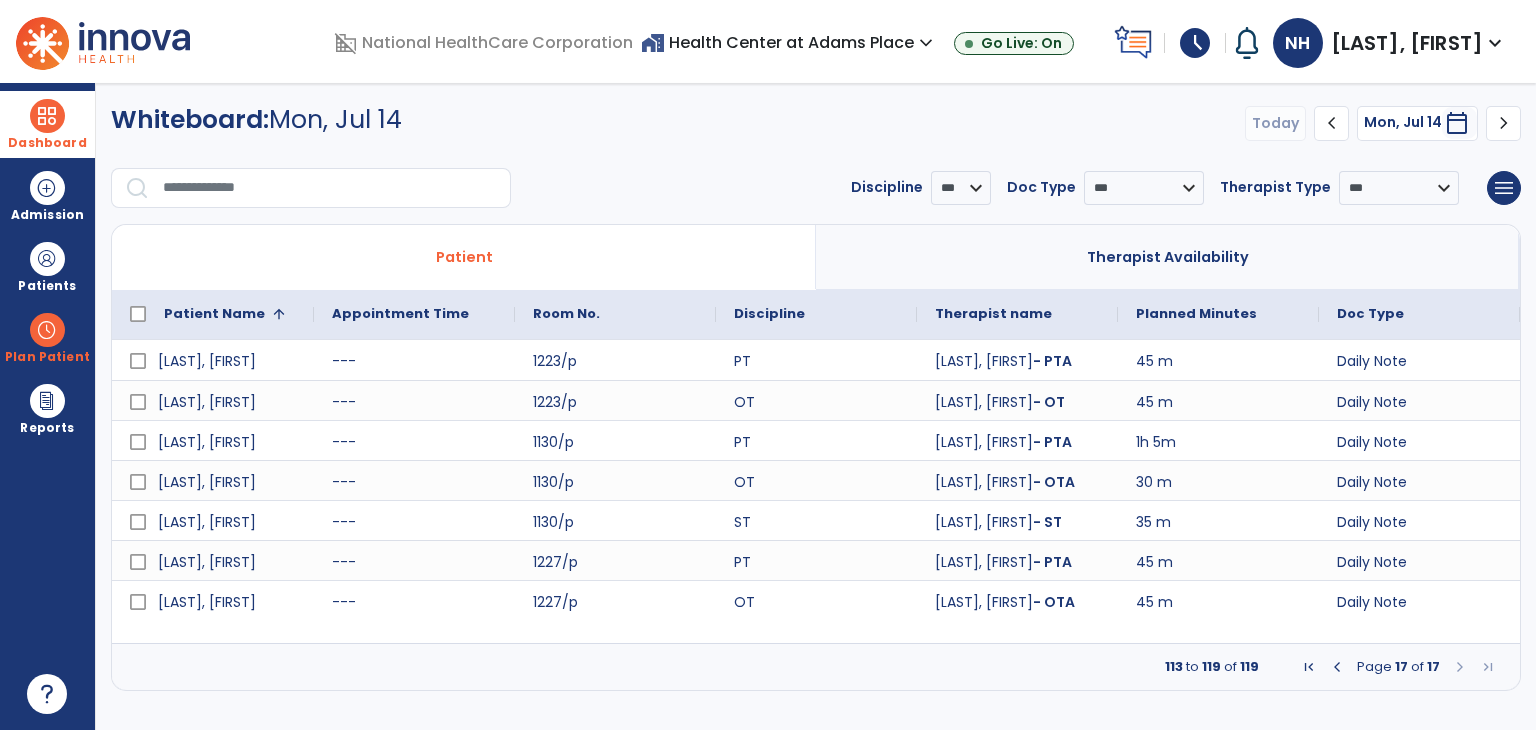 click at bounding box center (47, 116) 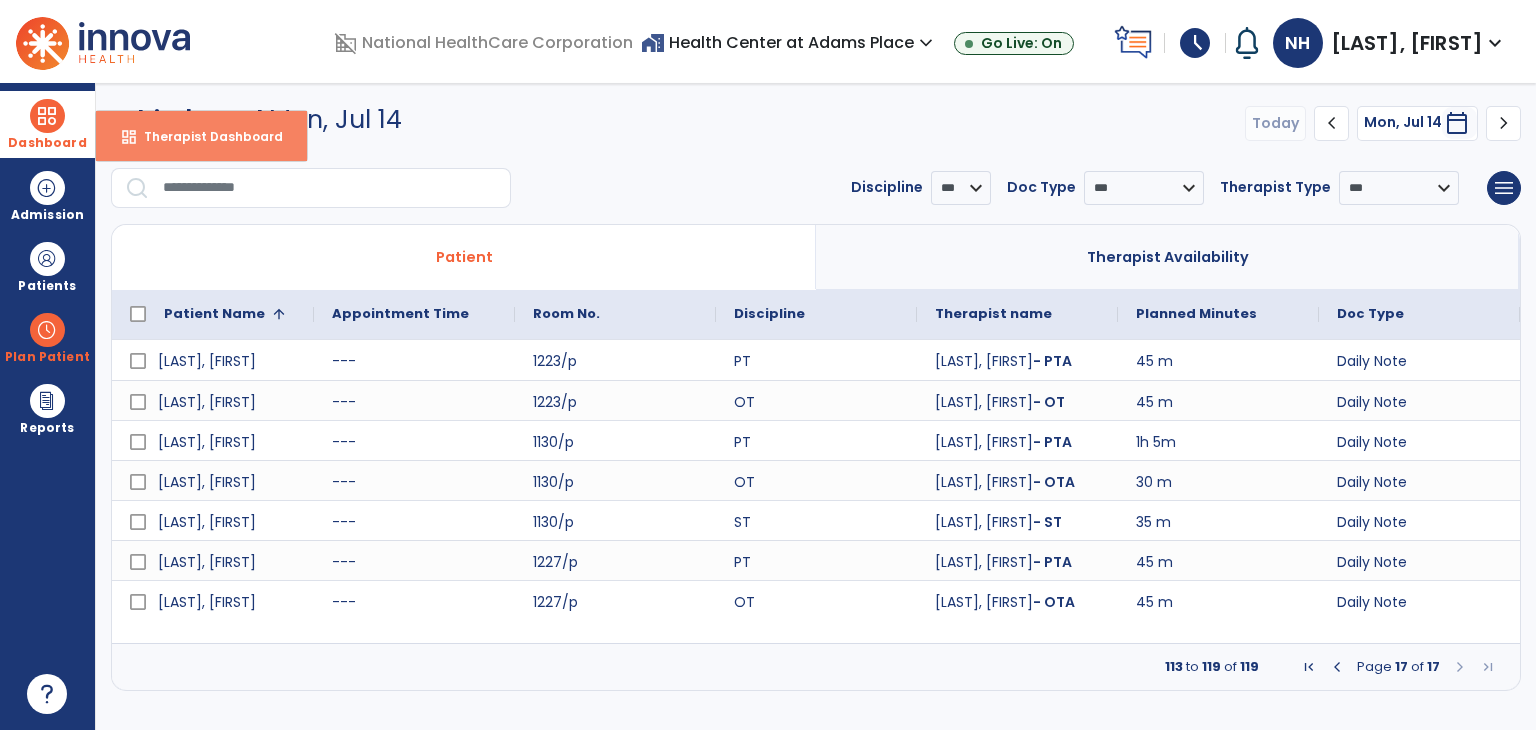 click on "dashboard  Therapist Dashboard" at bounding box center (201, 136) 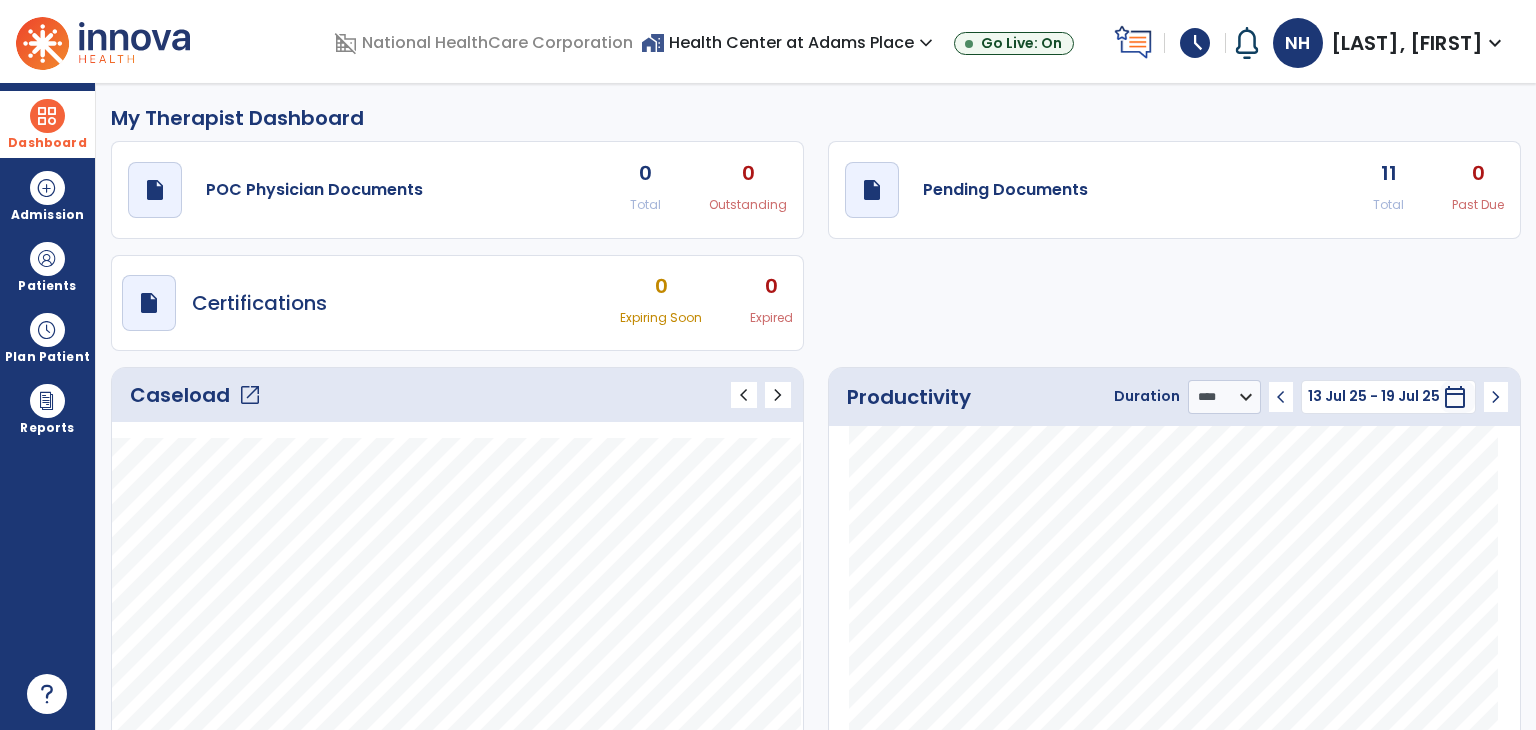 click on "11" 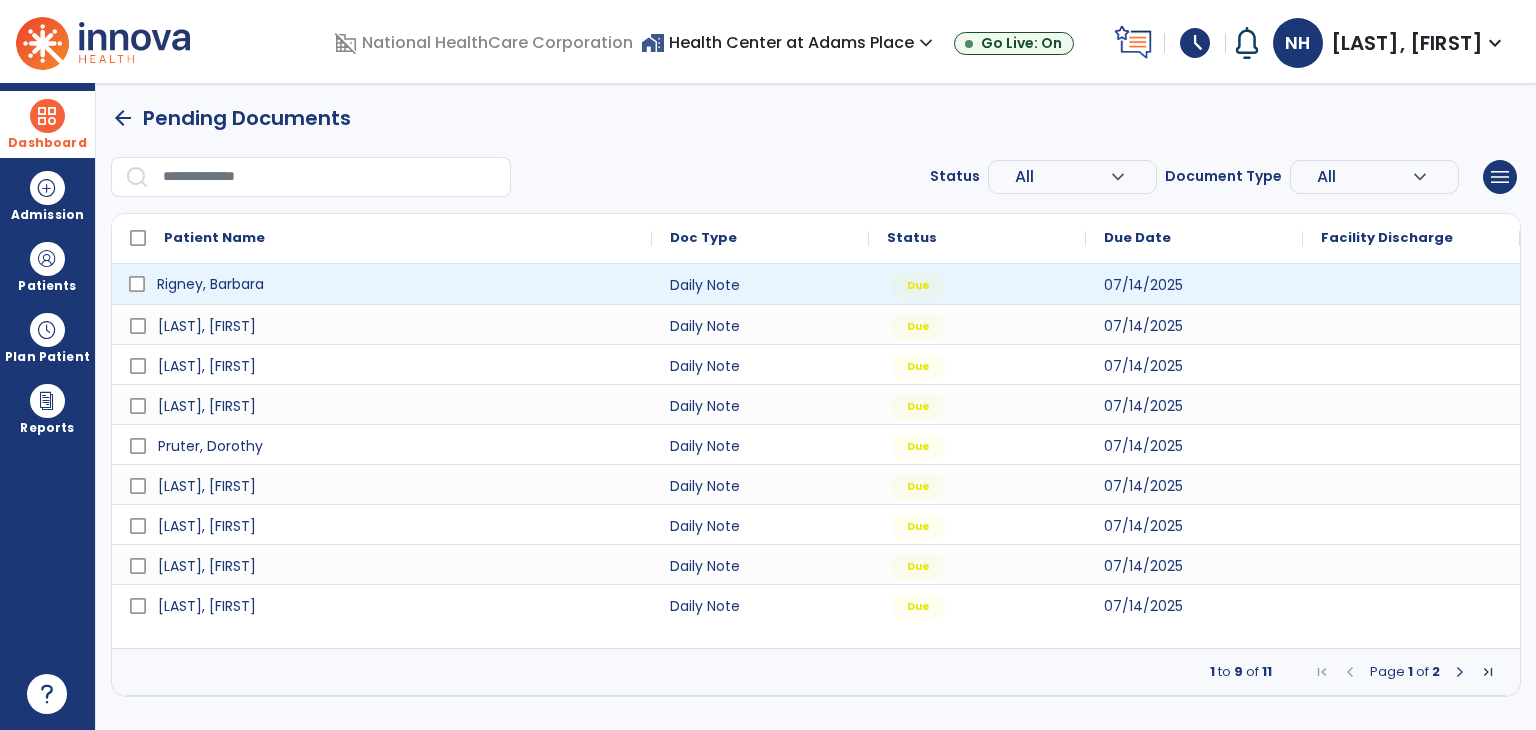click on "Rigney, Barbara" at bounding box center (396, 284) 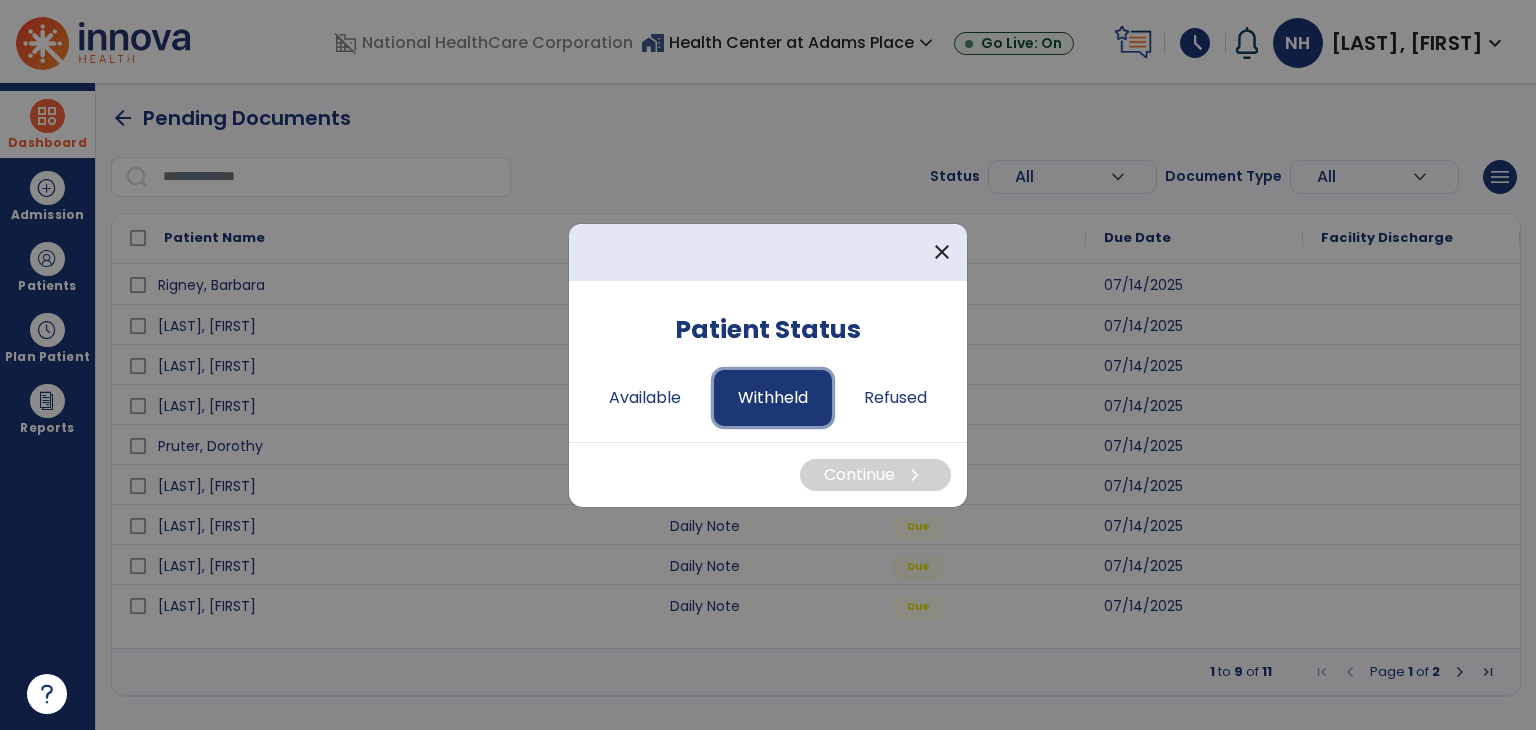 click on "Withheld" at bounding box center (773, 398) 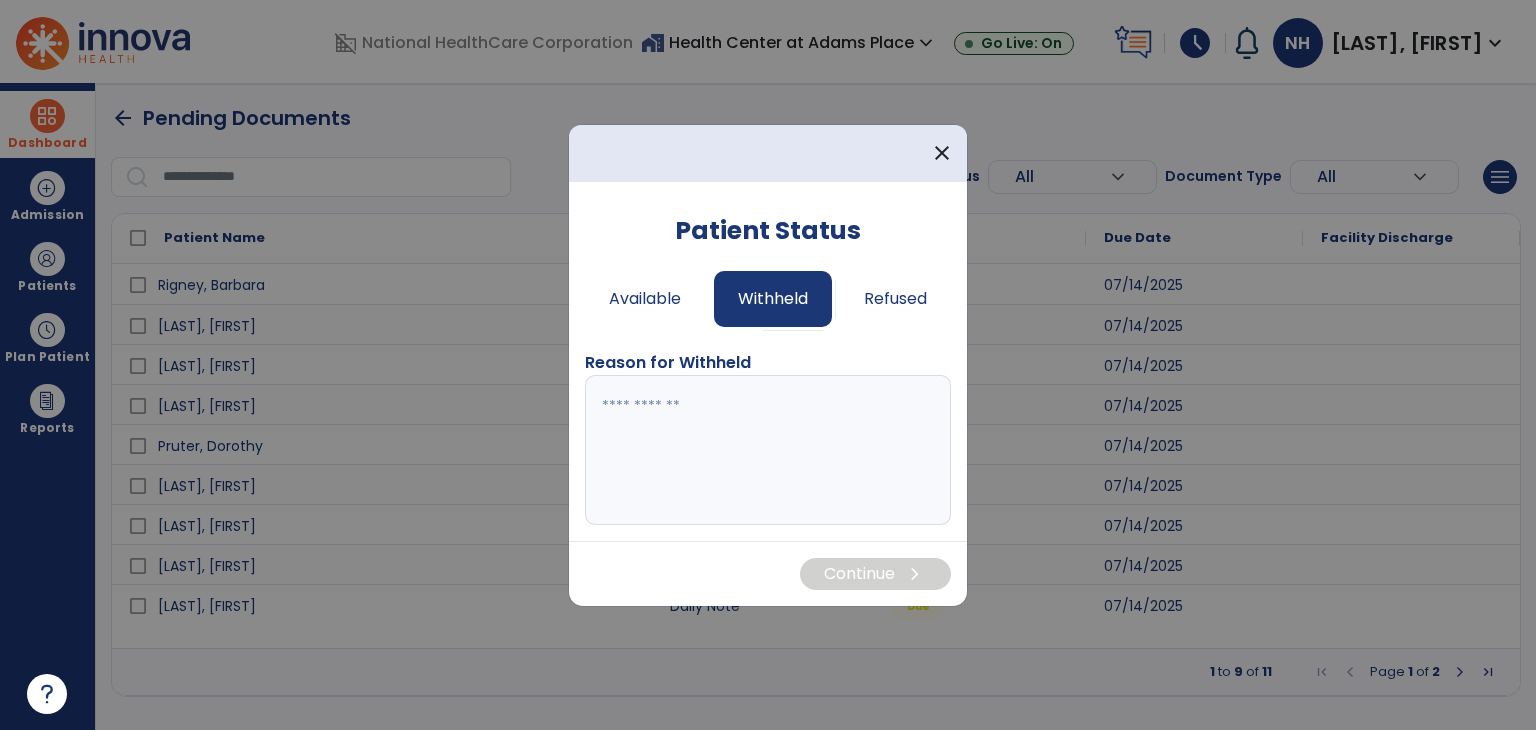 click at bounding box center (768, 450) 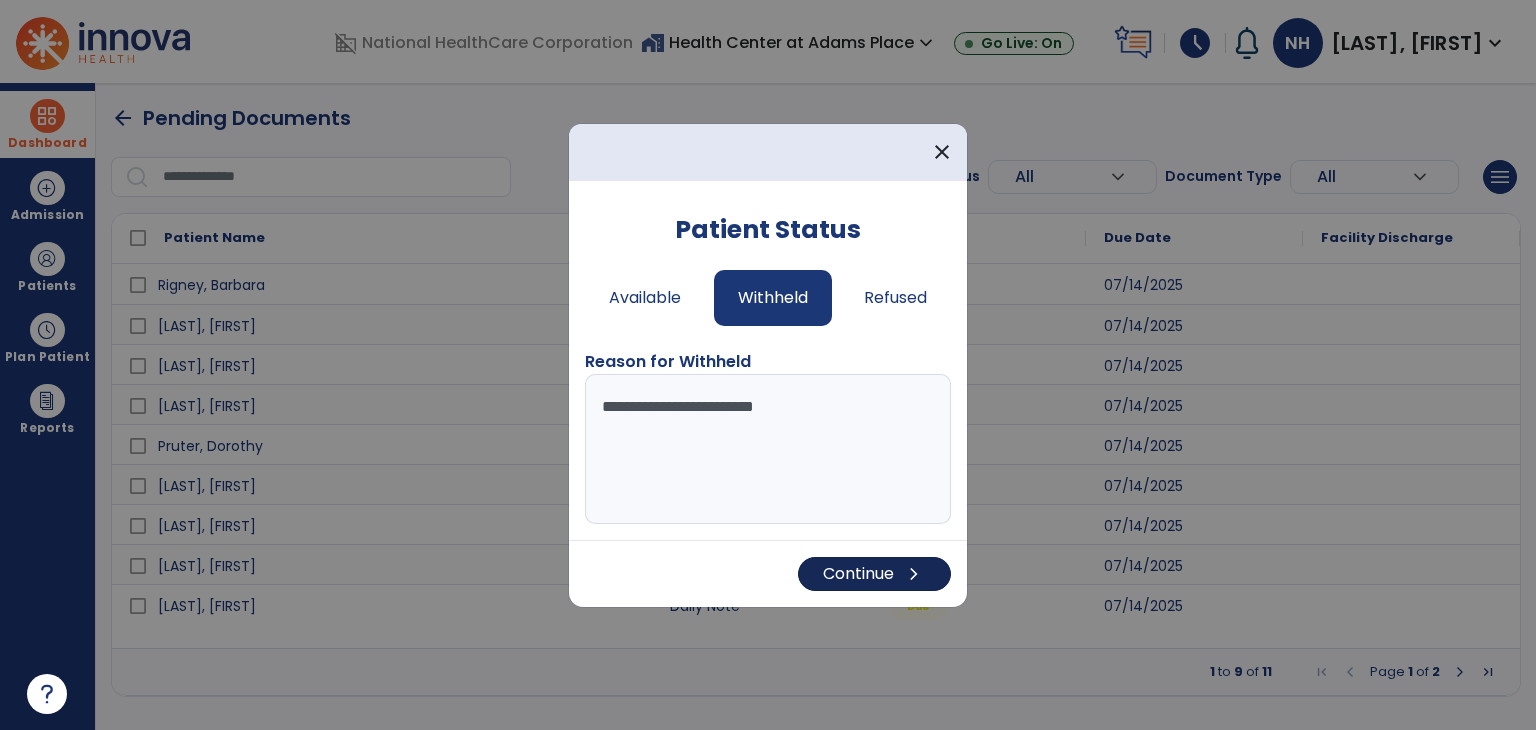 type on "**********" 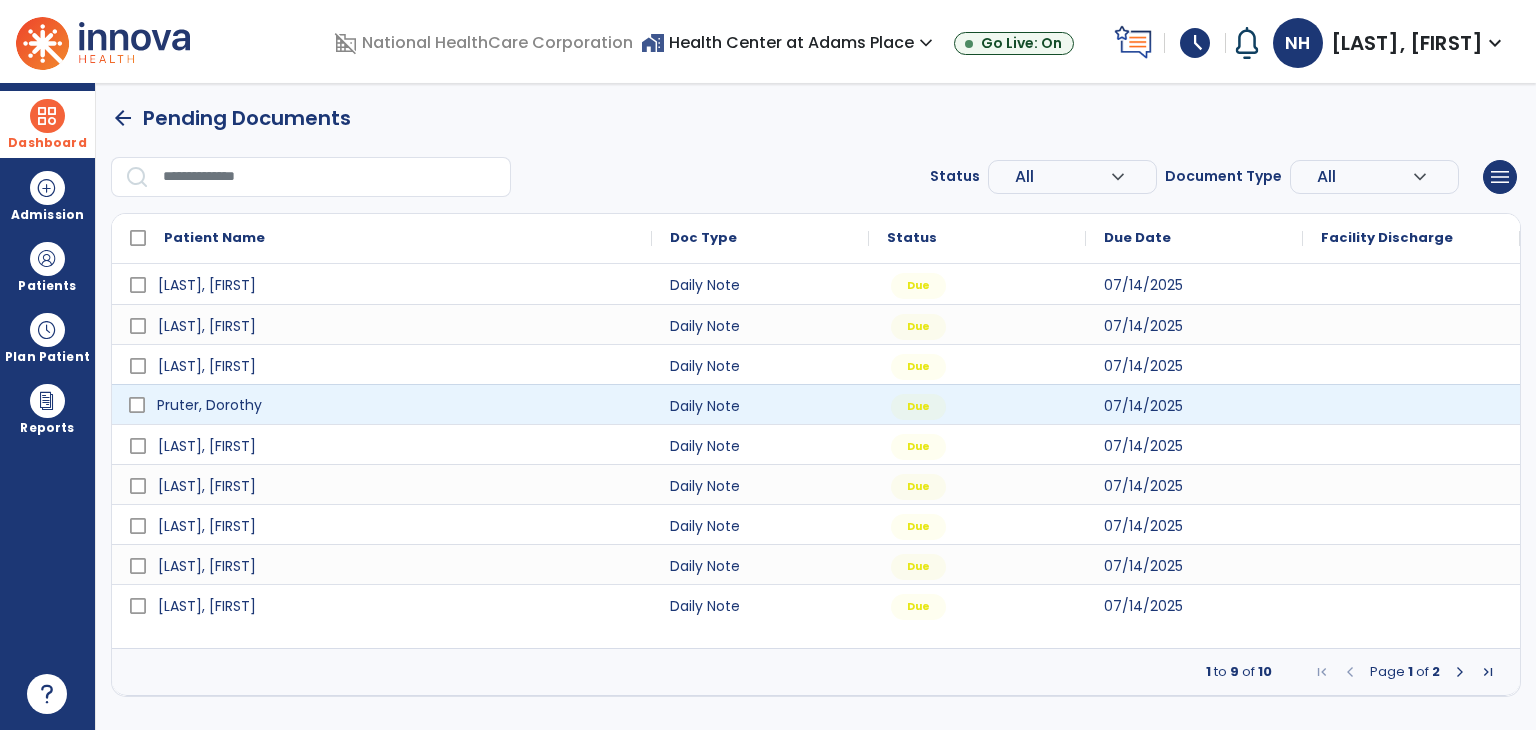 click on "Pruter, Dorothy" at bounding box center [396, 405] 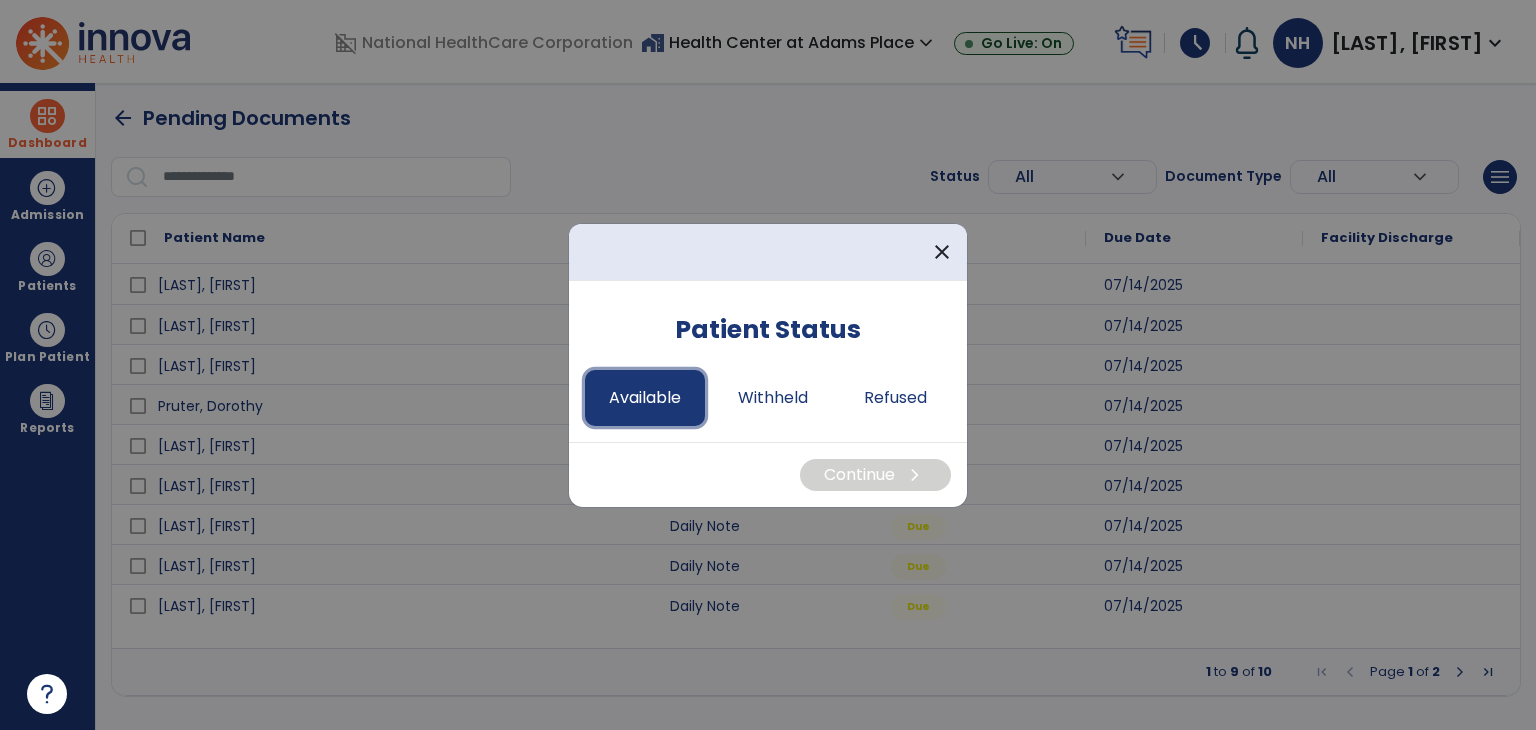 click on "Available" at bounding box center [645, 398] 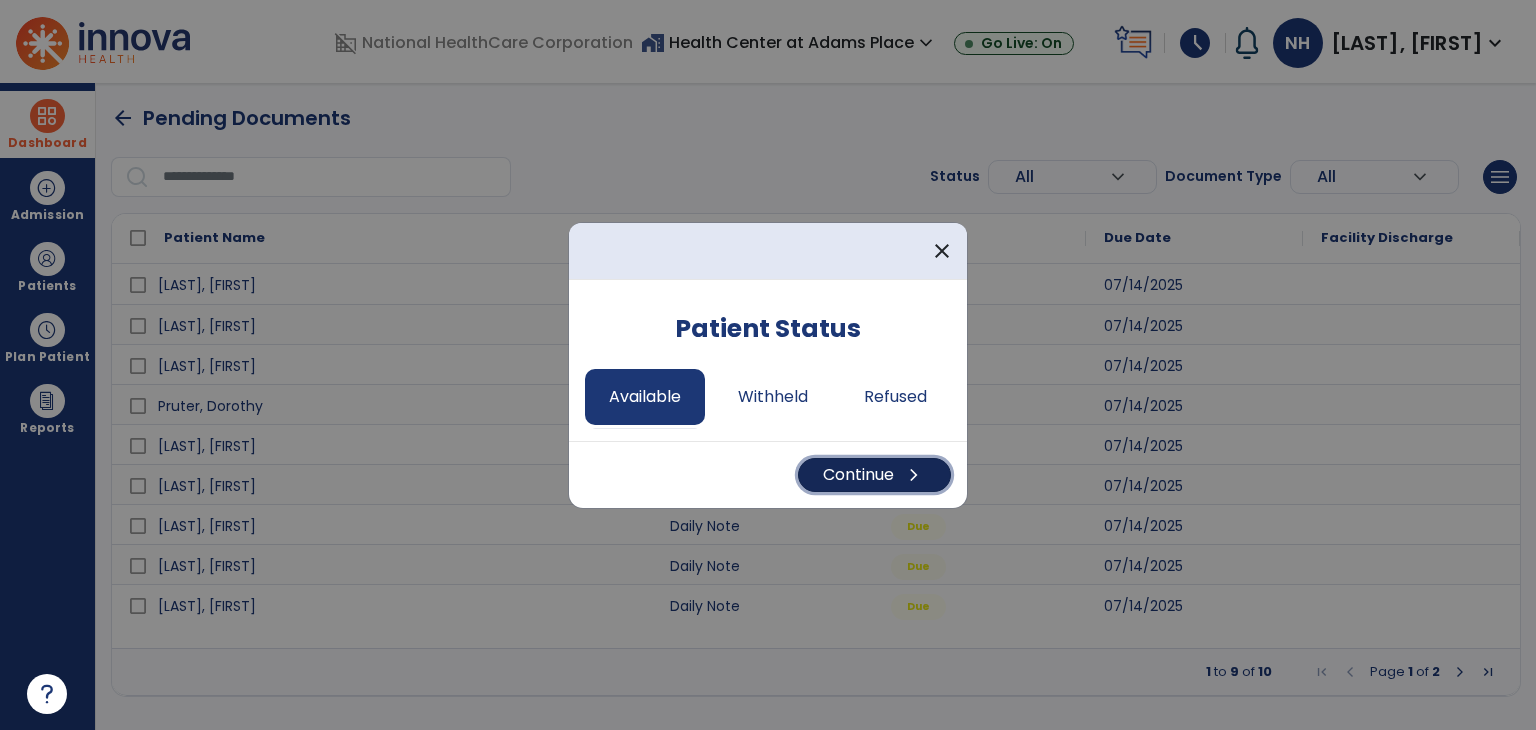 click on "Continue   chevron_right" at bounding box center (874, 475) 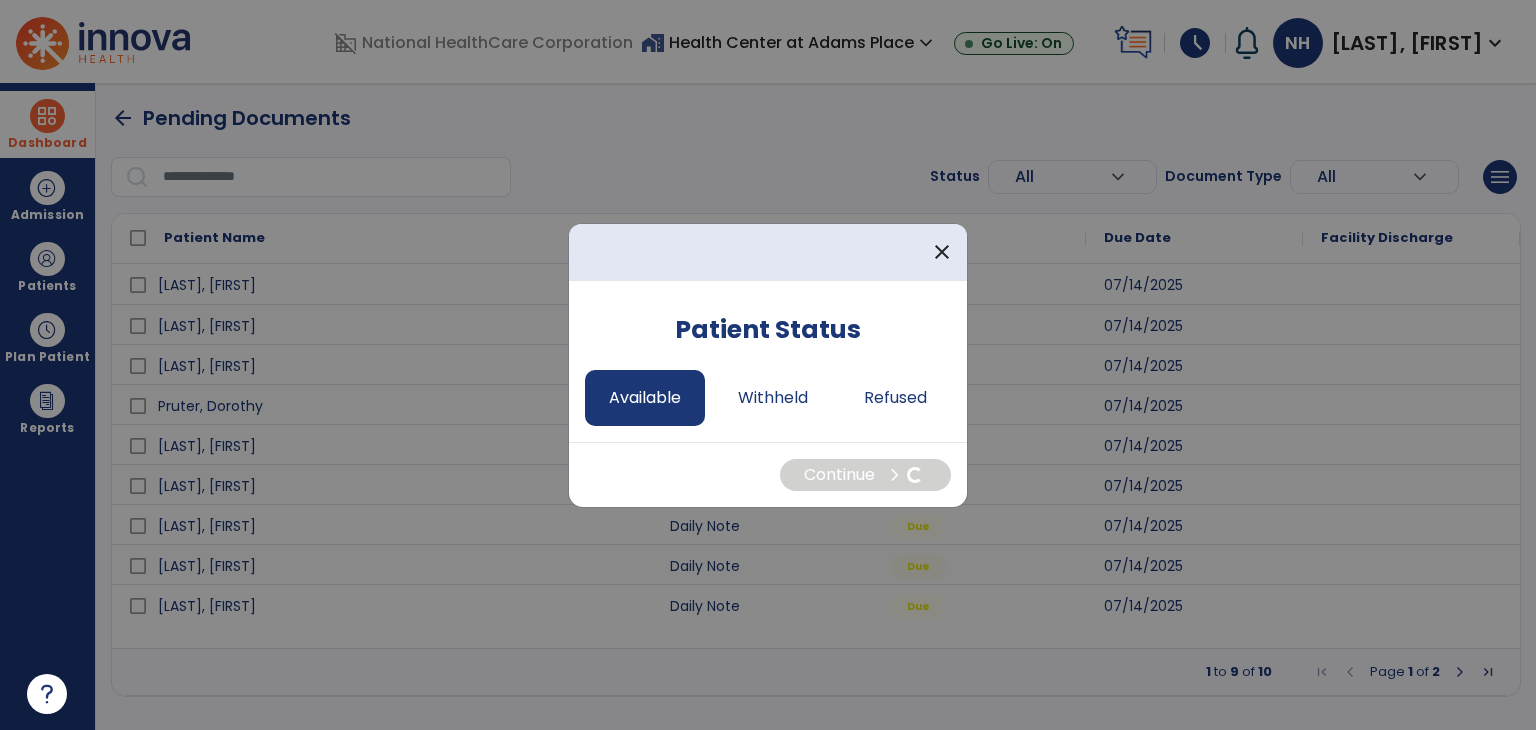 select on "*" 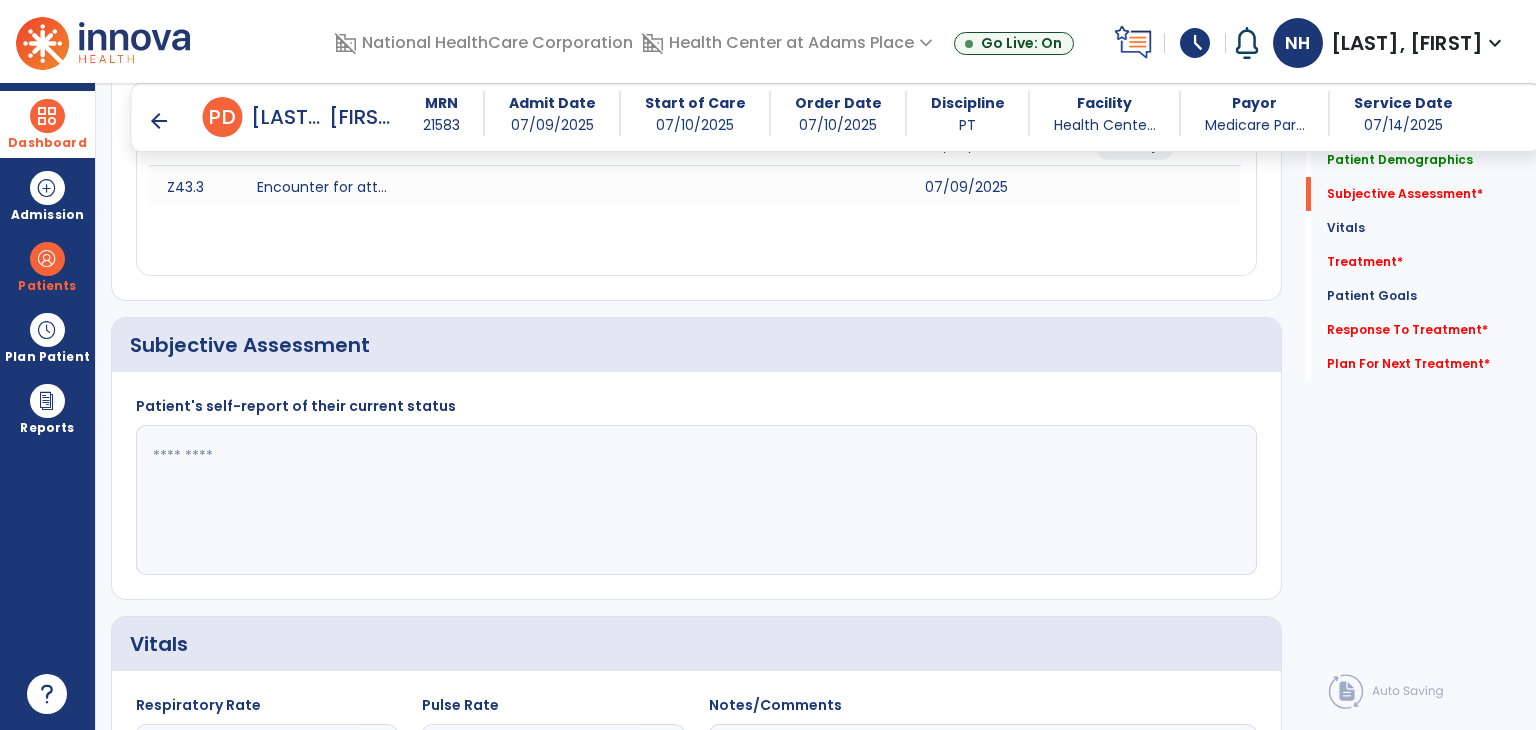 scroll, scrollTop: 328, scrollLeft: 0, axis: vertical 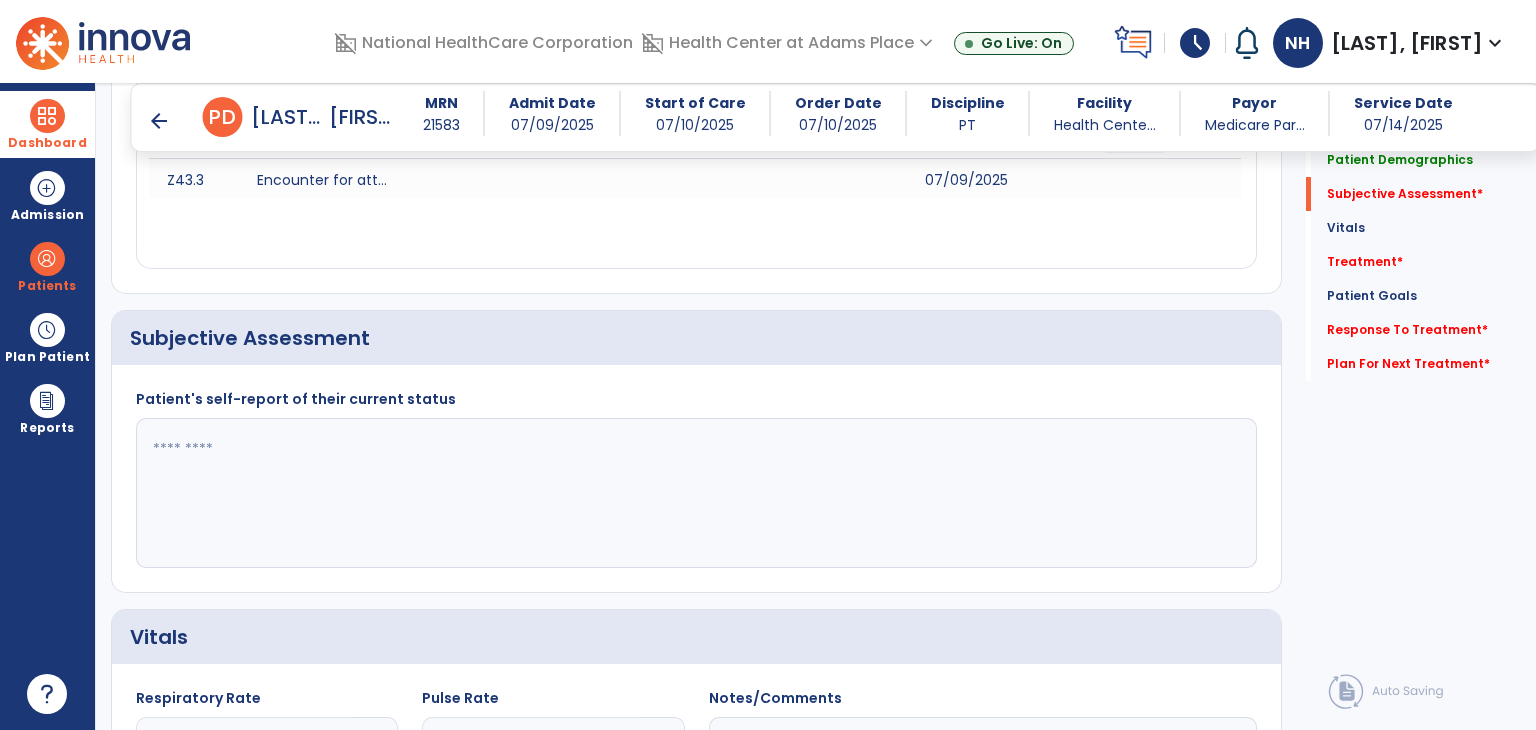 click 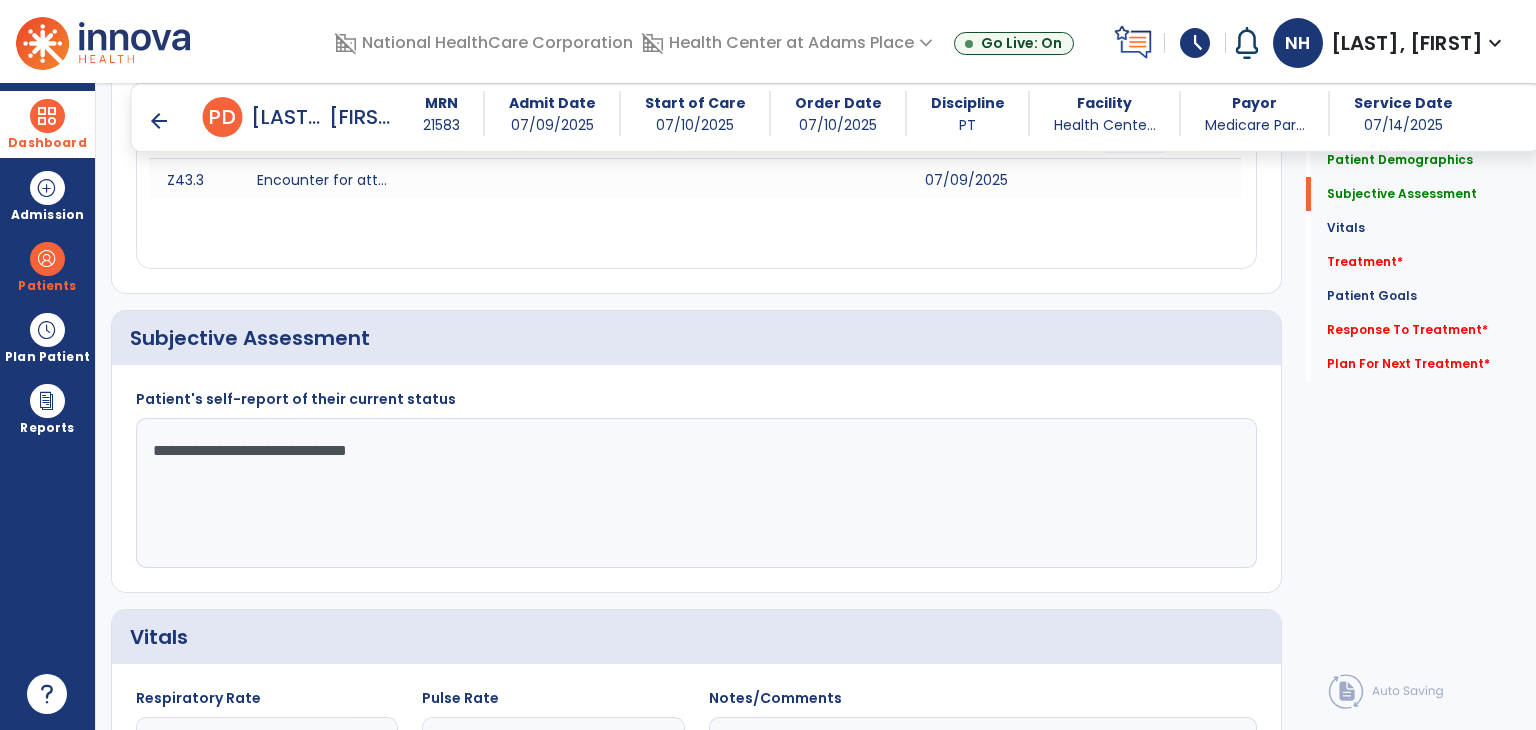 click on "**********" 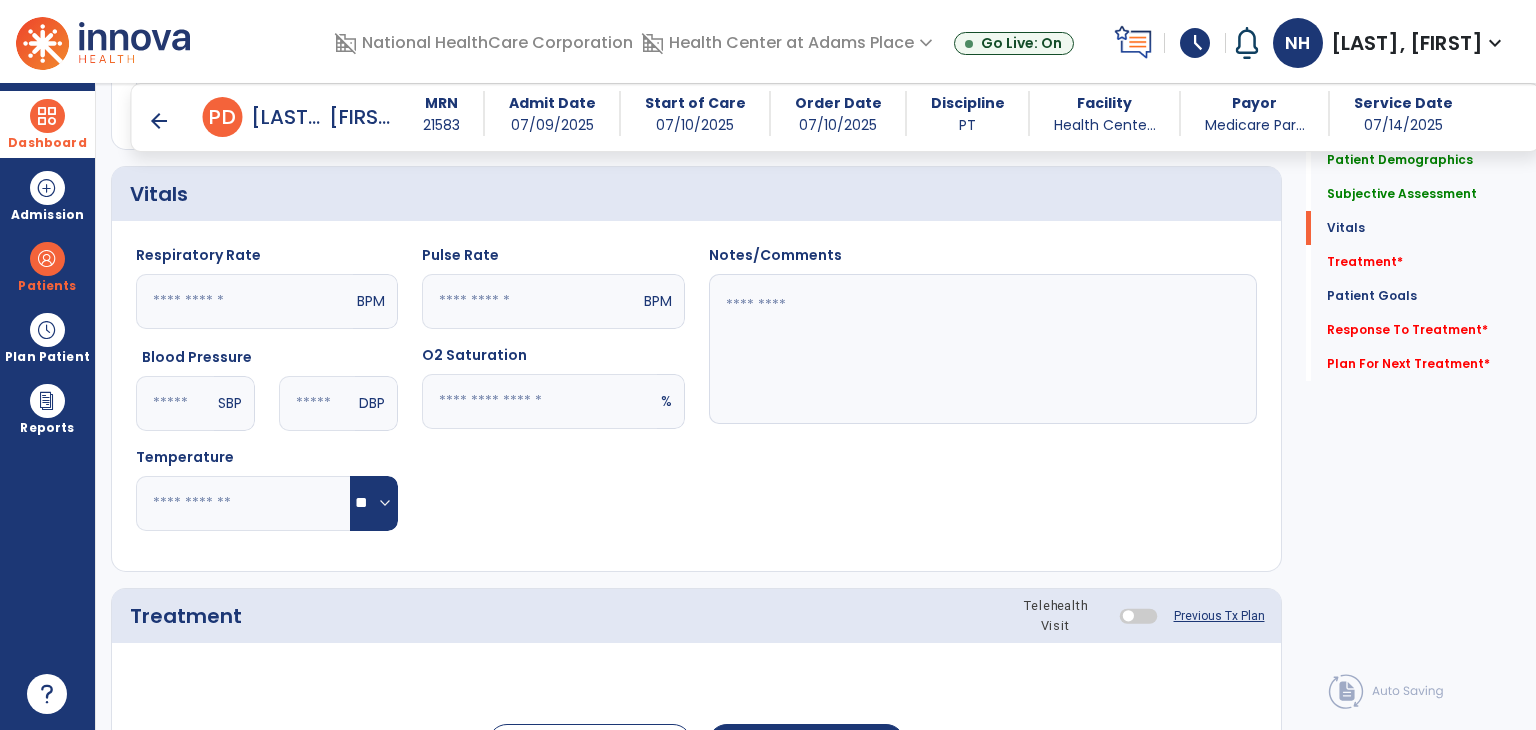 scroll, scrollTop: 774, scrollLeft: 0, axis: vertical 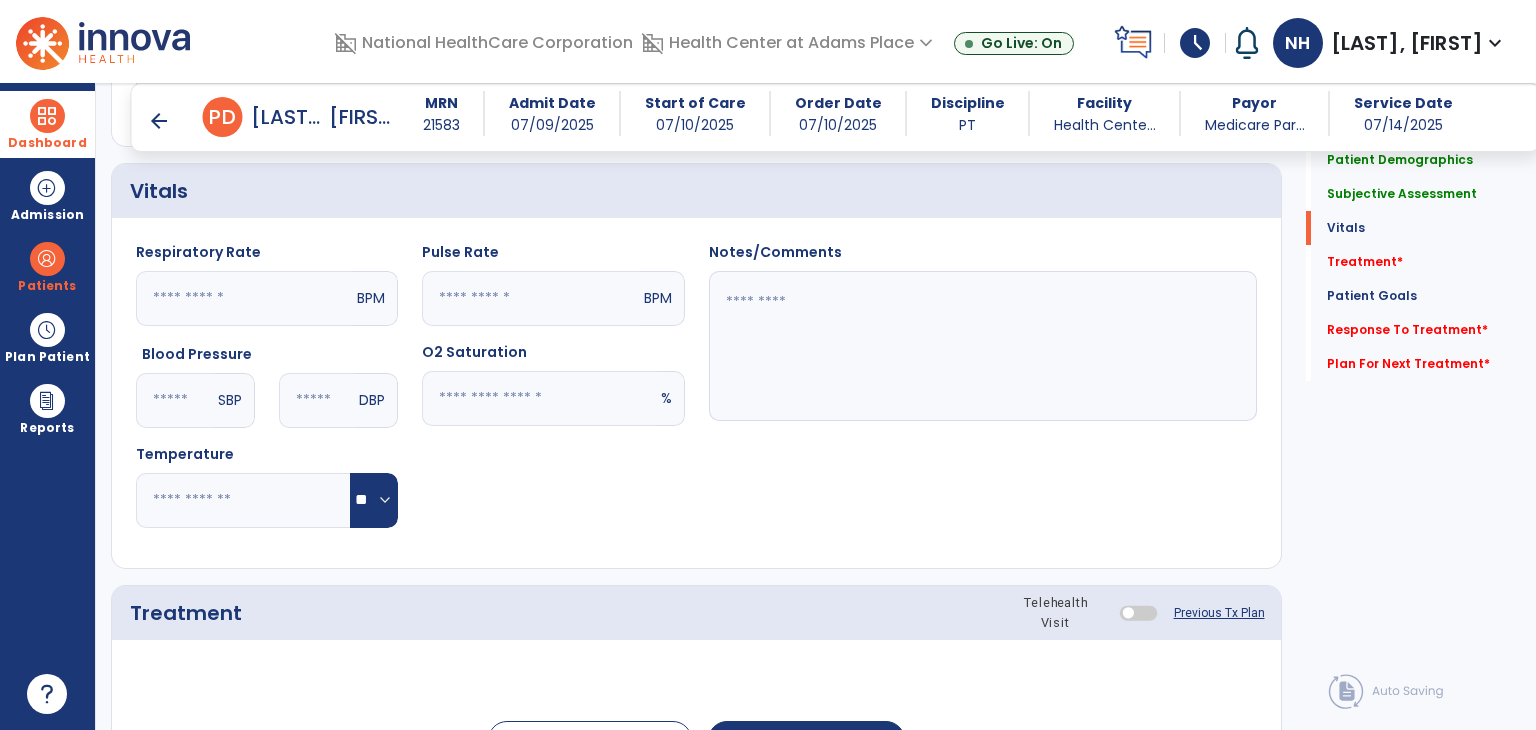 type on "**********" 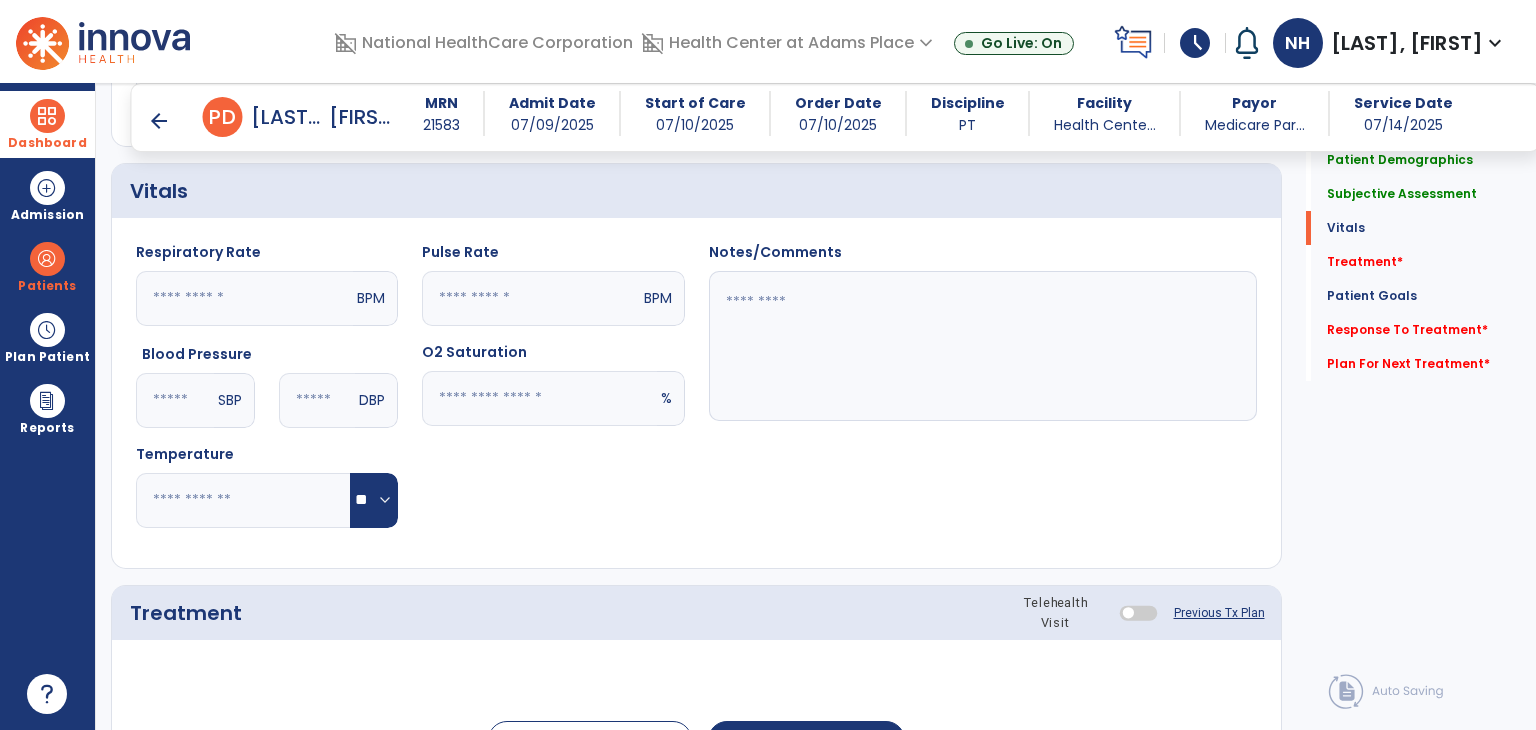 click 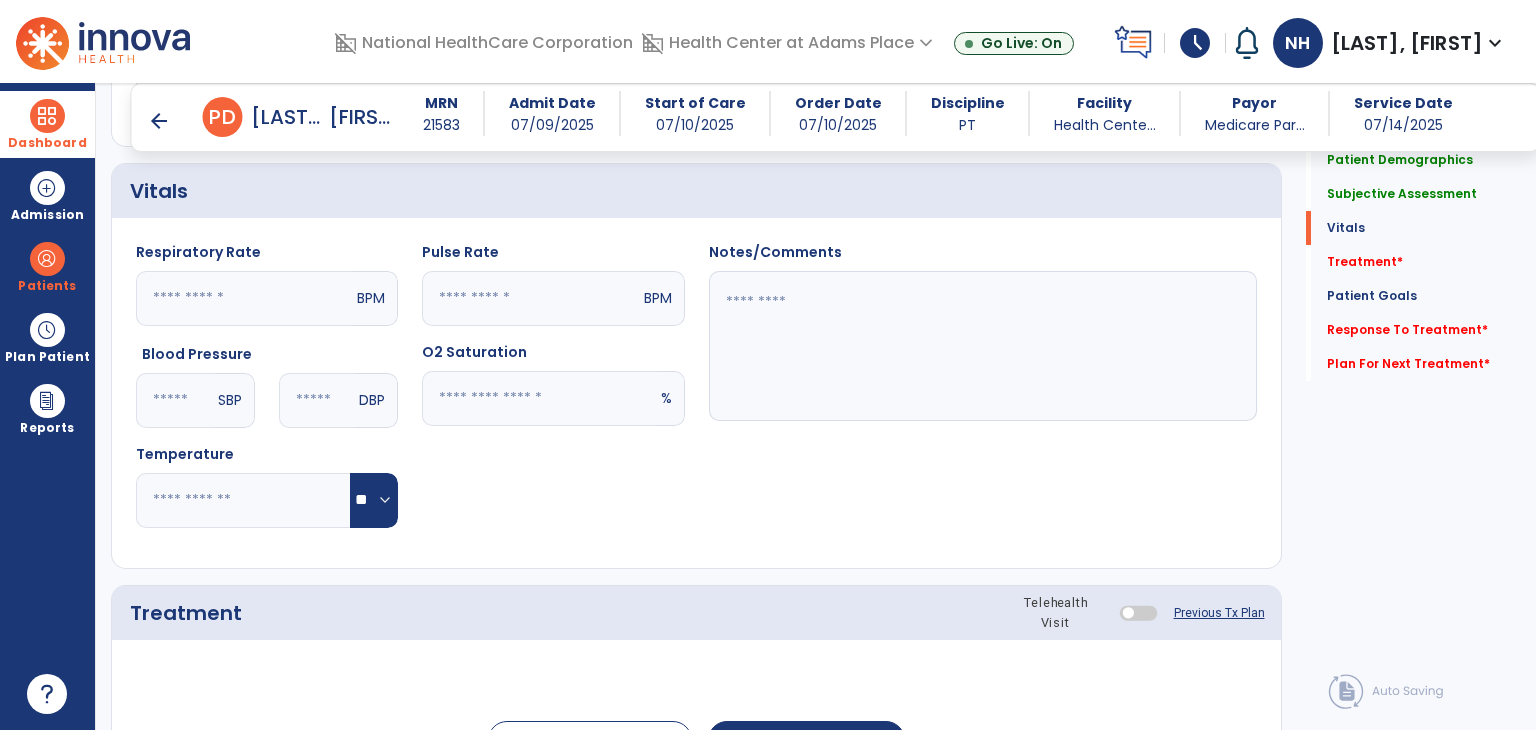 click 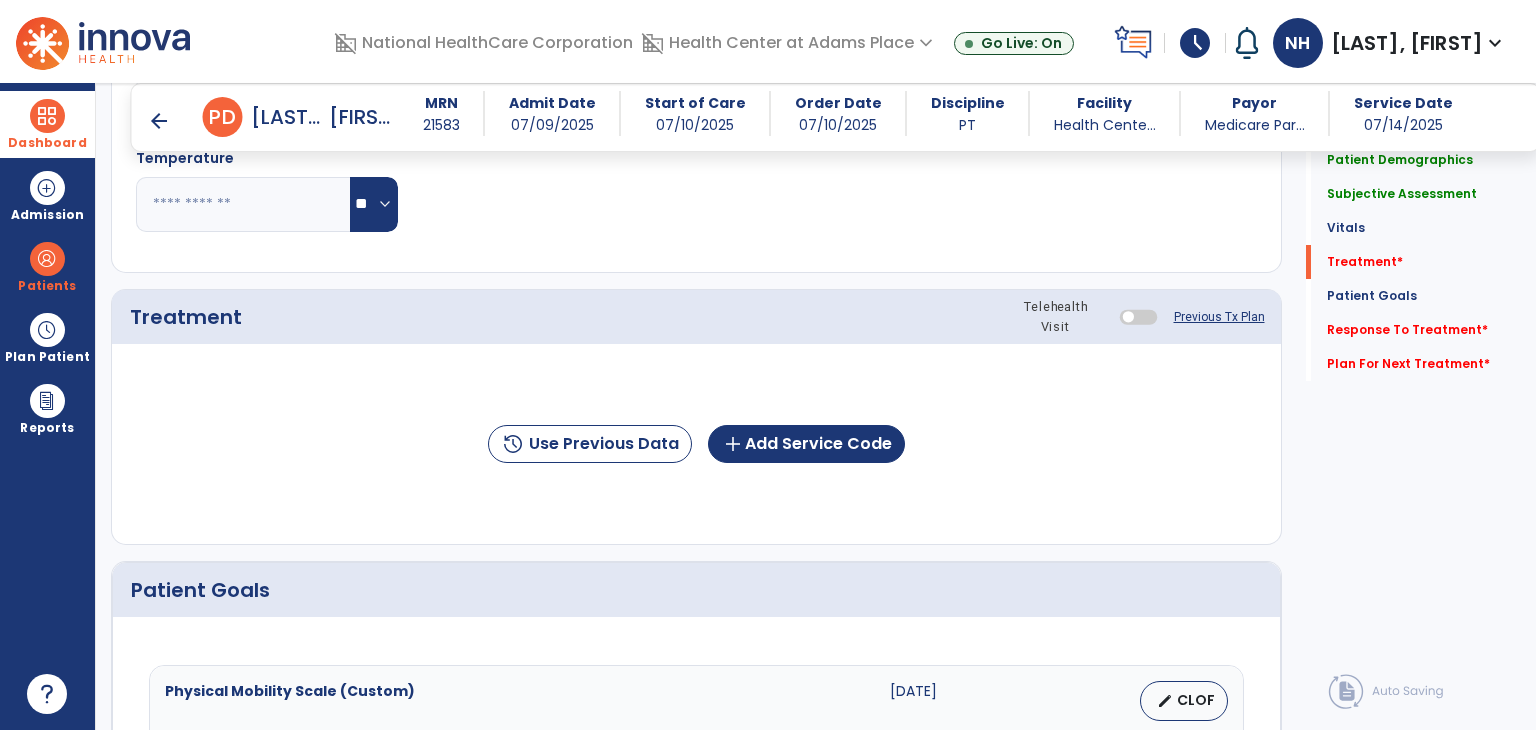 scroll, scrollTop: 1076, scrollLeft: 0, axis: vertical 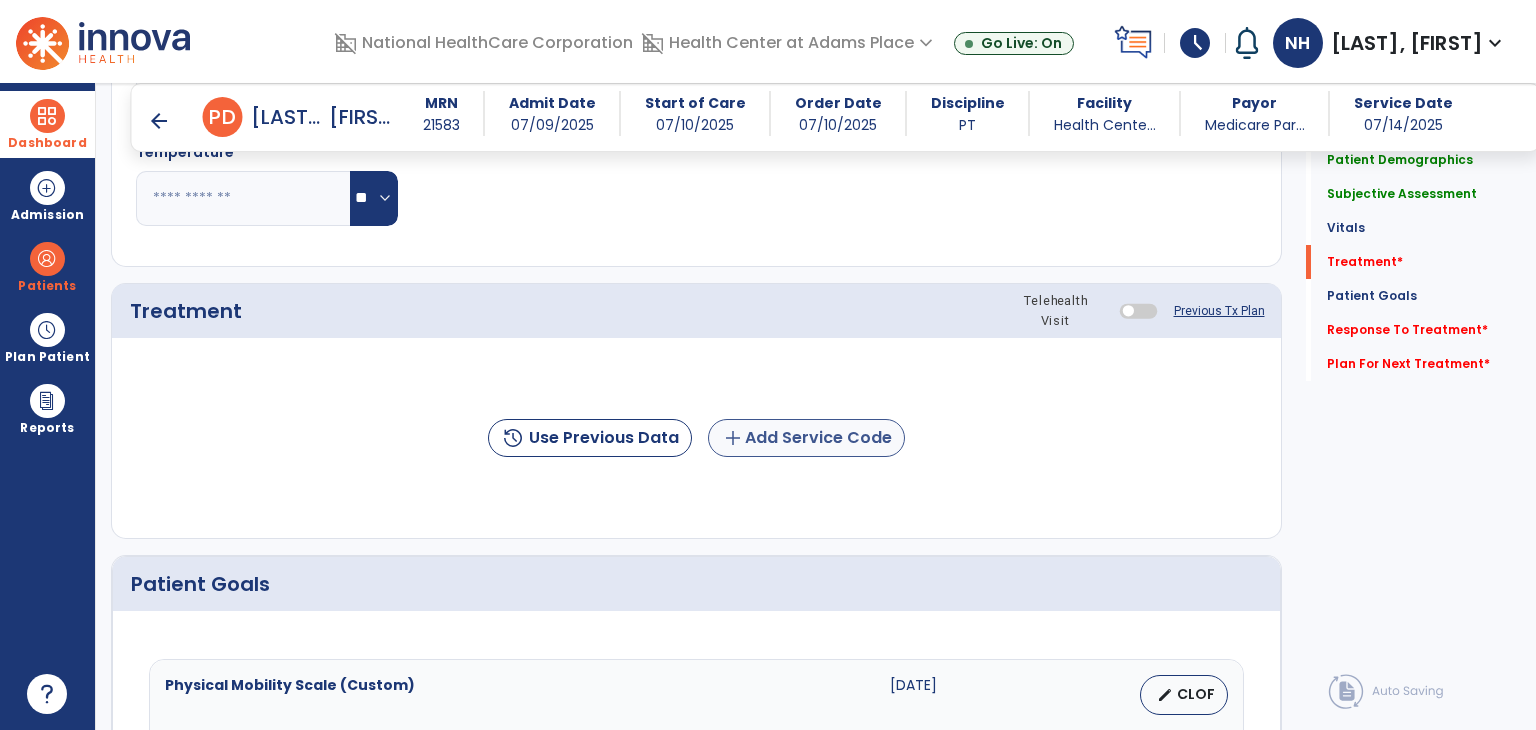 type on "**" 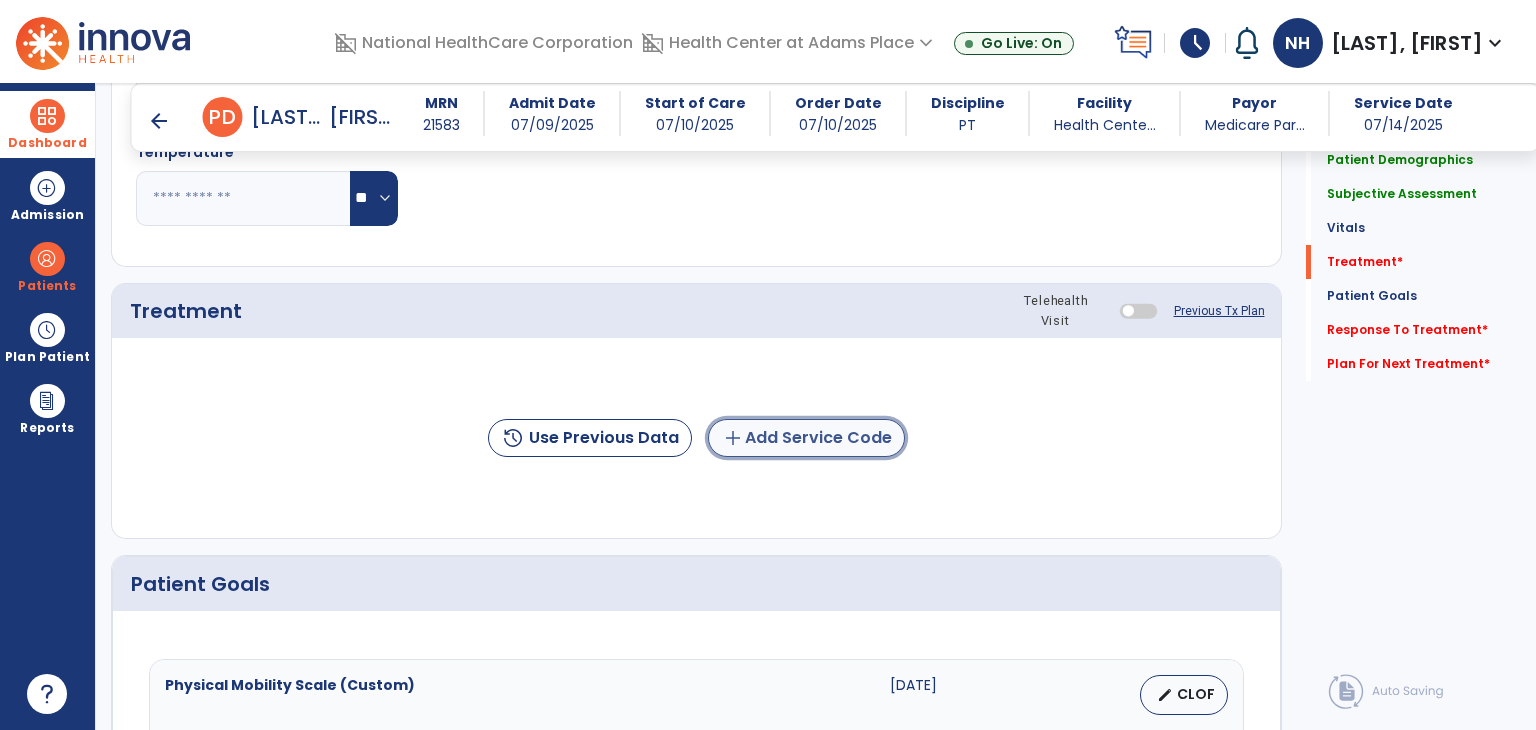 click on "add  Add Service Code" 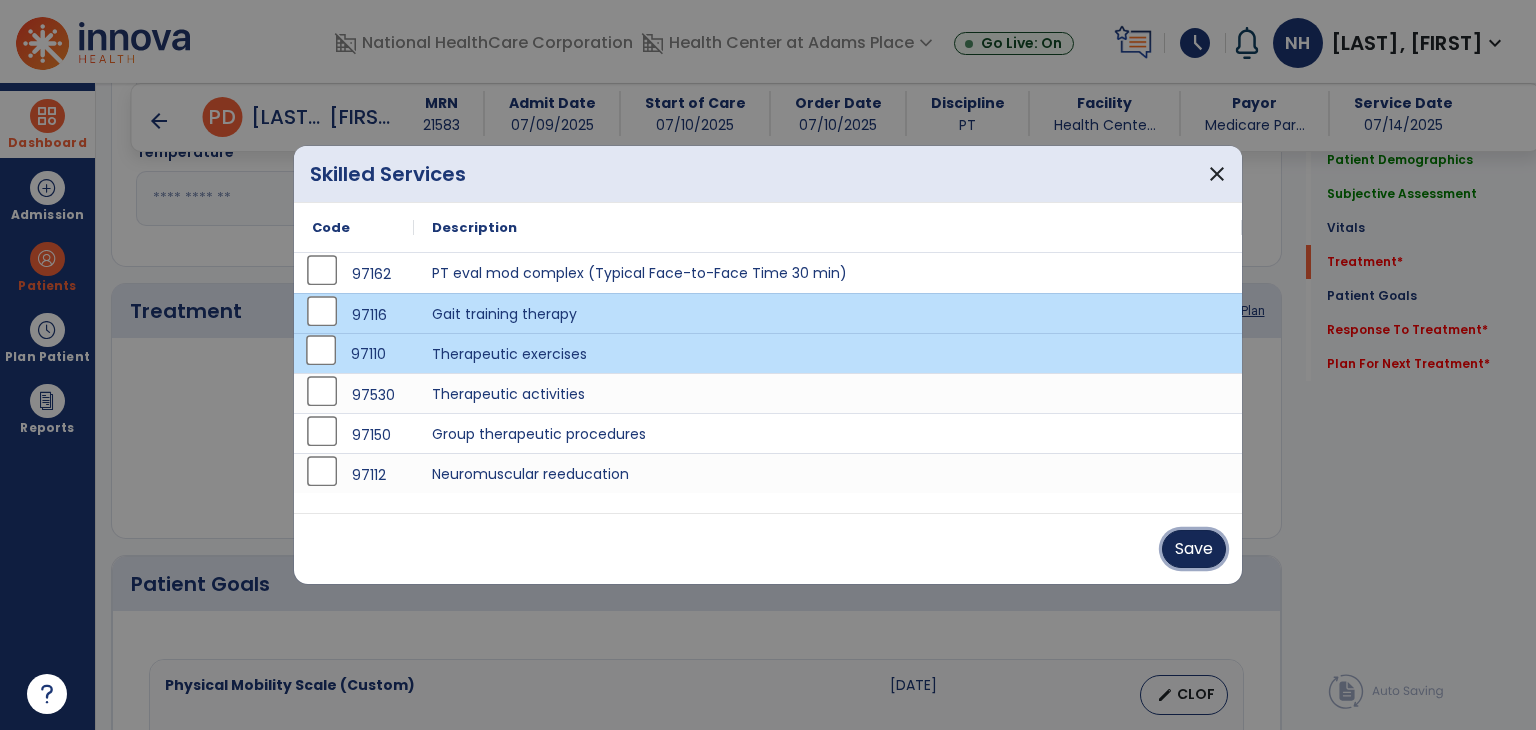 click on "Save" at bounding box center (1194, 549) 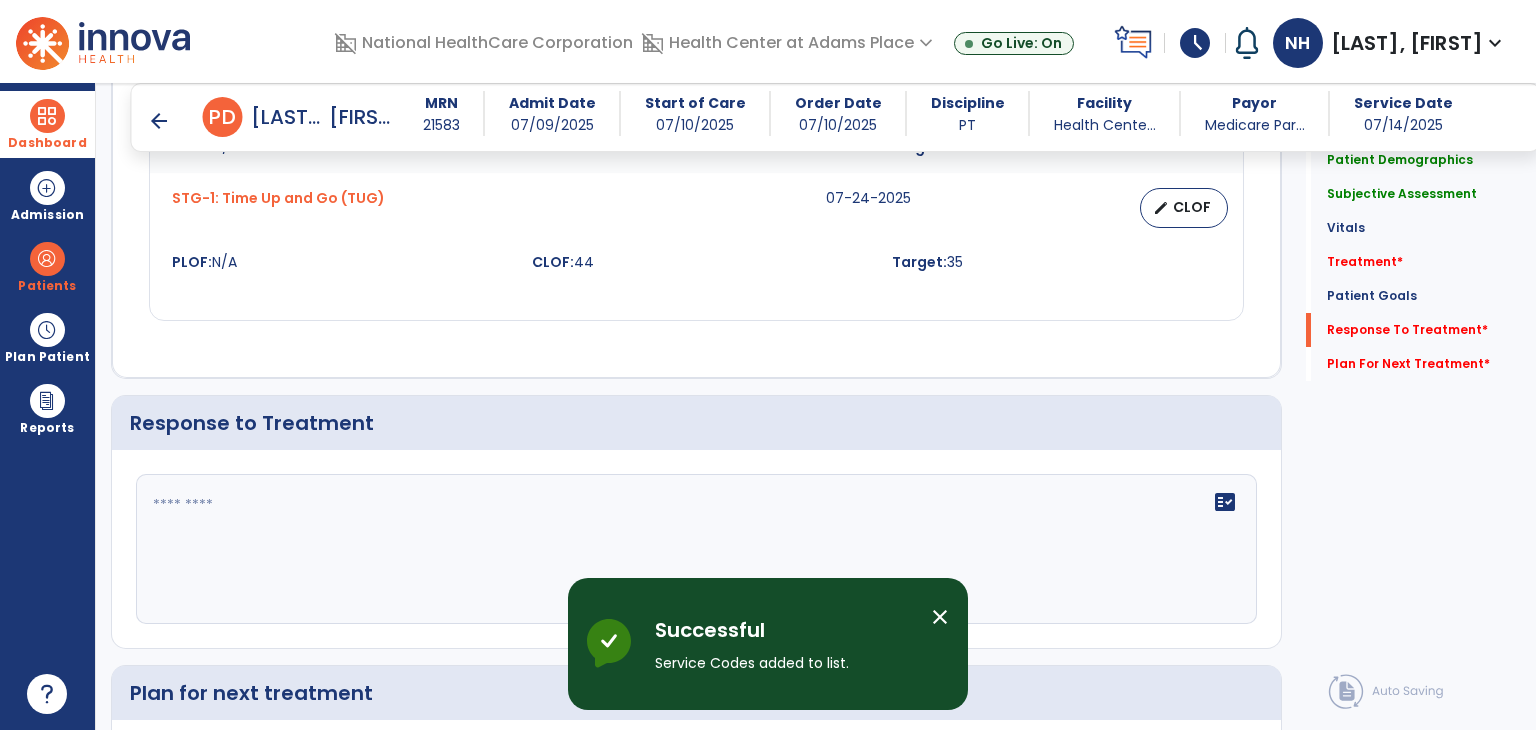 scroll, scrollTop: 2489, scrollLeft: 0, axis: vertical 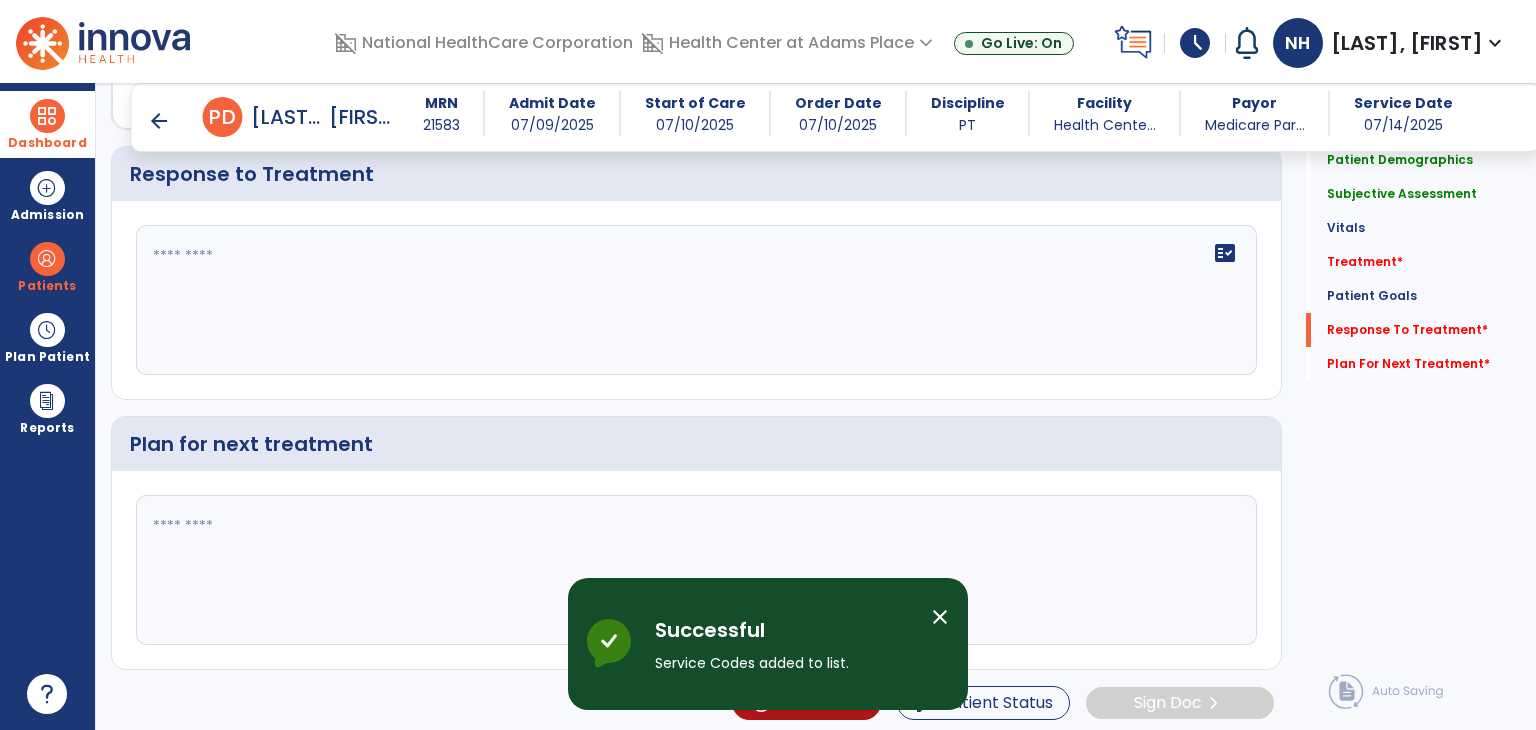 click 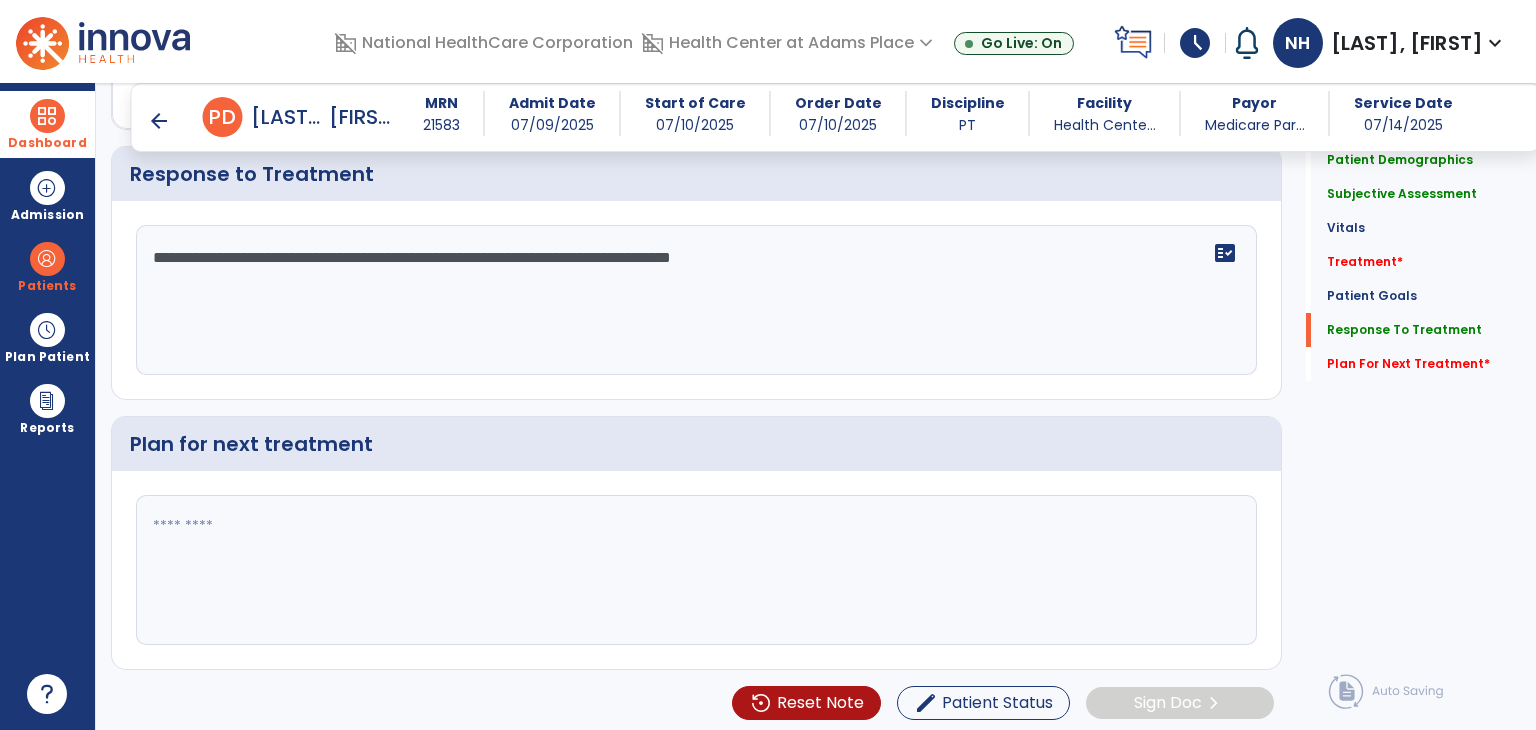 type on "**********" 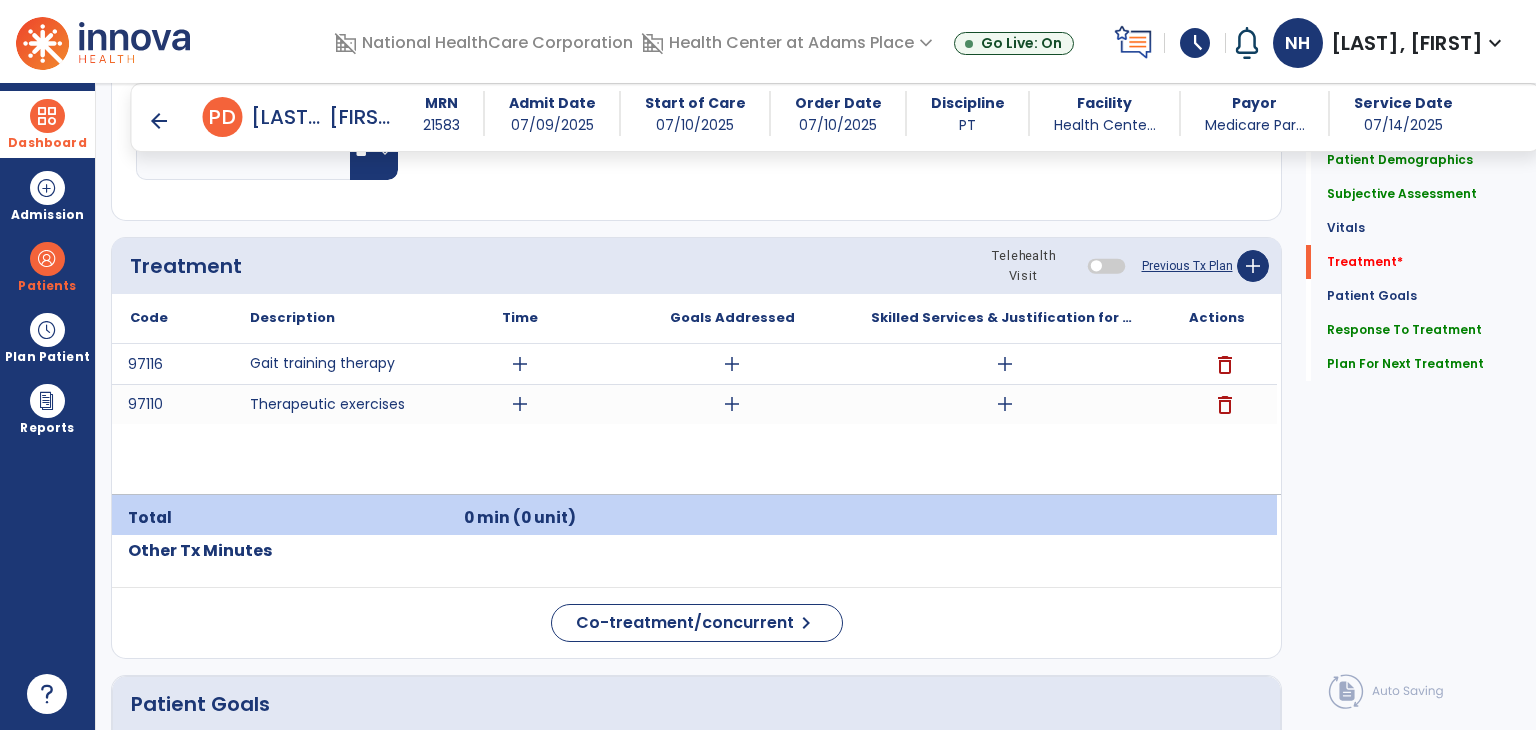 scroll, scrollTop: 1131, scrollLeft: 0, axis: vertical 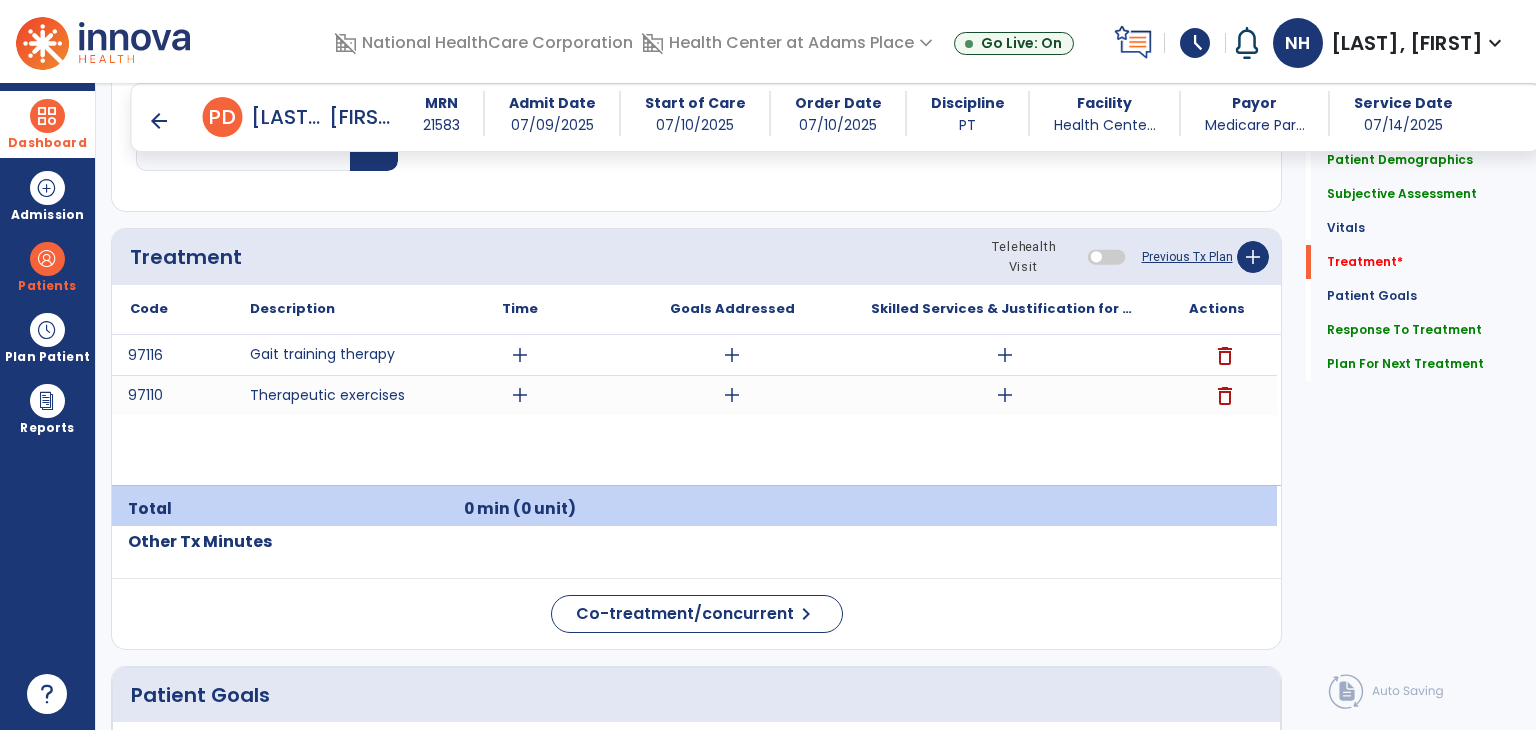 type on "**********" 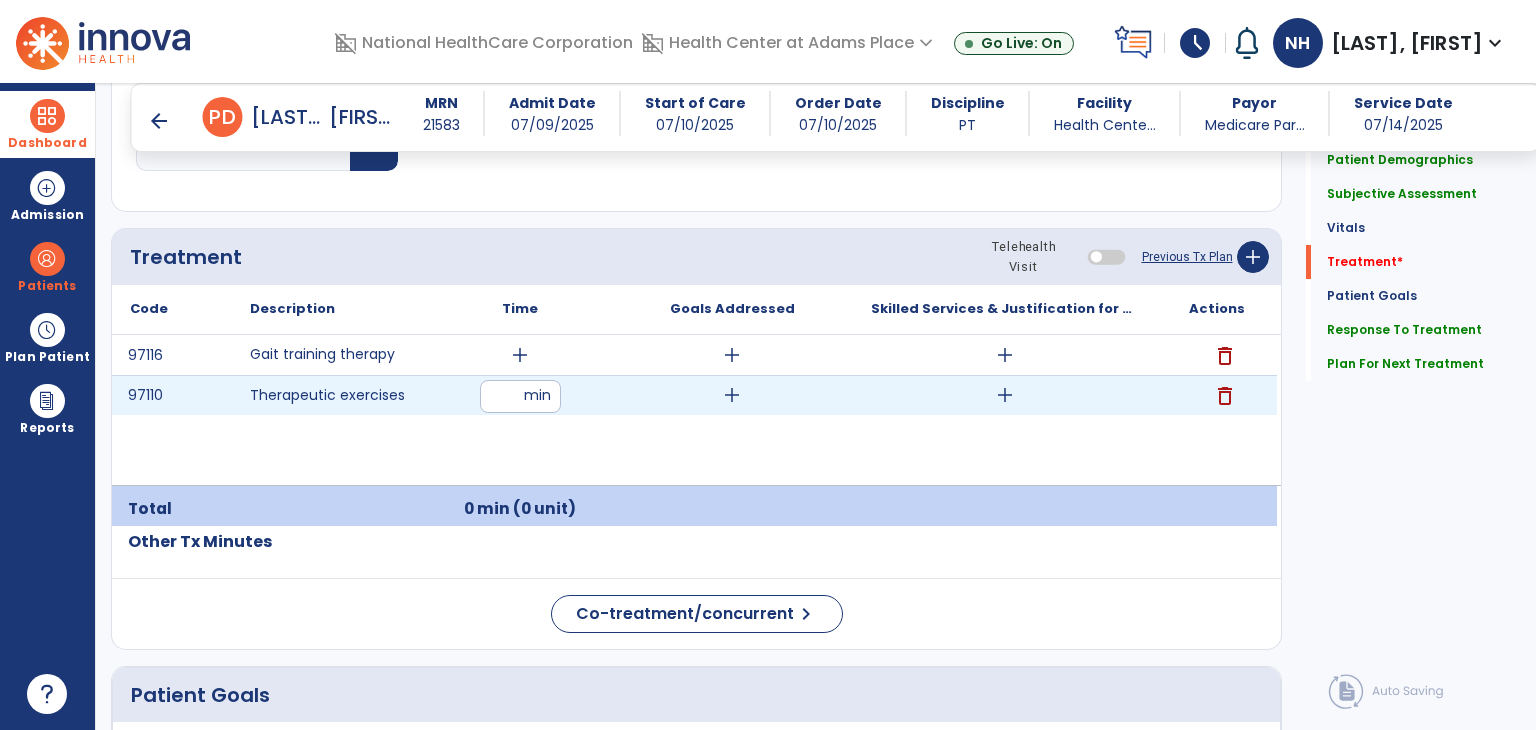 type on "**" 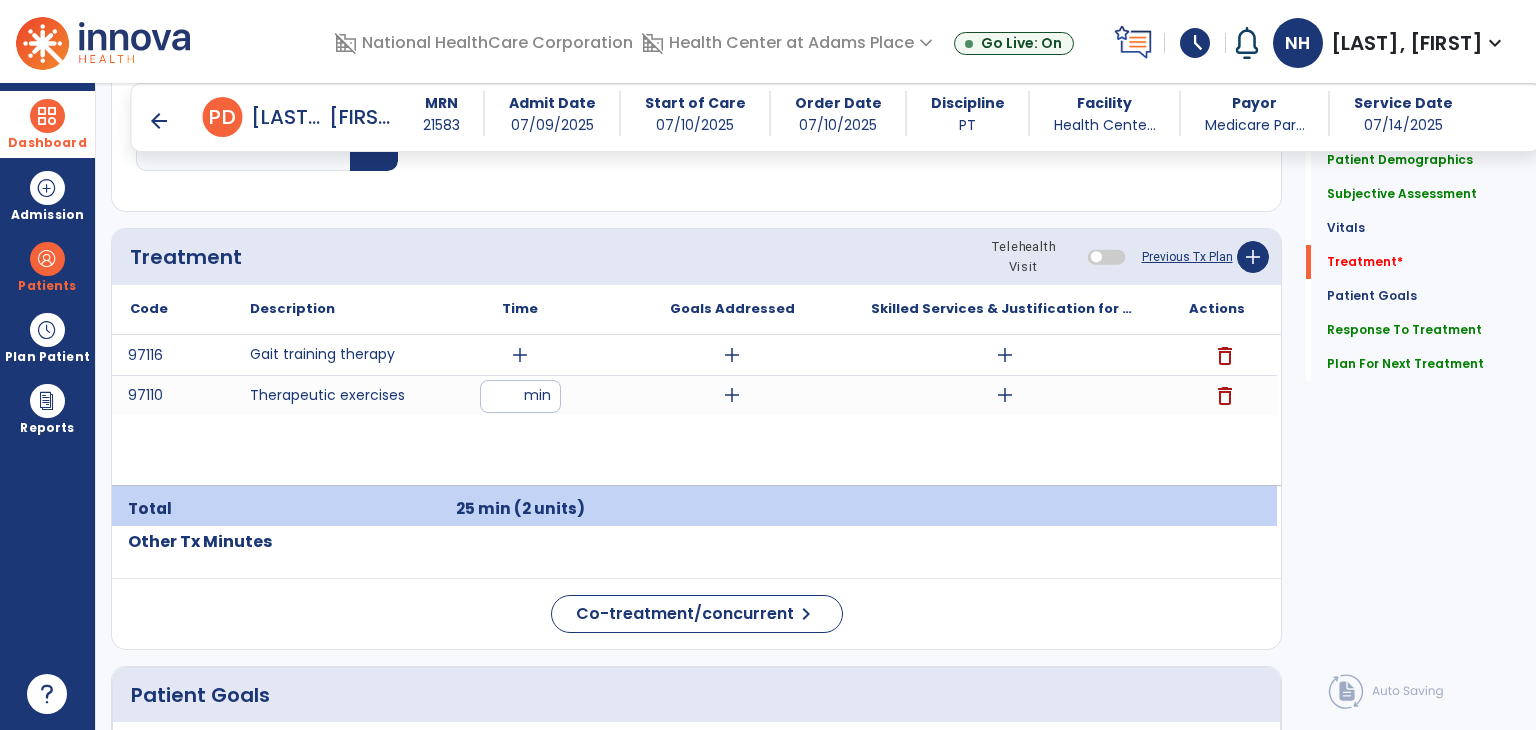 click on "add" at bounding box center [1005, 395] 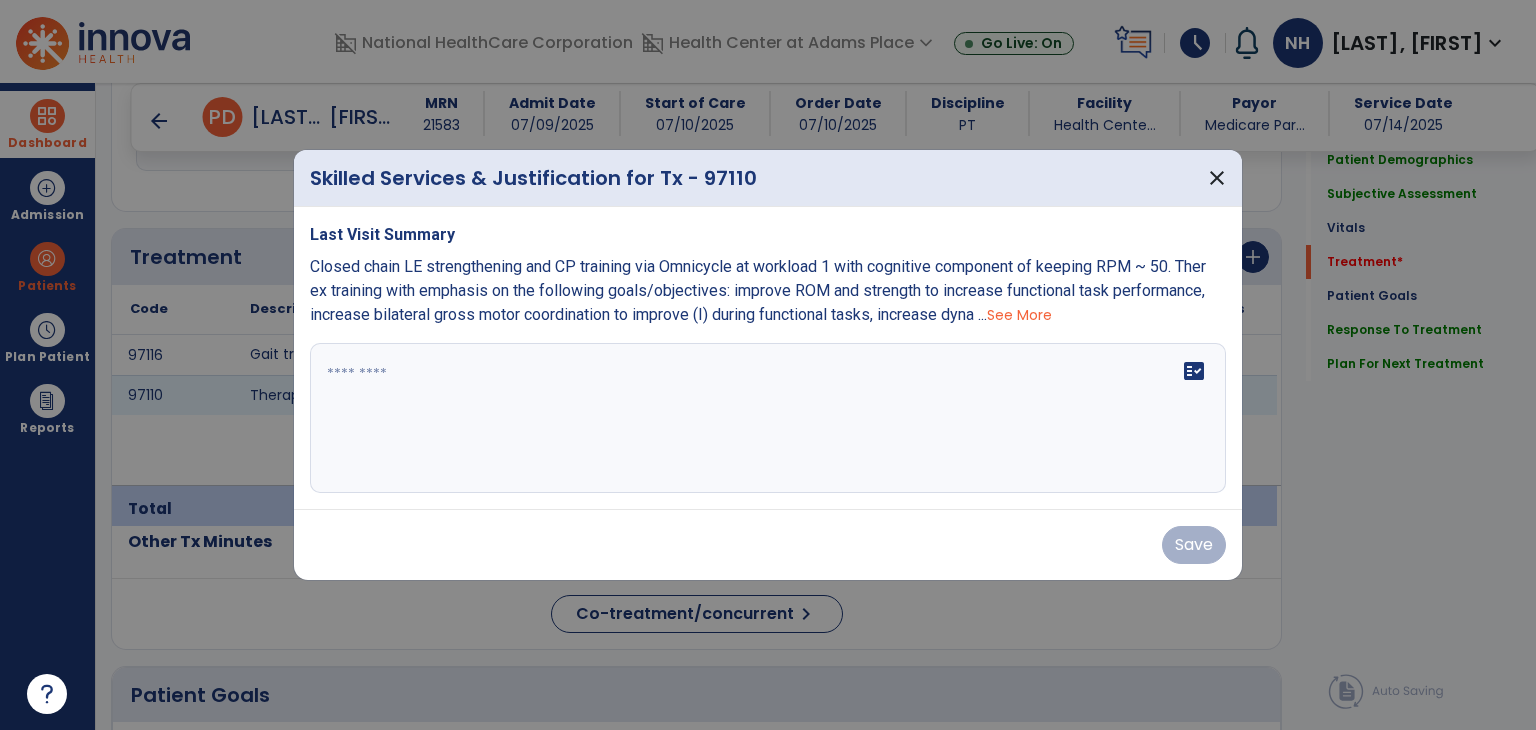click on "fact_check" at bounding box center [1194, 371] 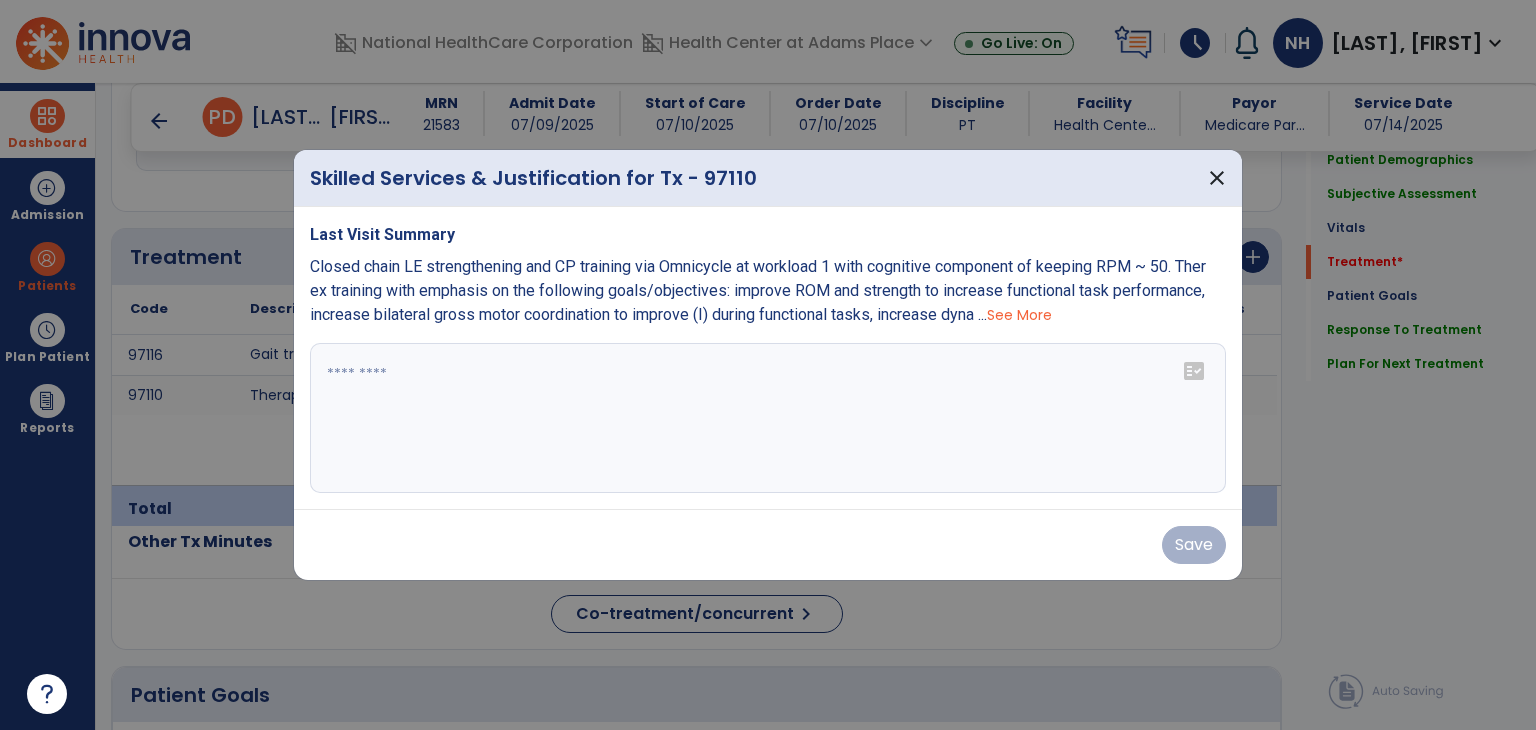 click on "fact_check" at bounding box center [1194, 371] 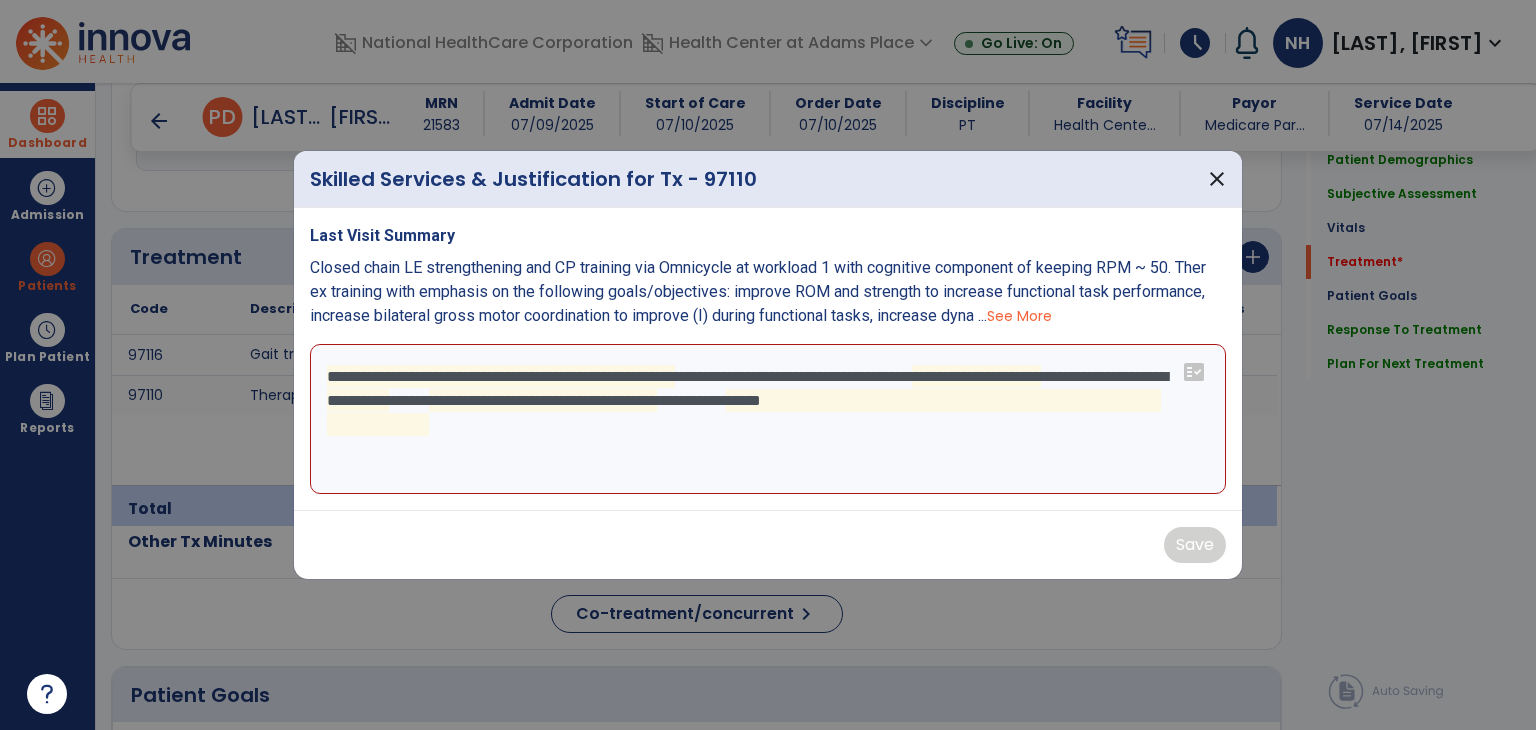 click on "**********" at bounding box center (768, 419) 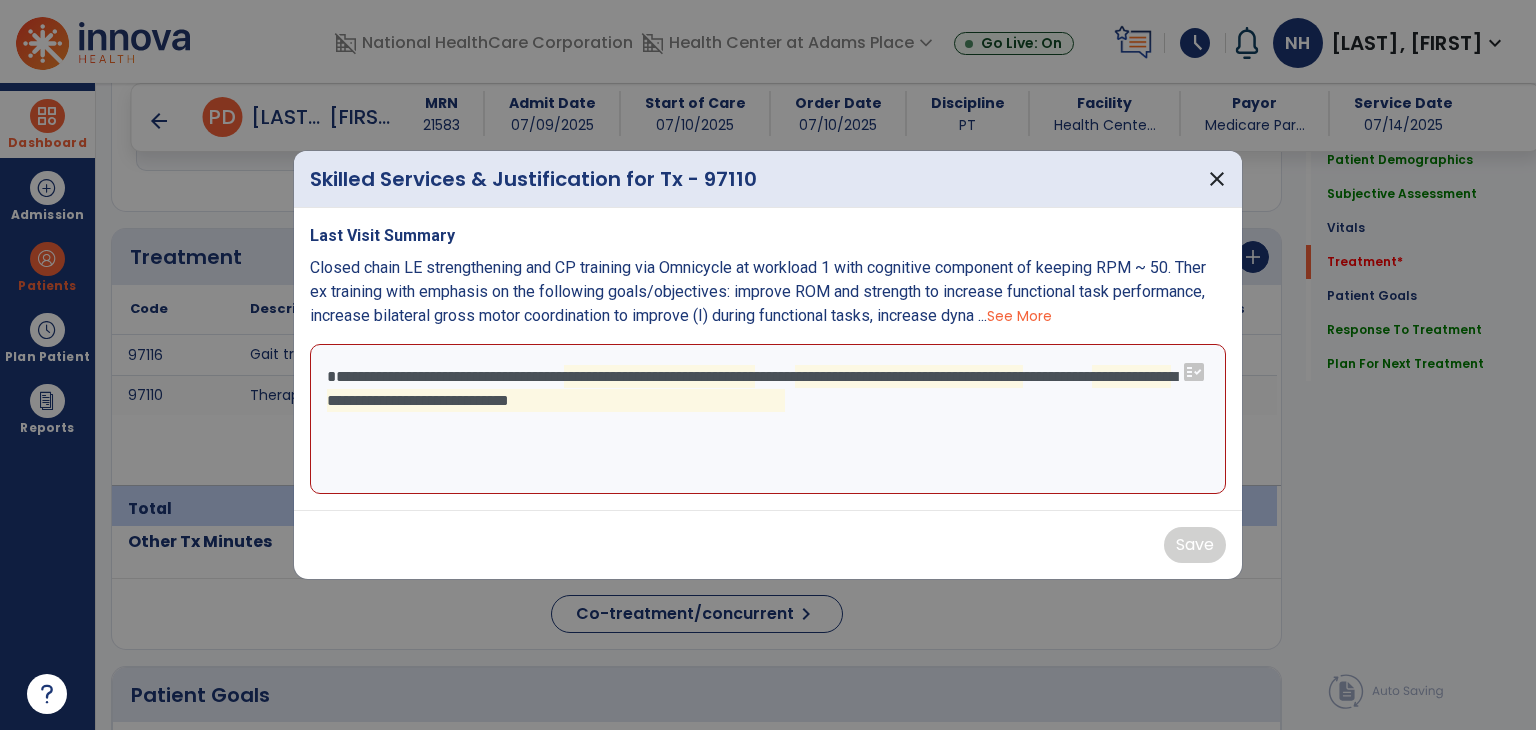 click on "**********" at bounding box center (768, 419) 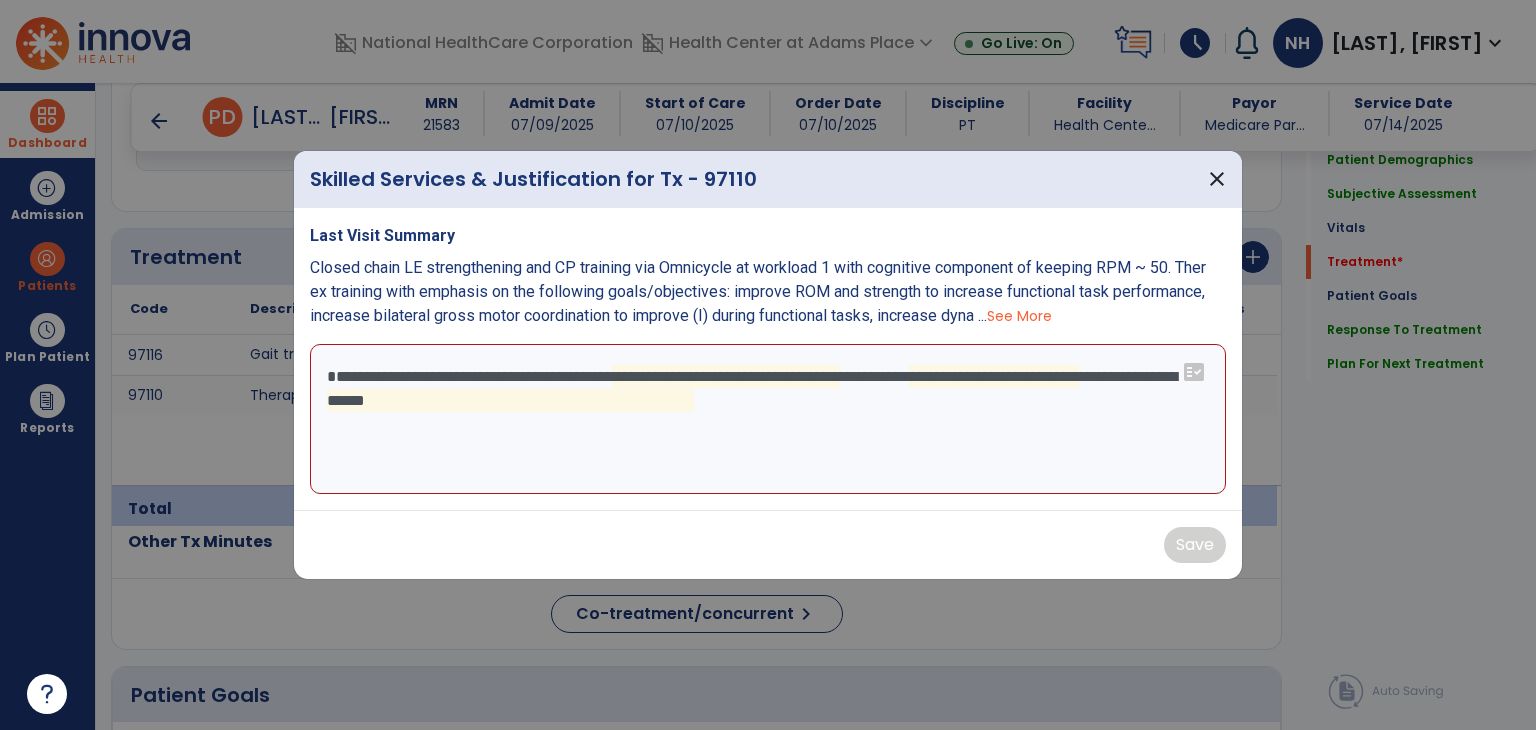 click on "**********" at bounding box center (768, 419) 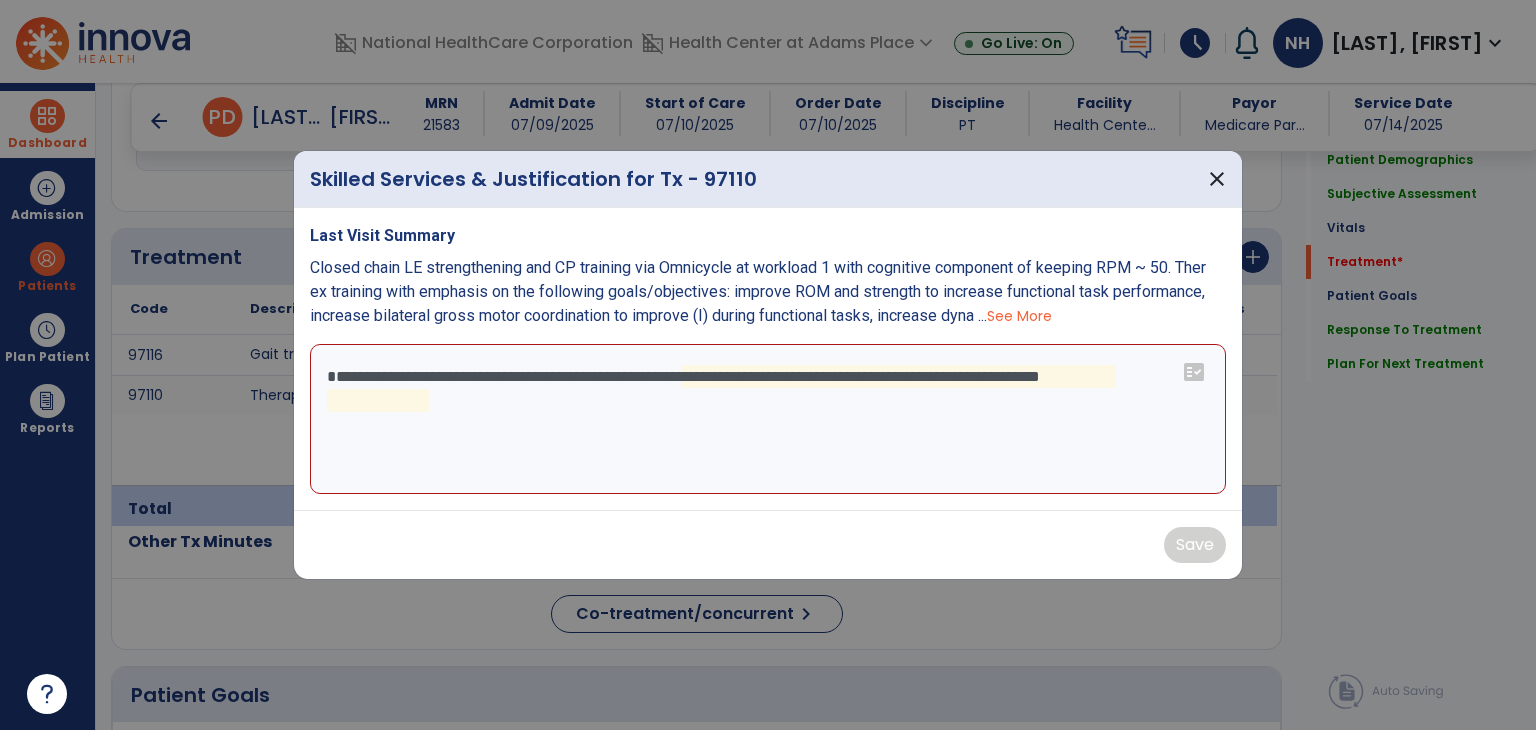 click on "**********" at bounding box center [768, 419] 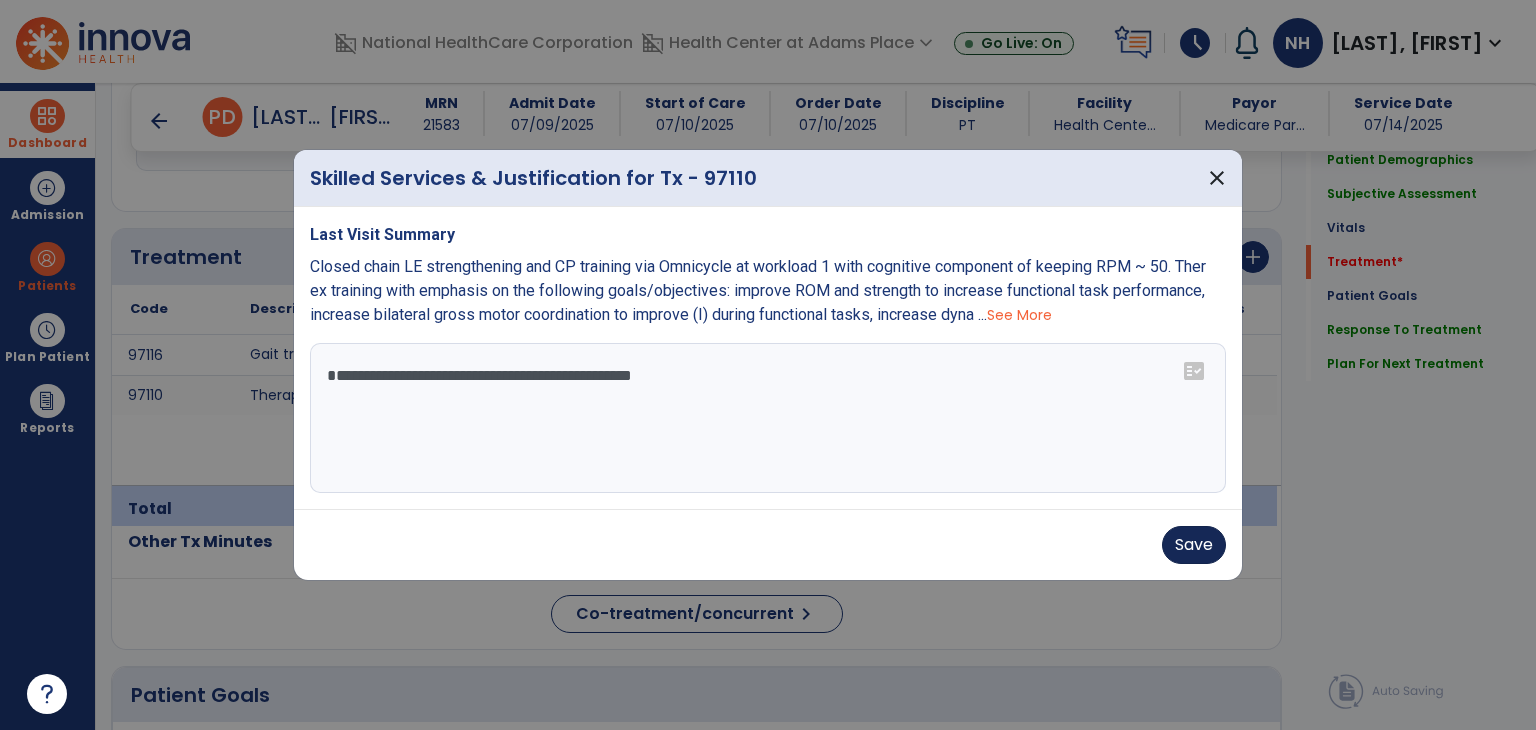 type on "**********" 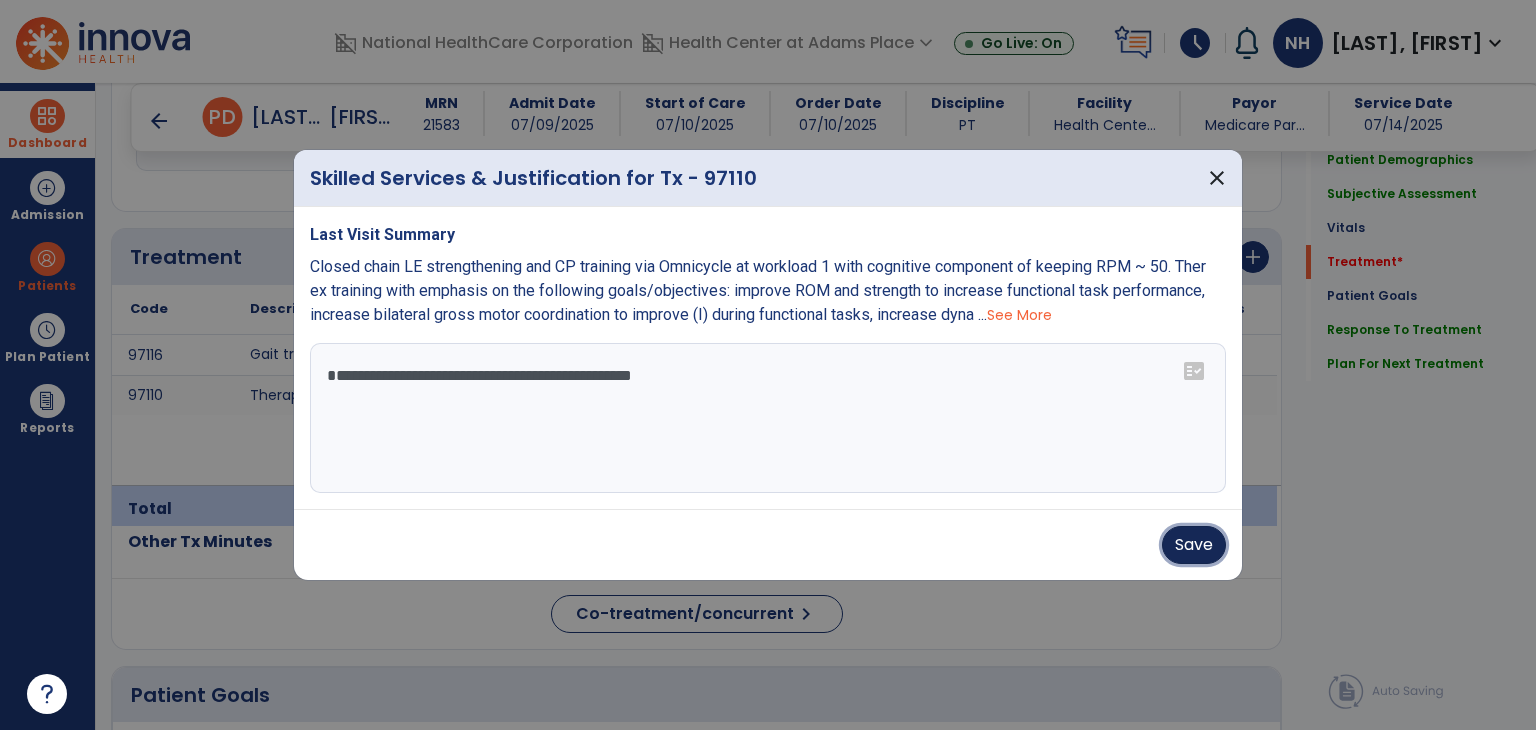 click on "Save" at bounding box center (1194, 545) 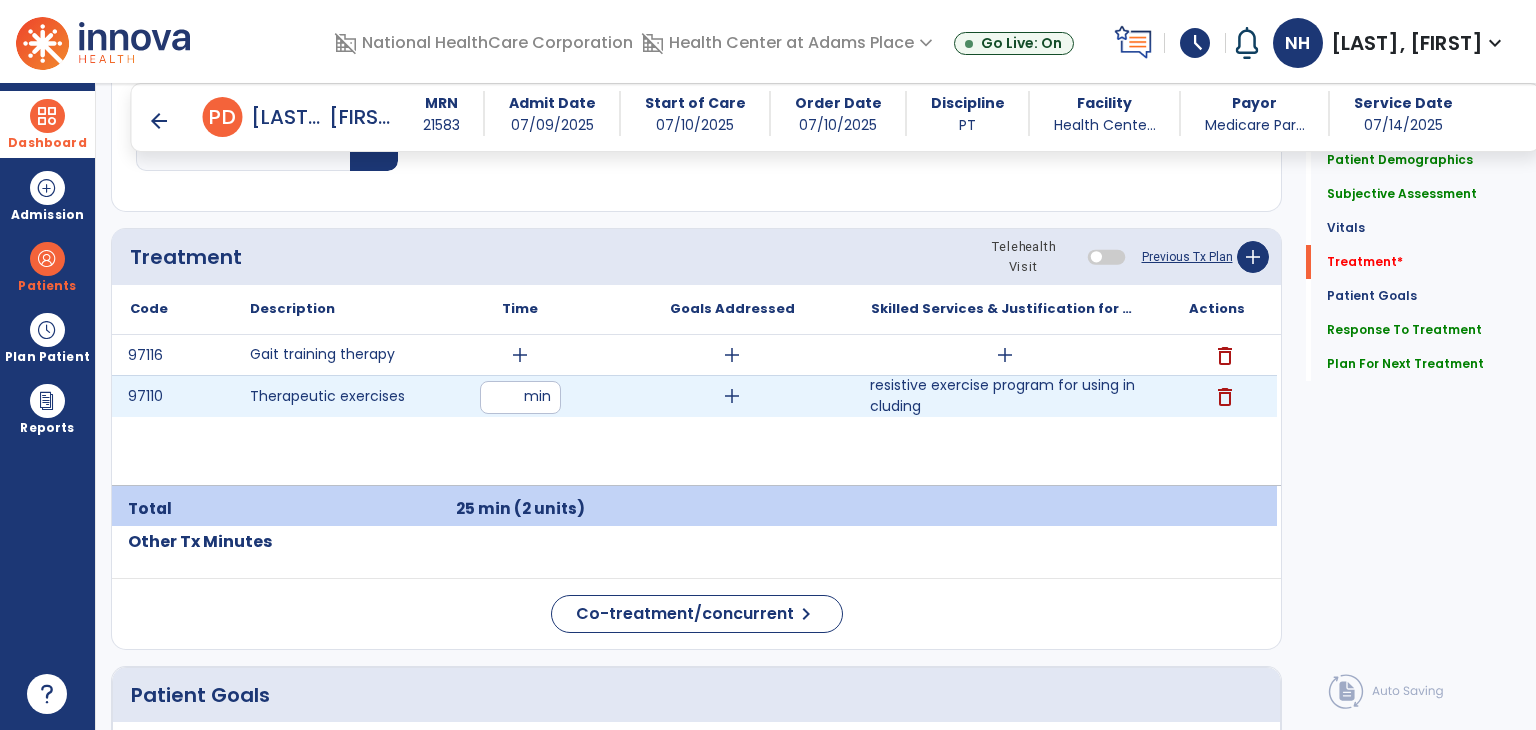 click on "resistive exercise program for using including" at bounding box center (1004, 396) 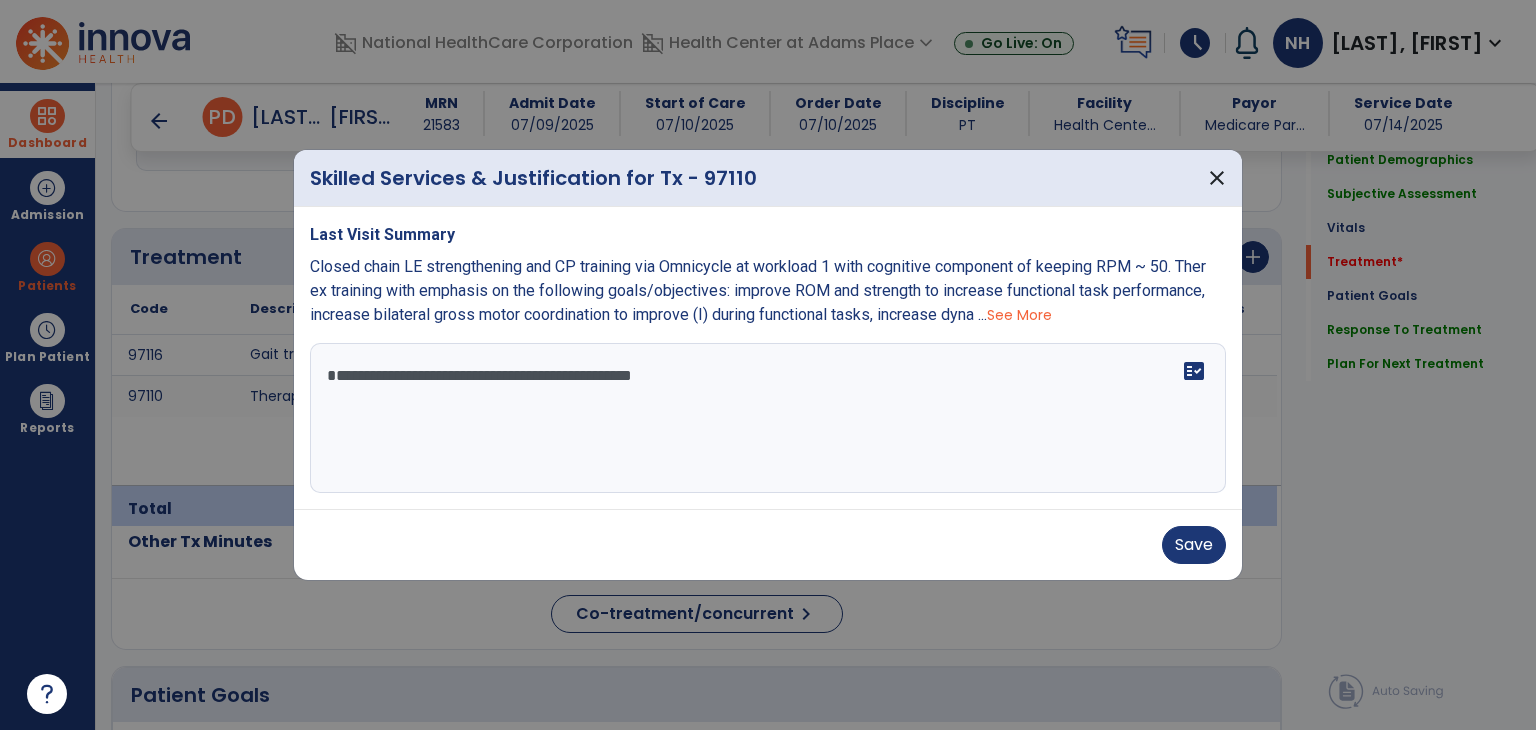 click on "**********" at bounding box center [768, 418] 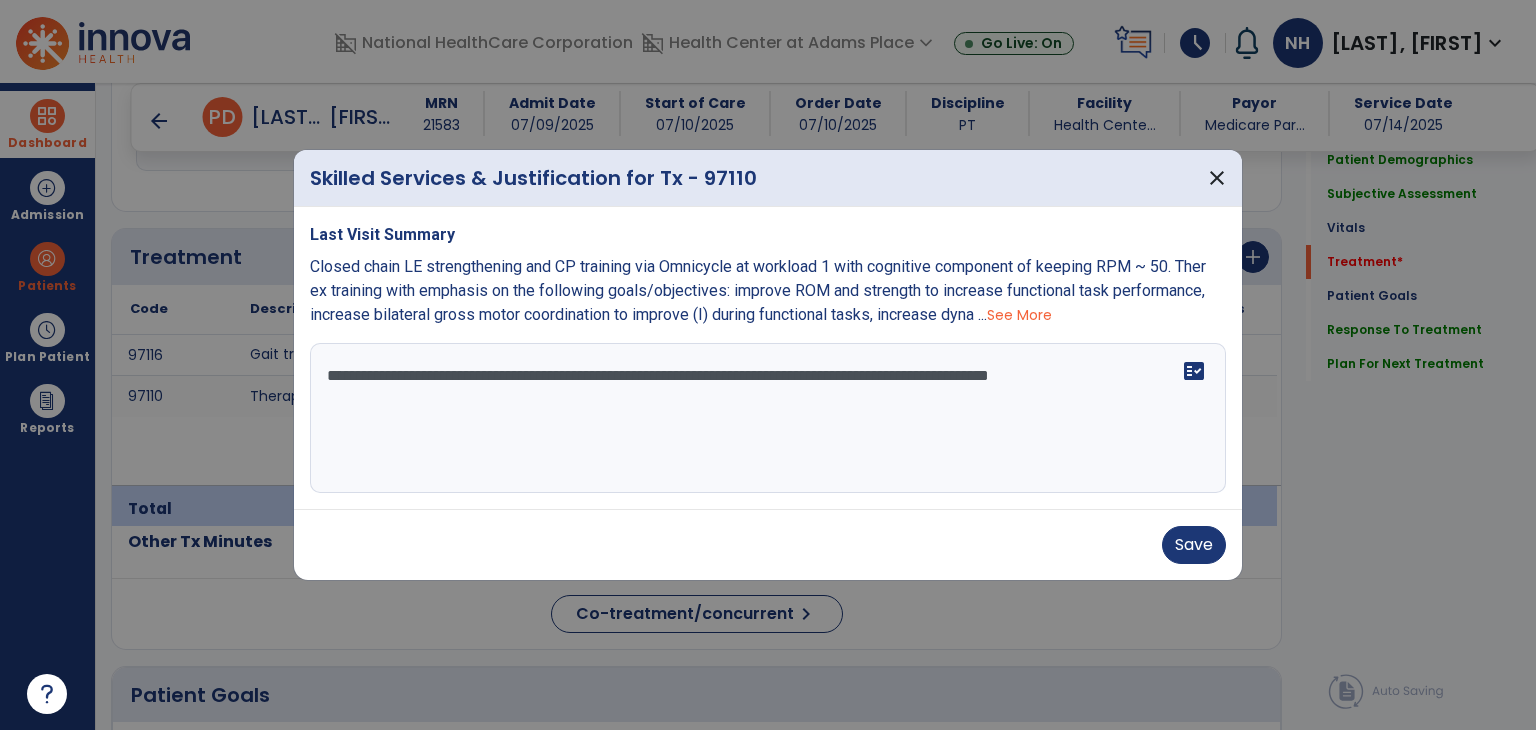 click on "**********" at bounding box center (768, 418) 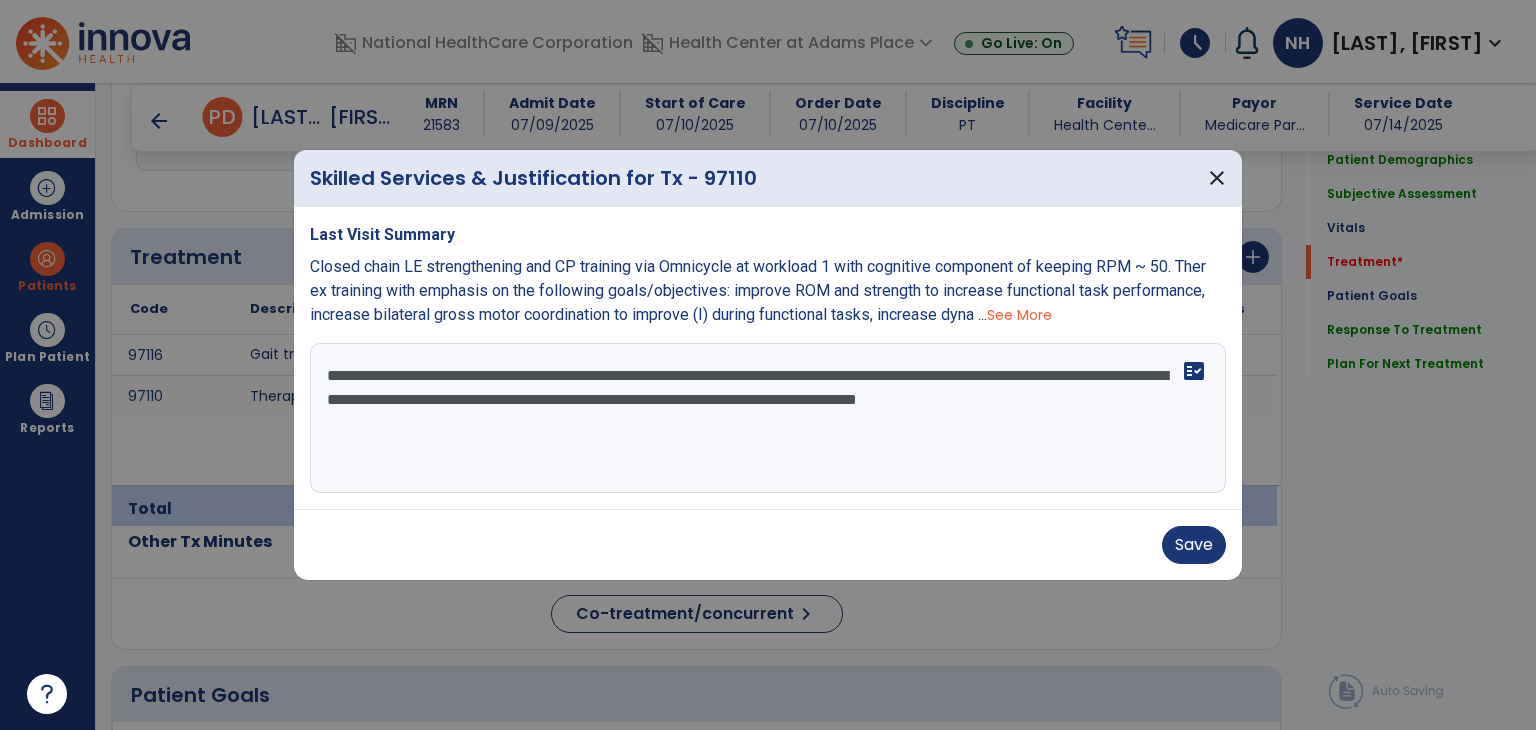 paste on "**********" 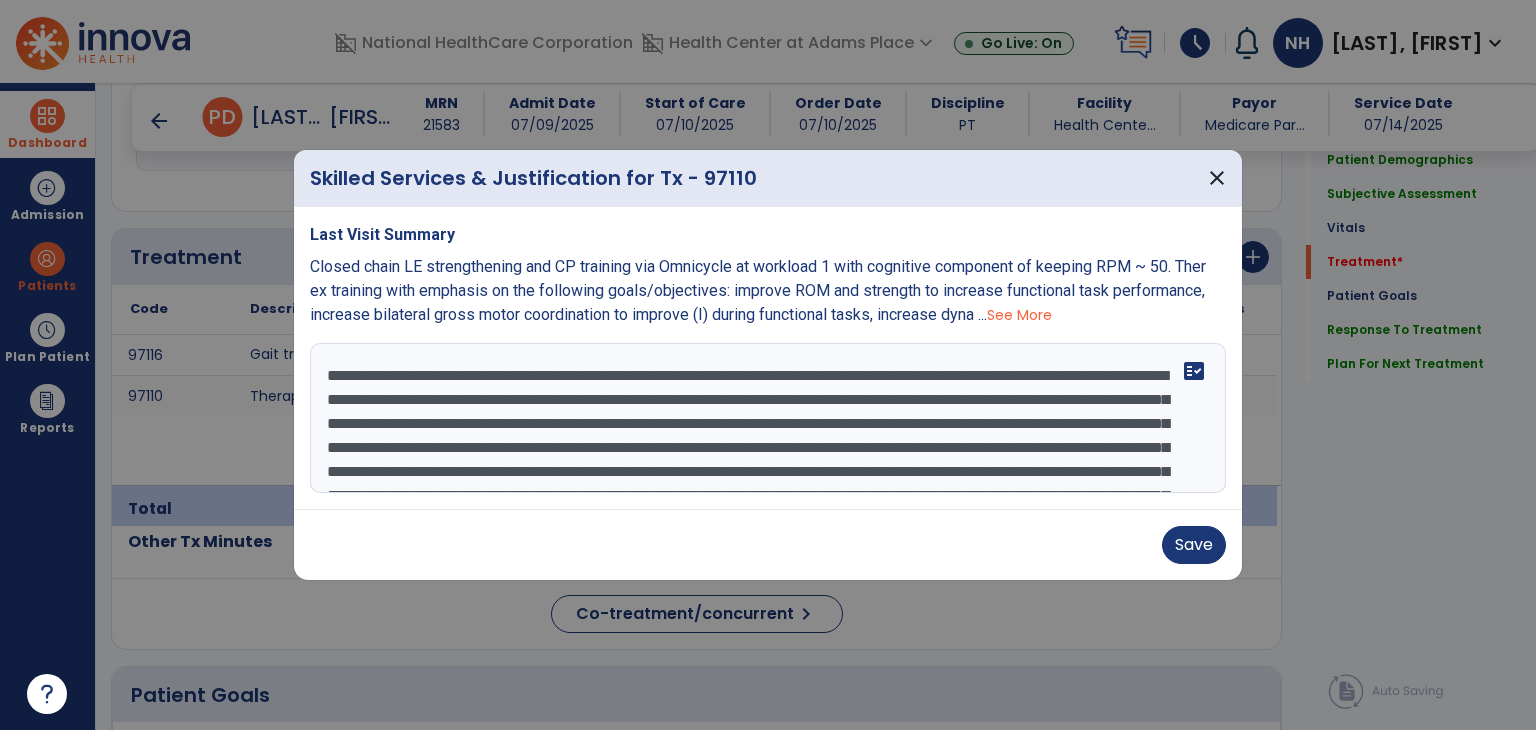 scroll, scrollTop: 112, scrollLeft: 0, axis: vertical 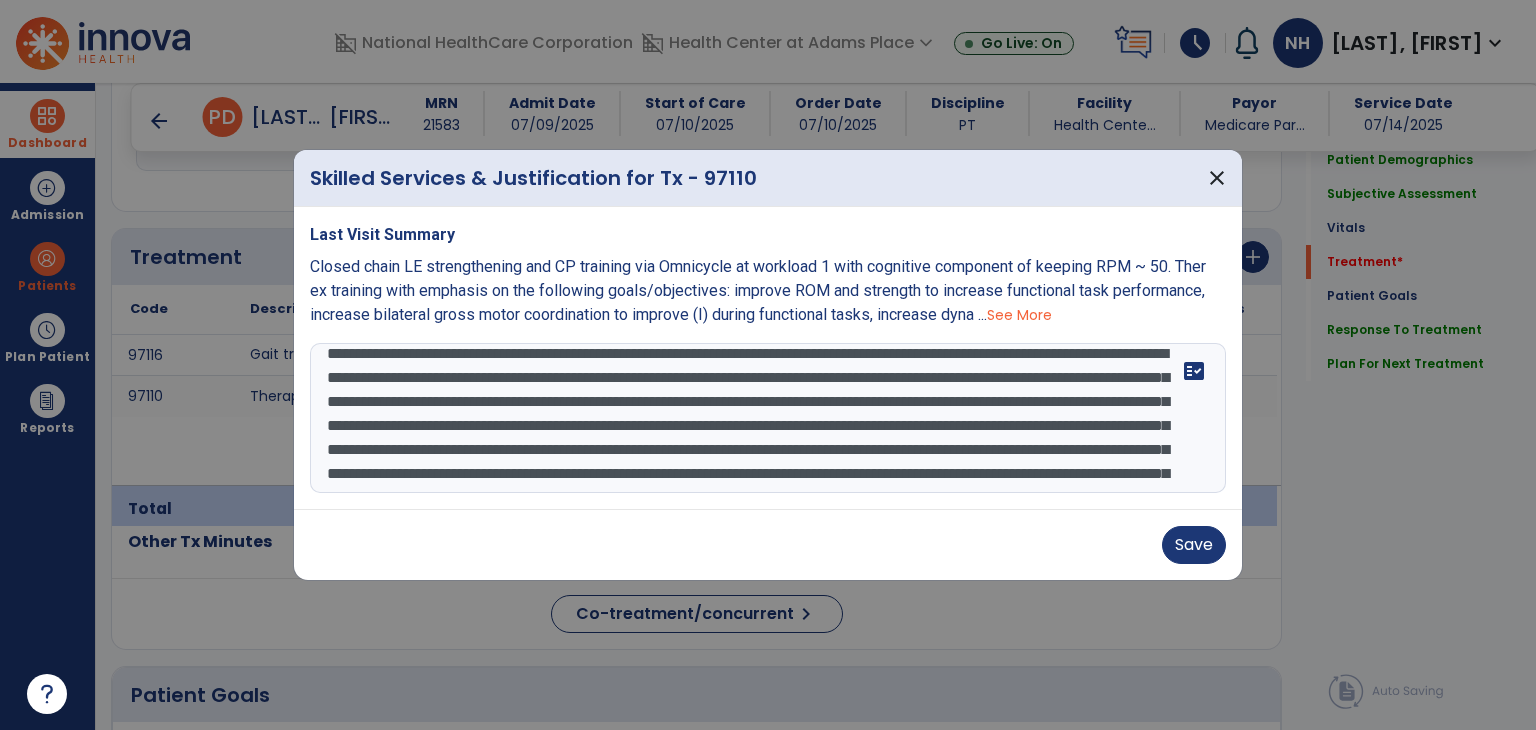 click on "**********" at bounding box center (768, 418) 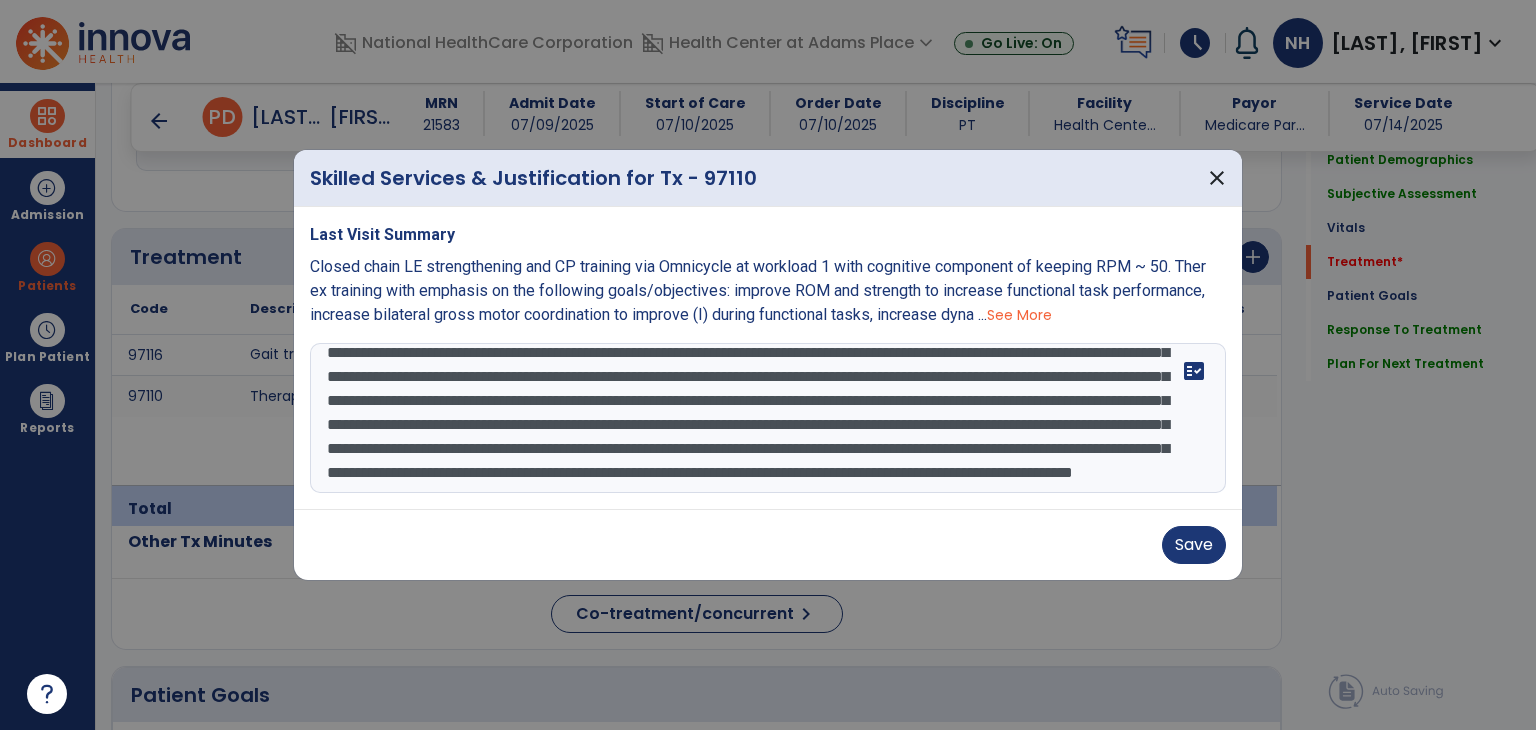 scroll, scrollTop: 75, scrollLeft: 0, axis: vertical 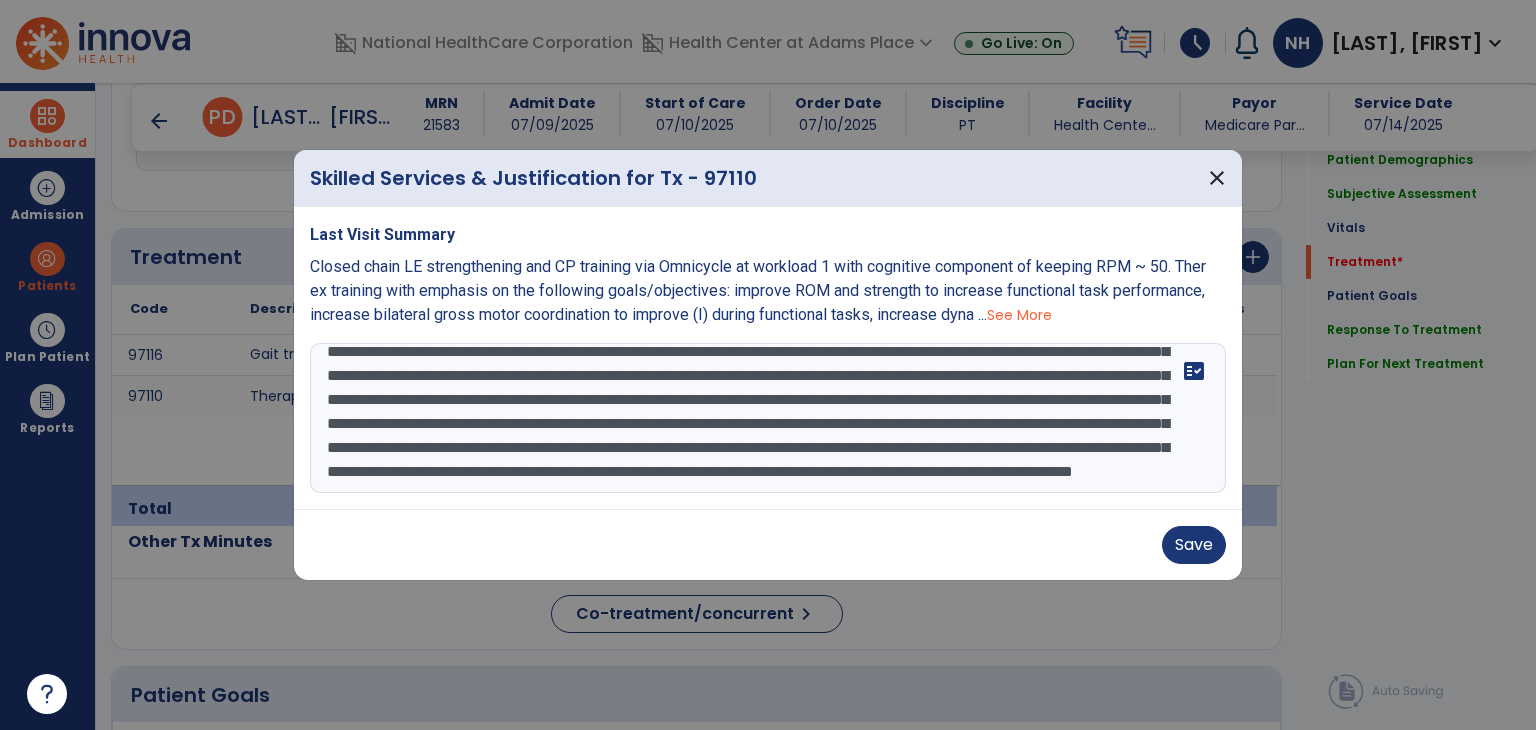 click on "**********" at bounding box center [768, 418] 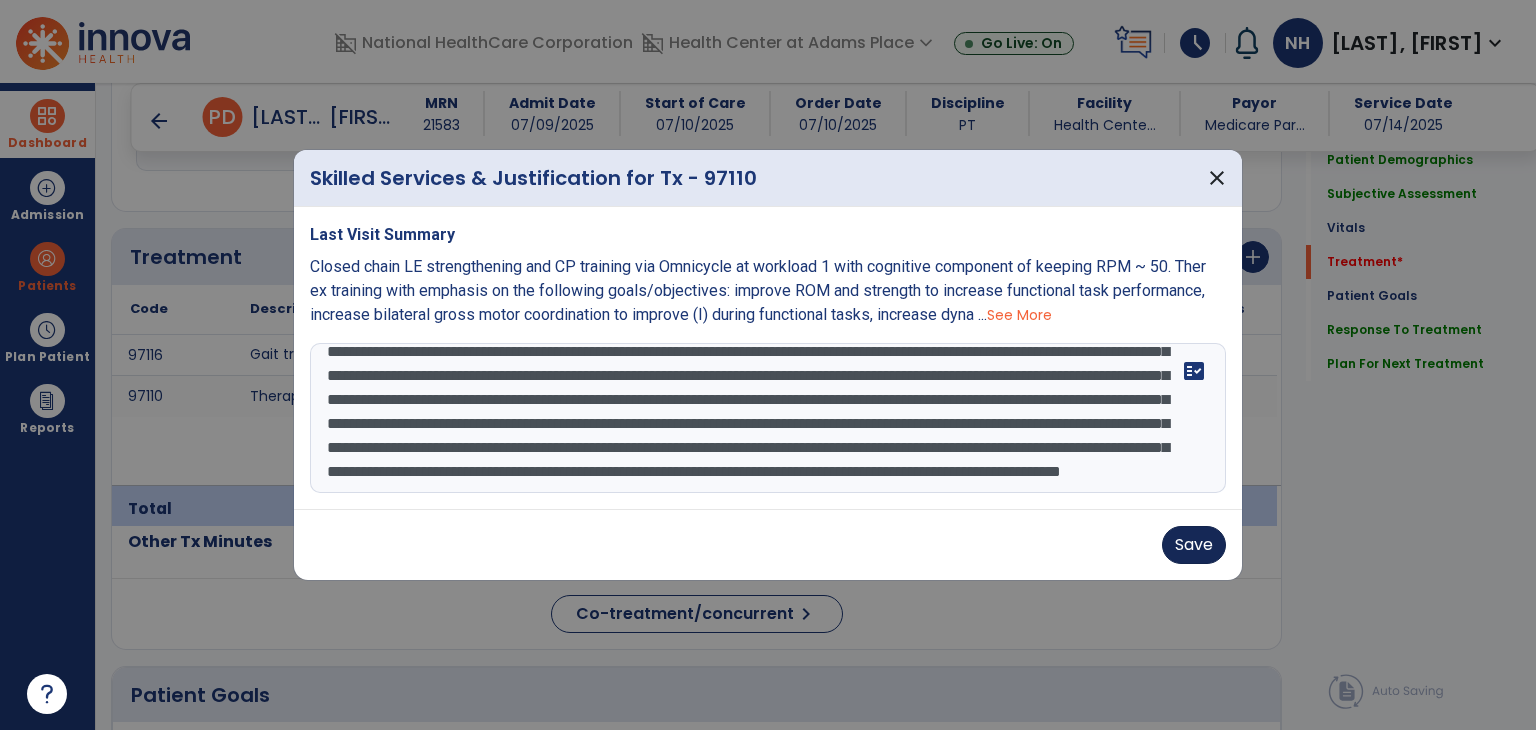 type on "**********" 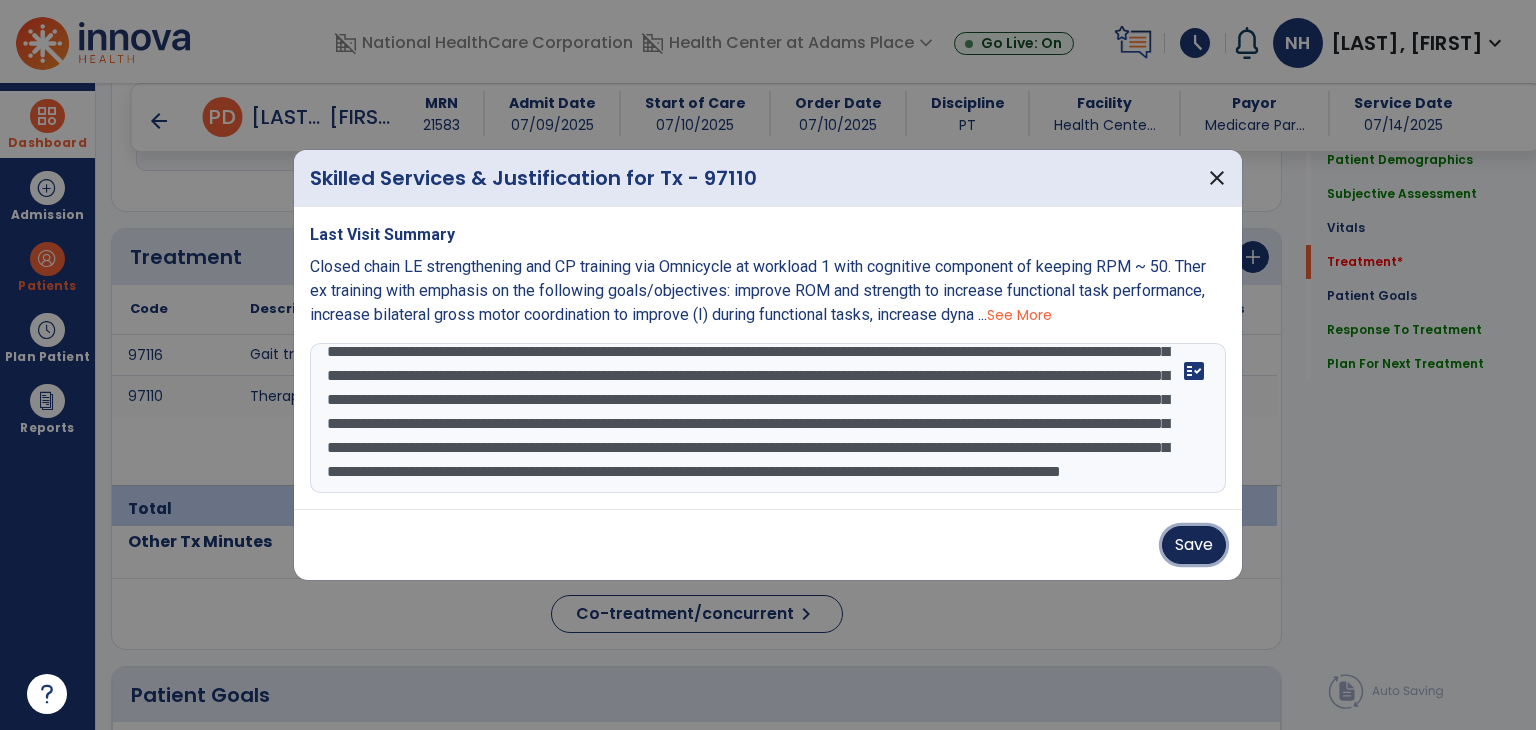 click on "Save" at bounding box center (1194, 545) 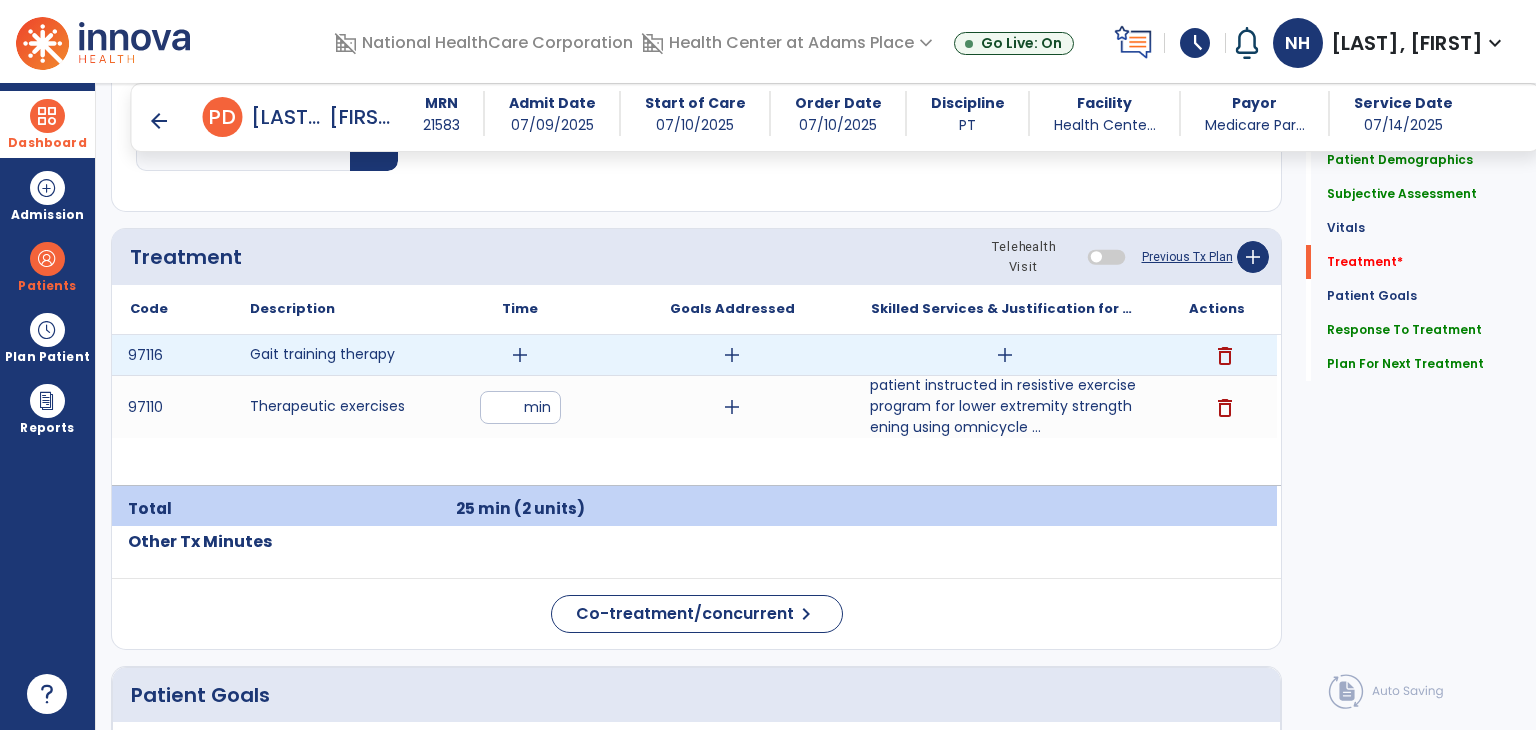 click on "add" at bounding box center [1005, 355] 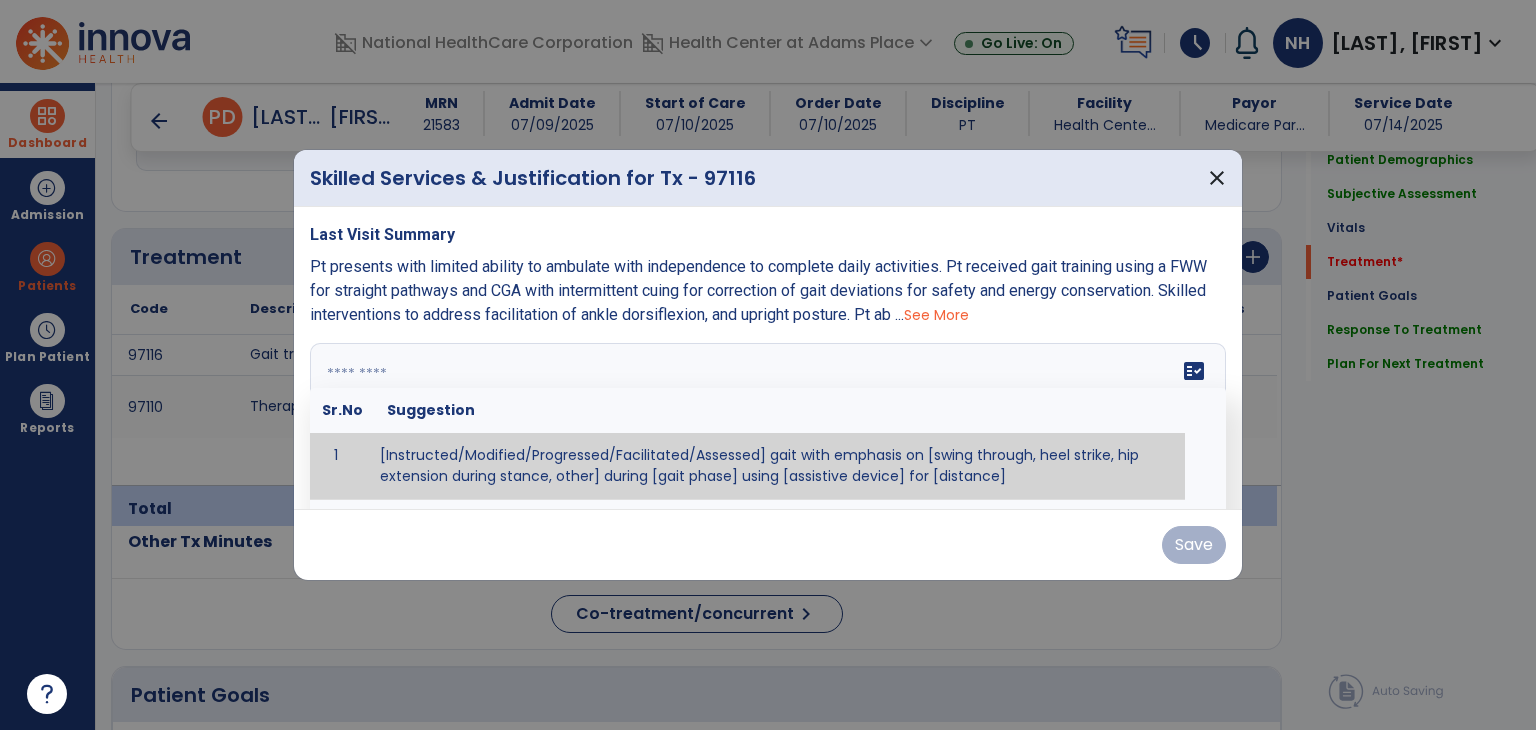 drag, startPoint x: 713, startPoint y: 353, endPoint x: 524, endPoint y: 351, distance: 189.01057 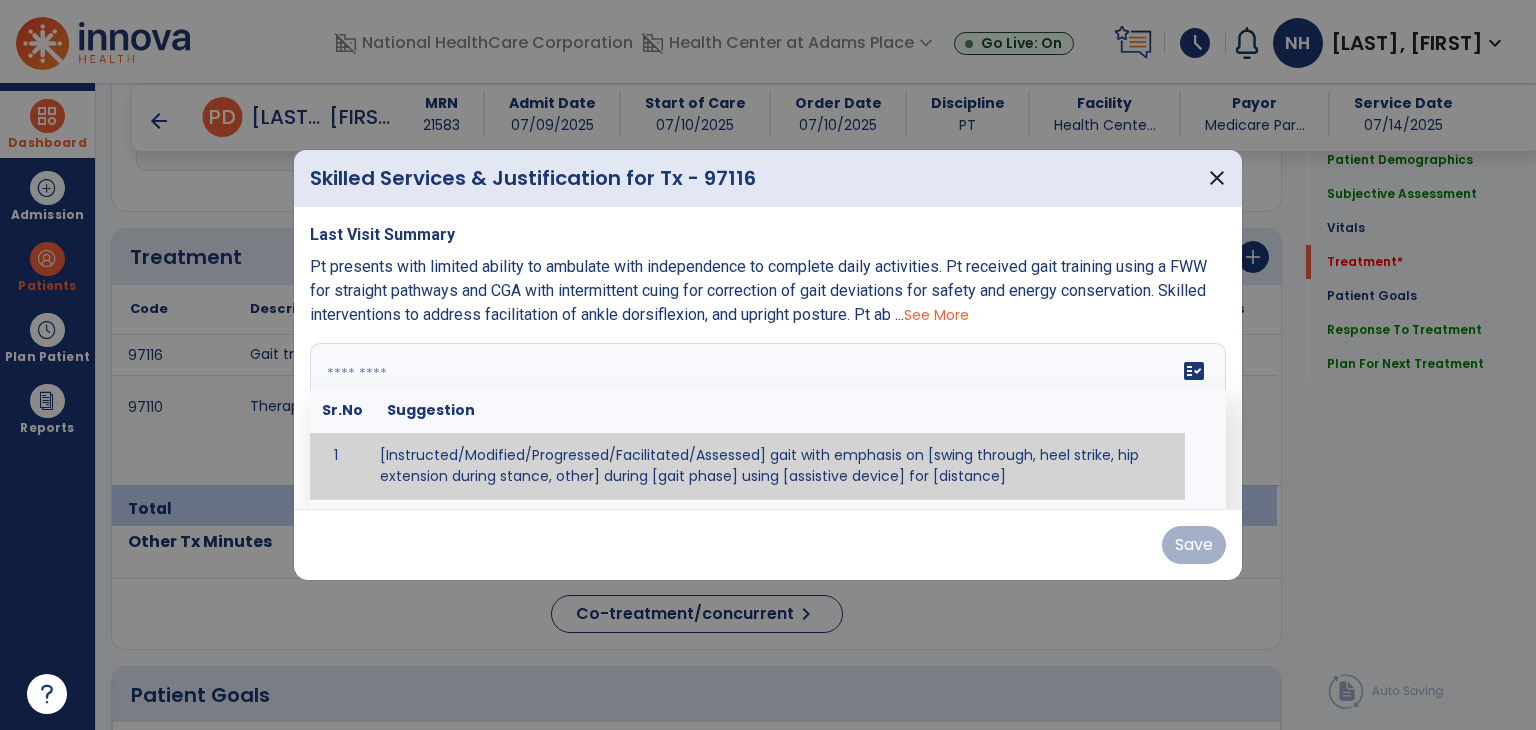 click at bounding box center (766, 418) 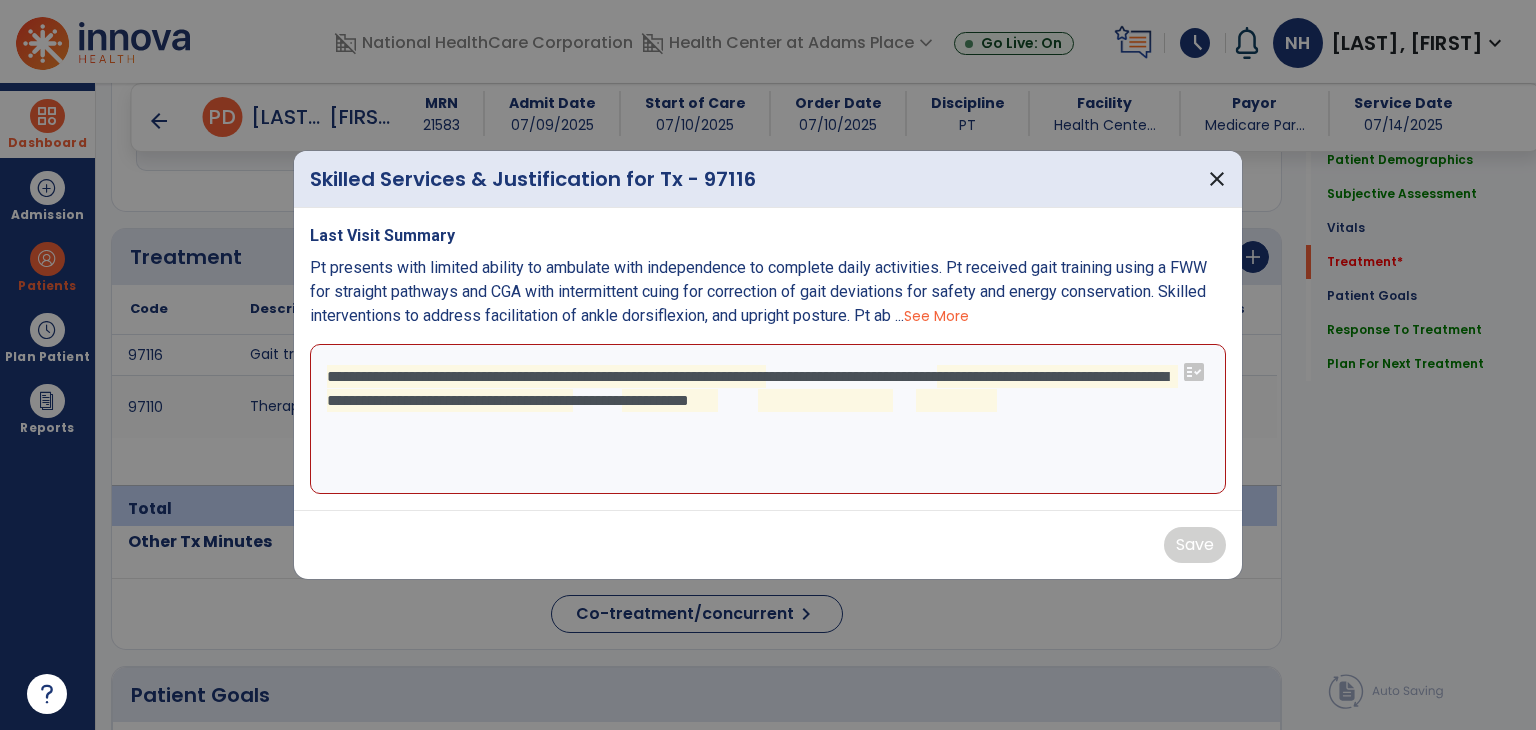 click on "**********" at bounding box center (768, 419) 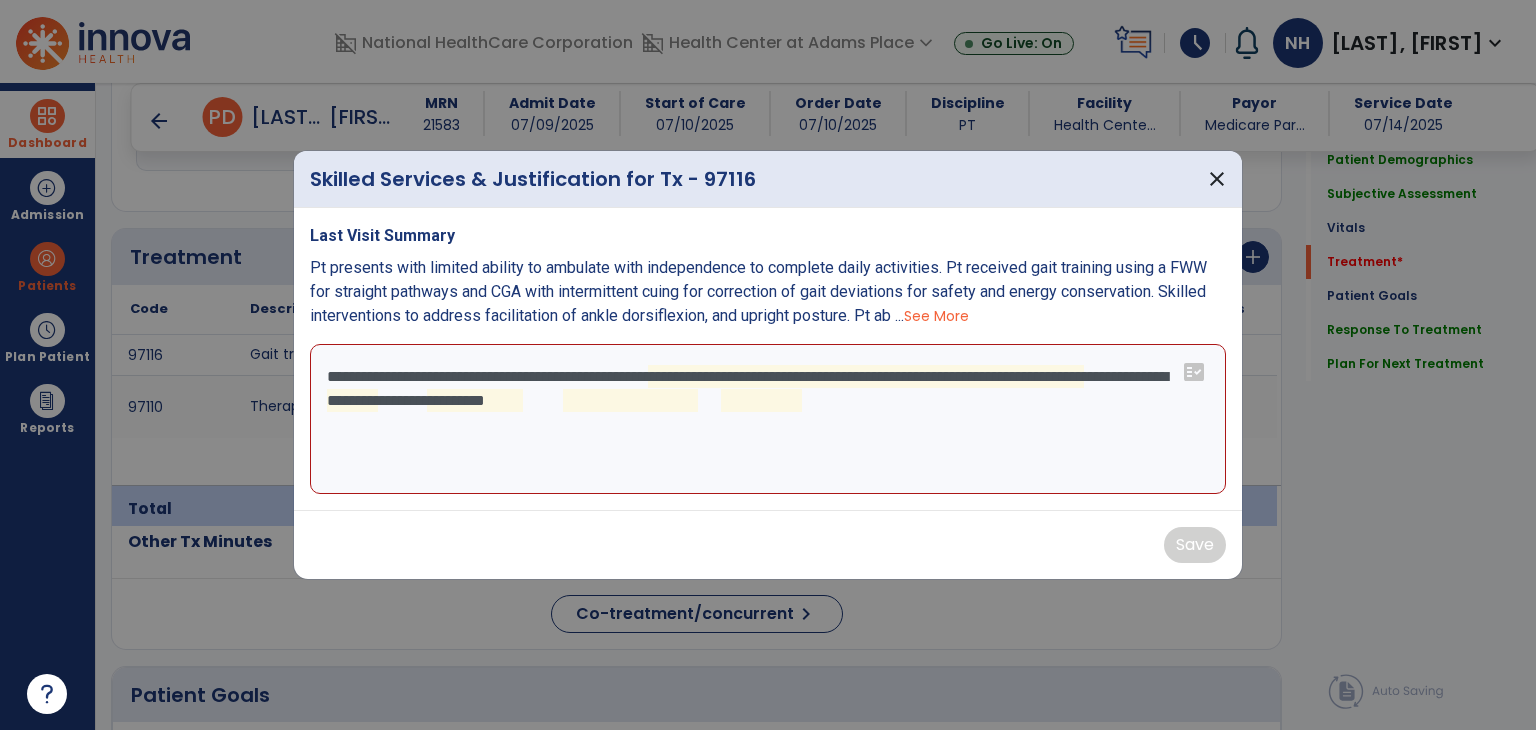 click on "**********" at bounding box center [768, 419] 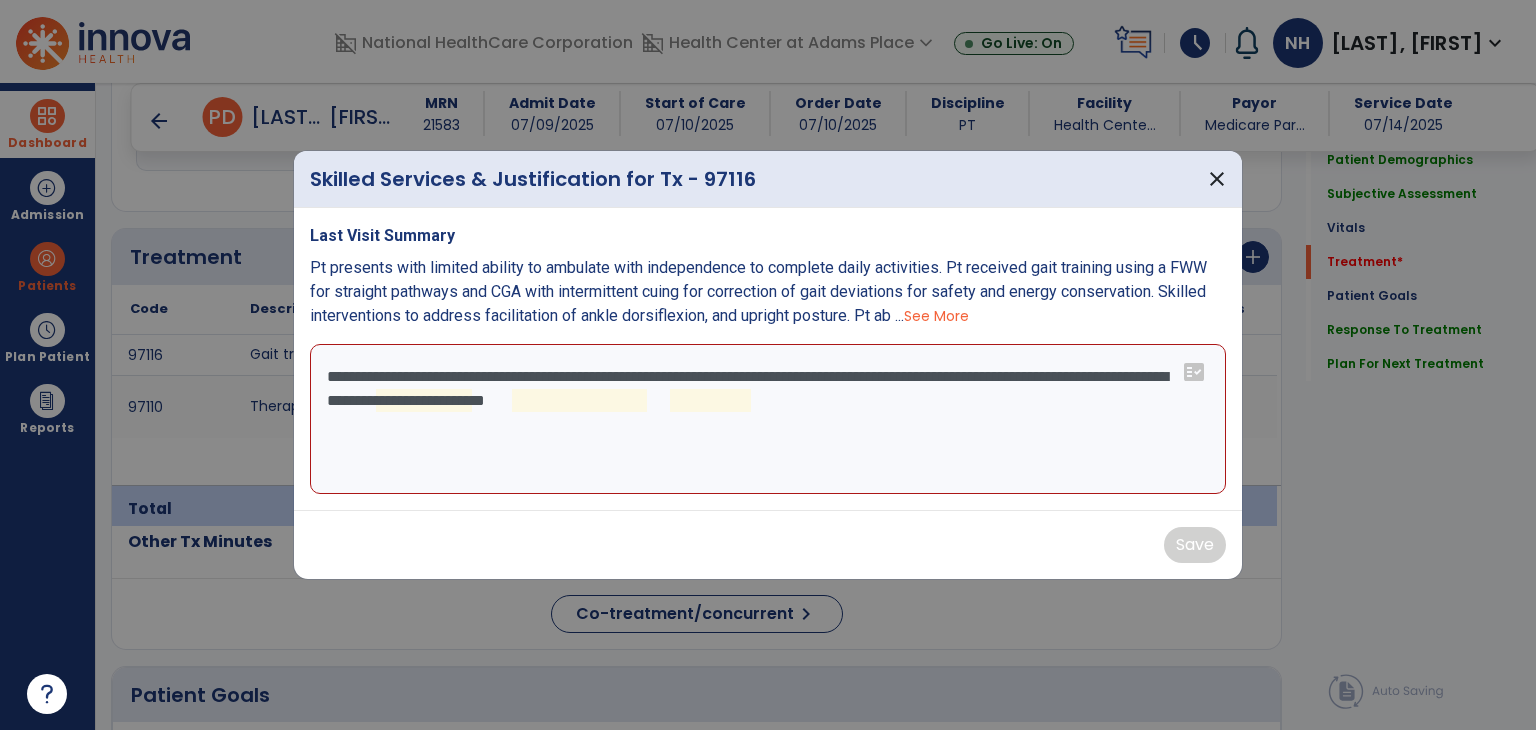 click on "**********" at bounding box center (768, 419) 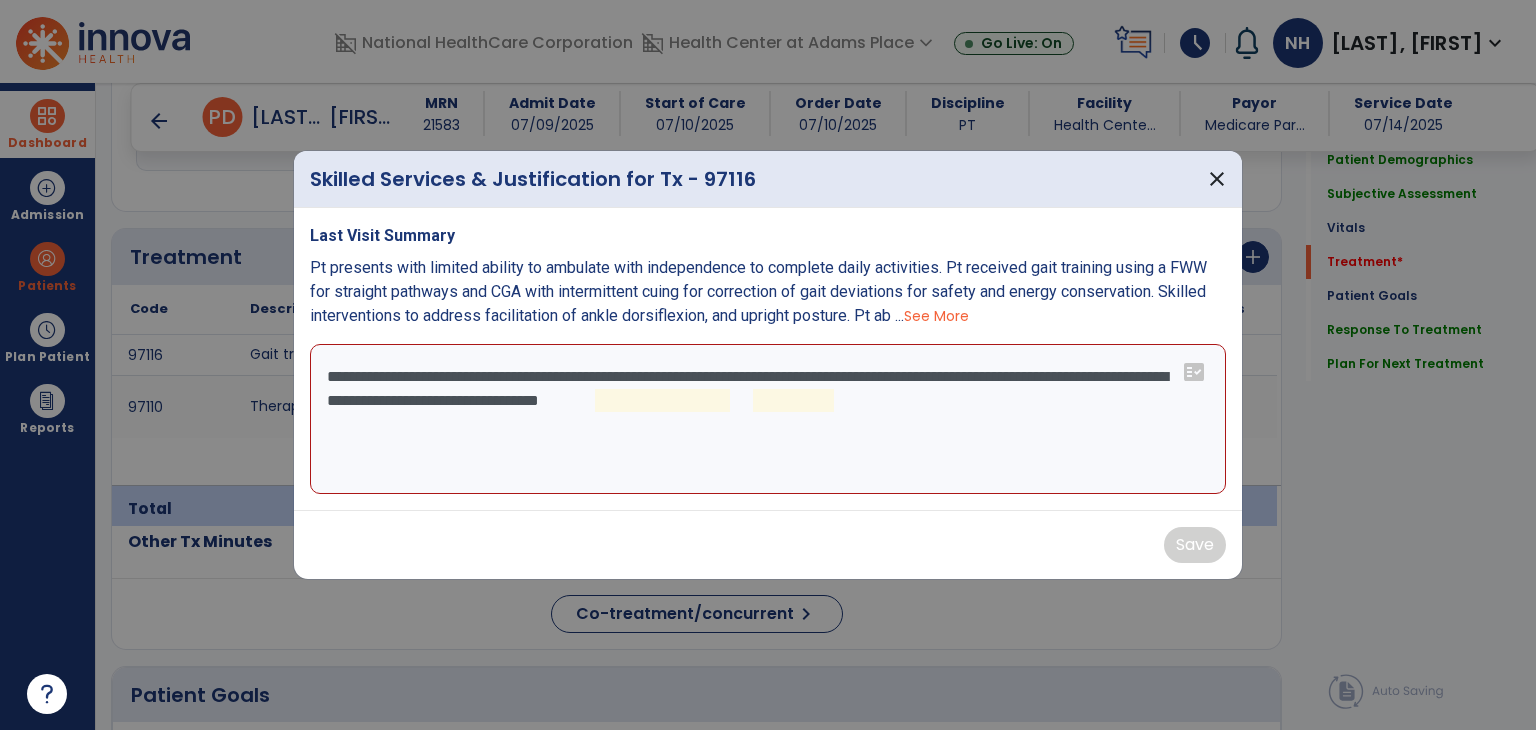 click on "**********" at bounding box center (768, 419) 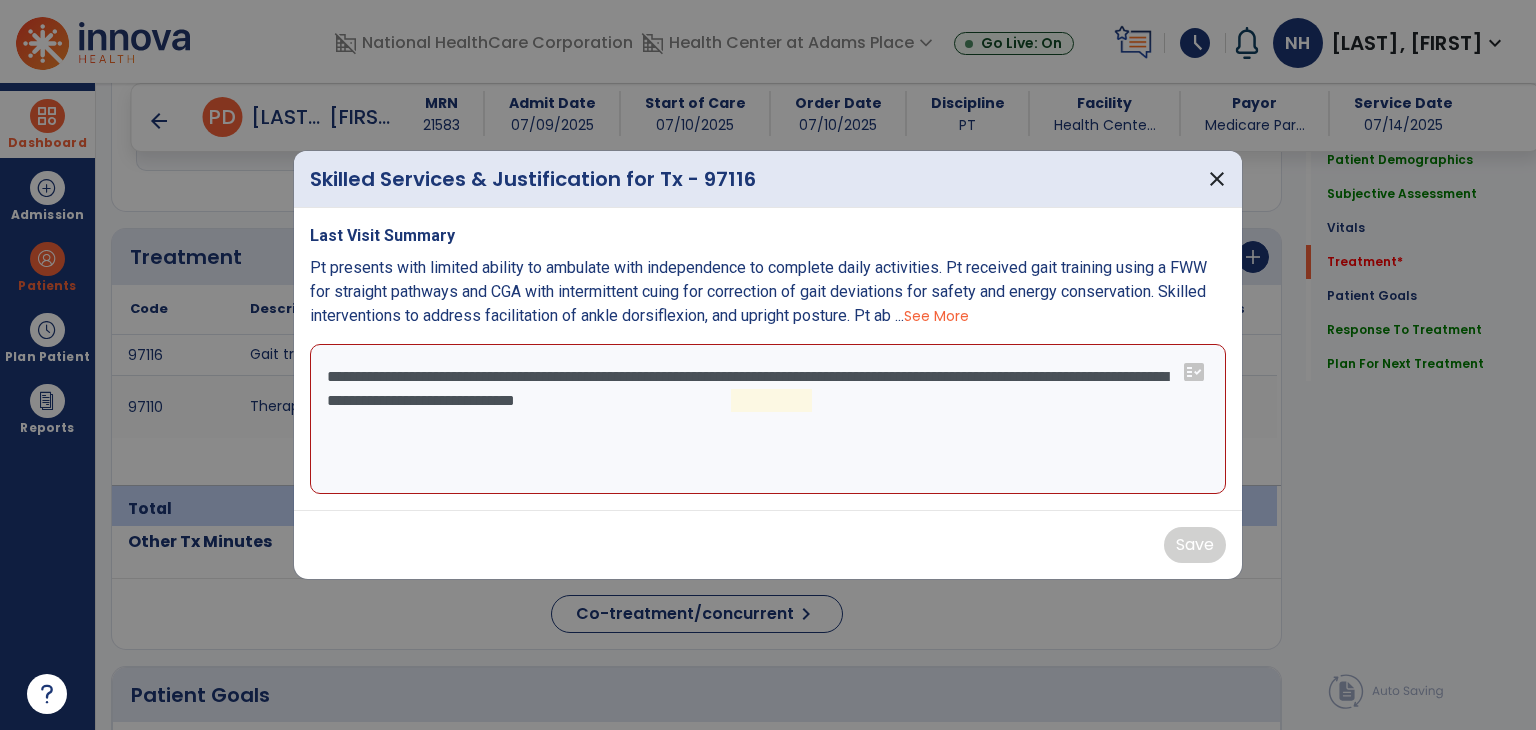click on "**********" at bounding box center [768, 419] 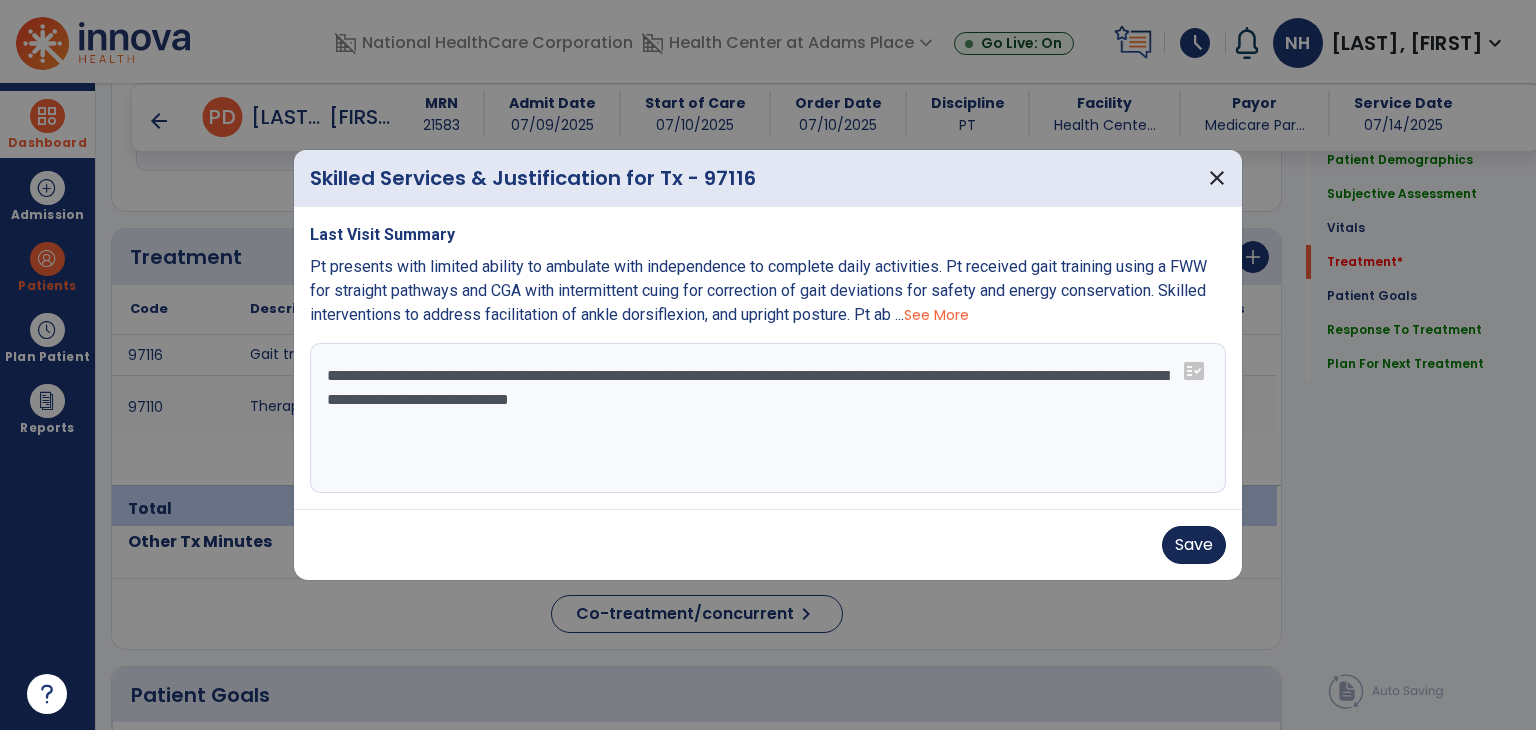 type on "**********" 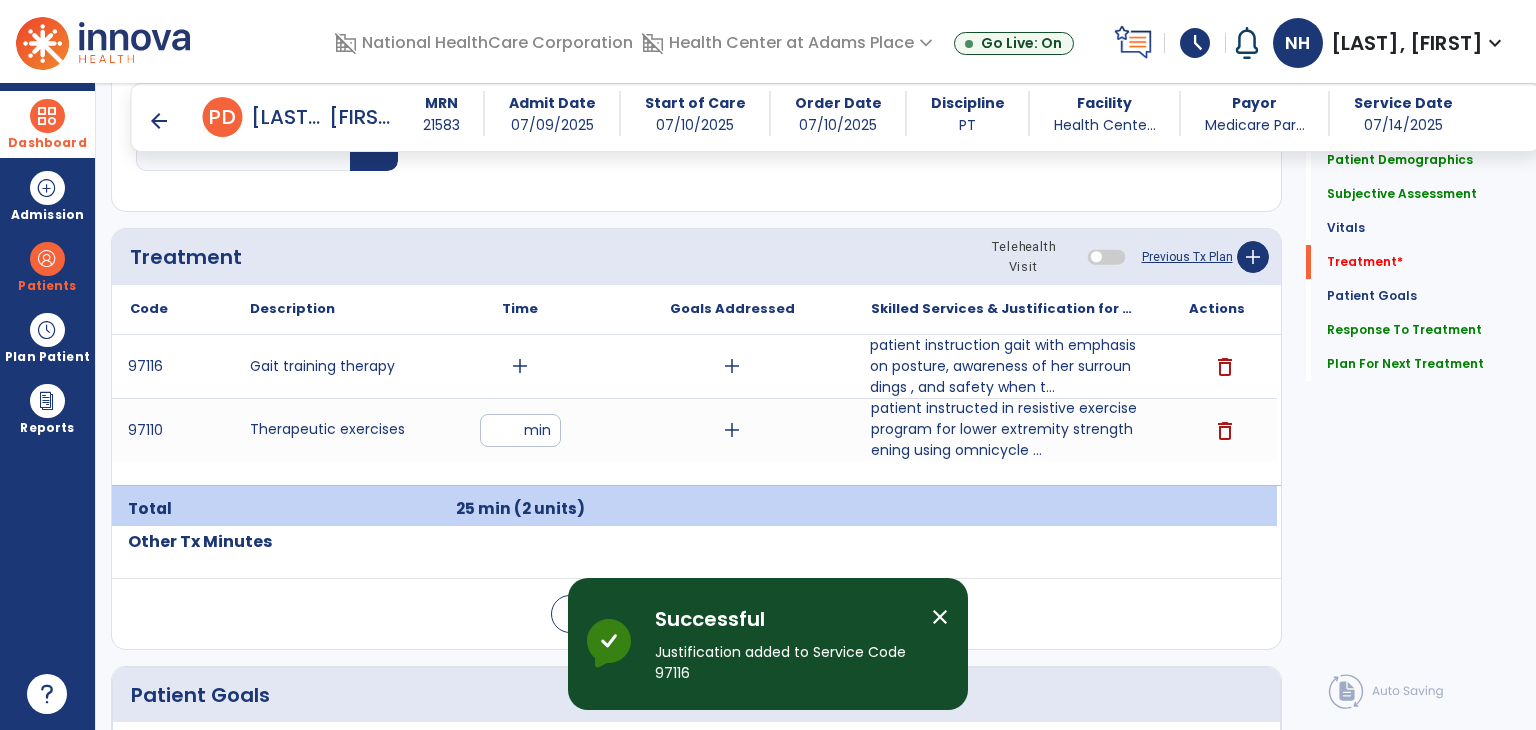 click on "add" at bounding box center [520, 366] 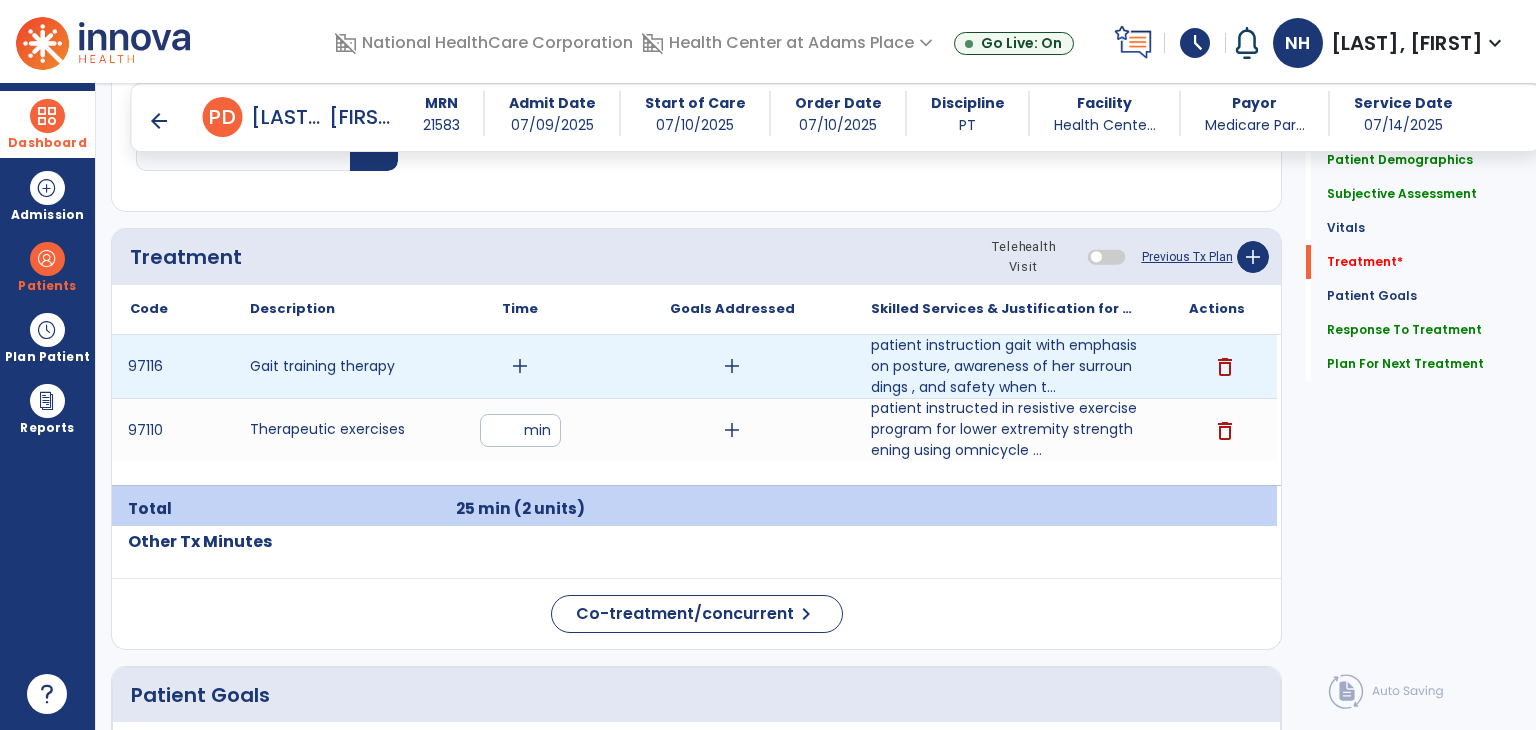 click on "add" at bounding box center [520, 366] 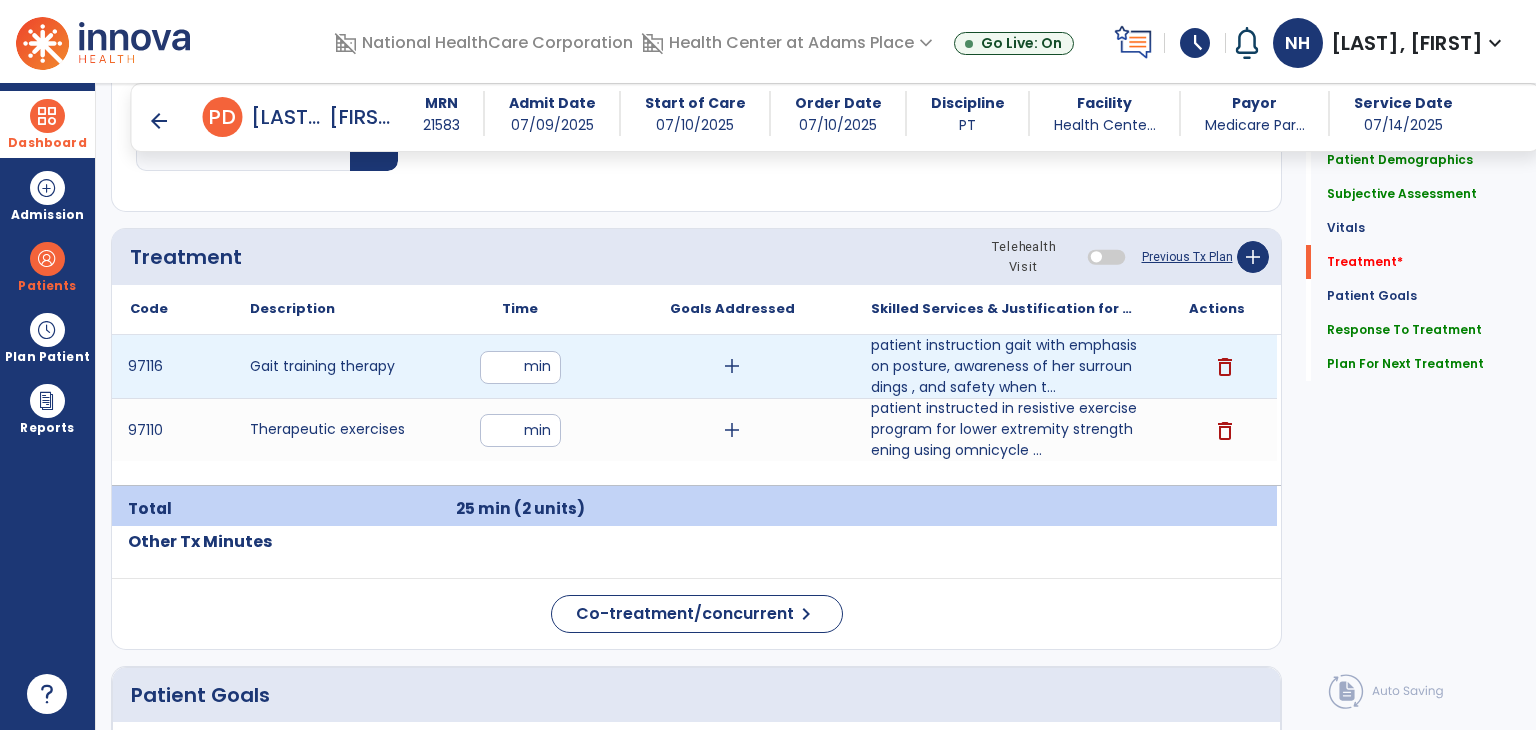 type on "**" 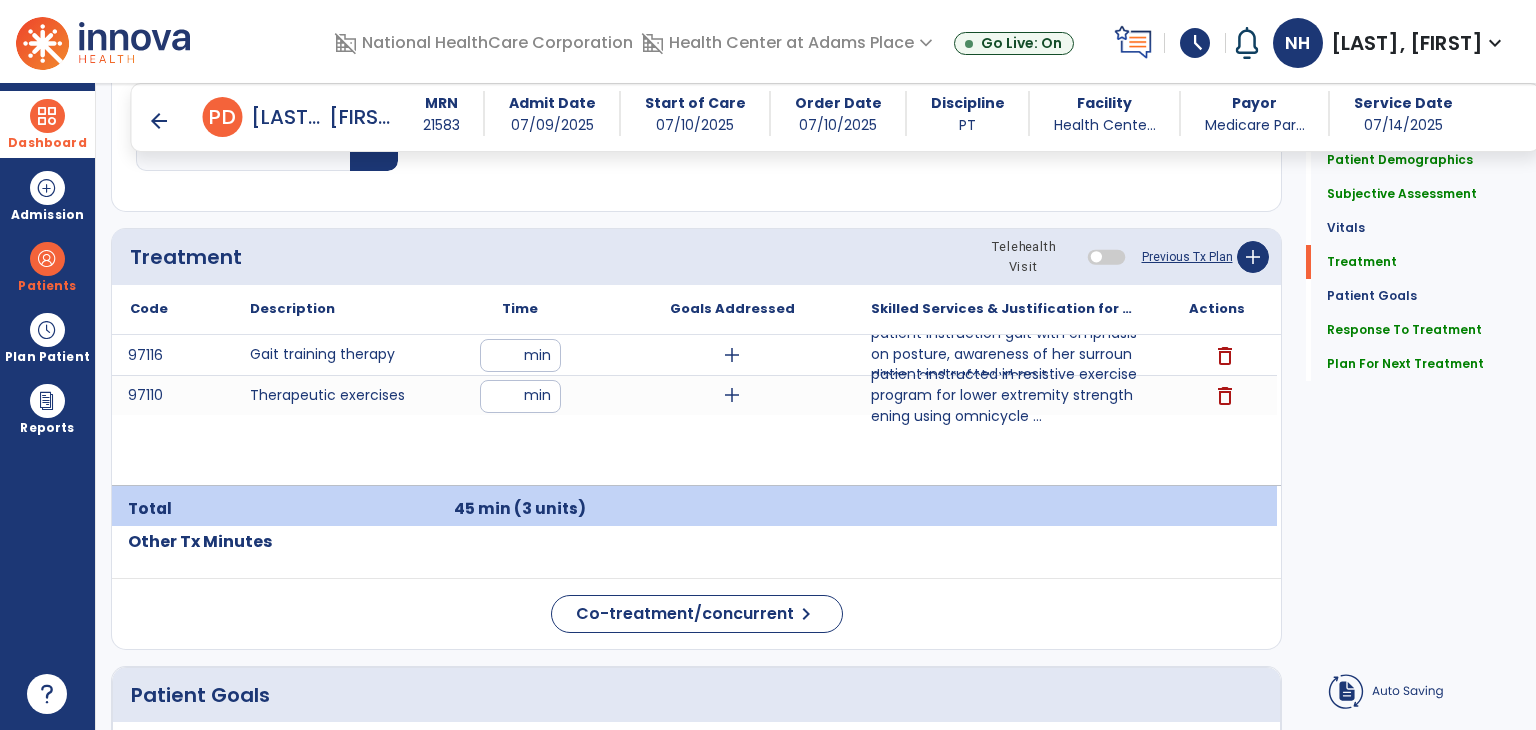 click on "Code
Description
Time" 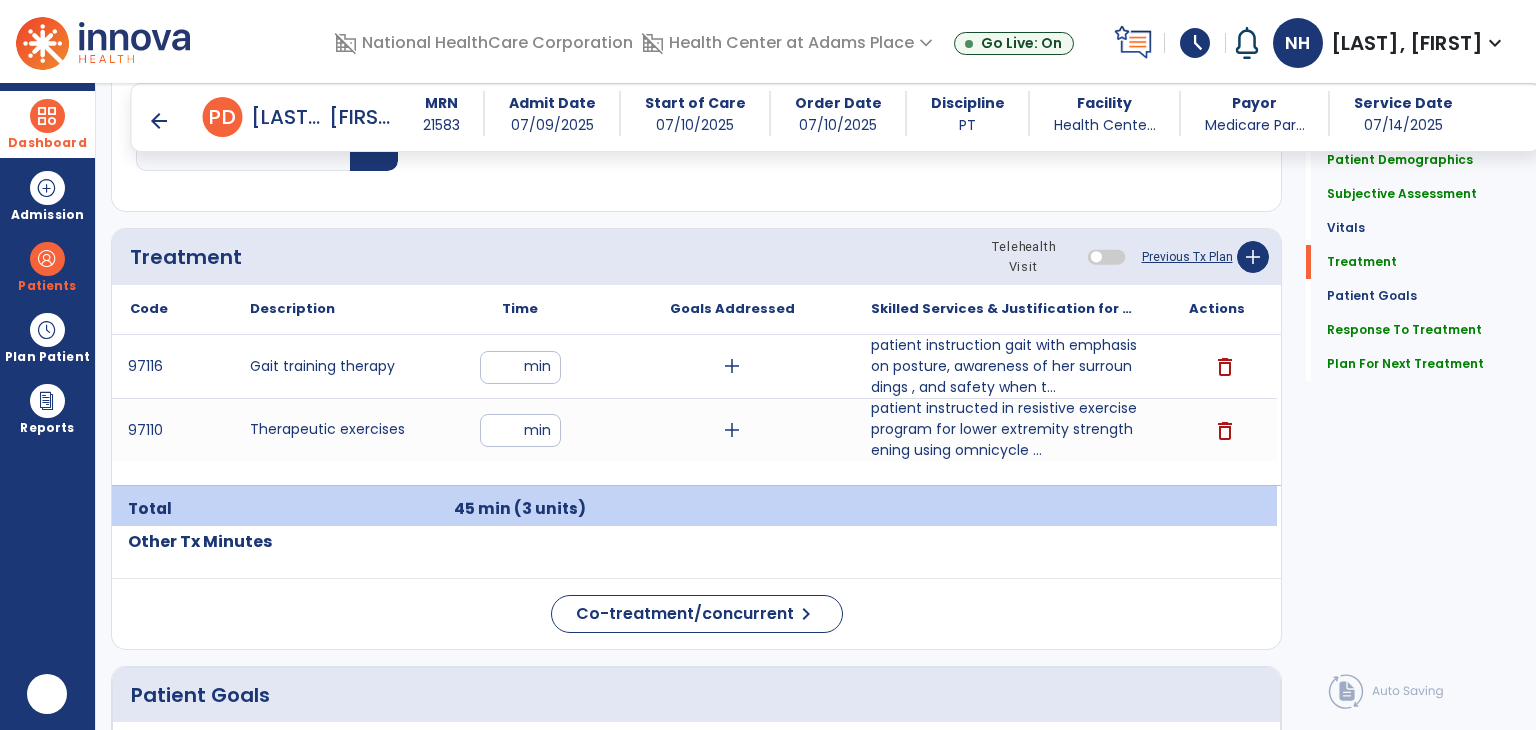scroll, scrollTop: 0, scrollLeft: 0, axis: both 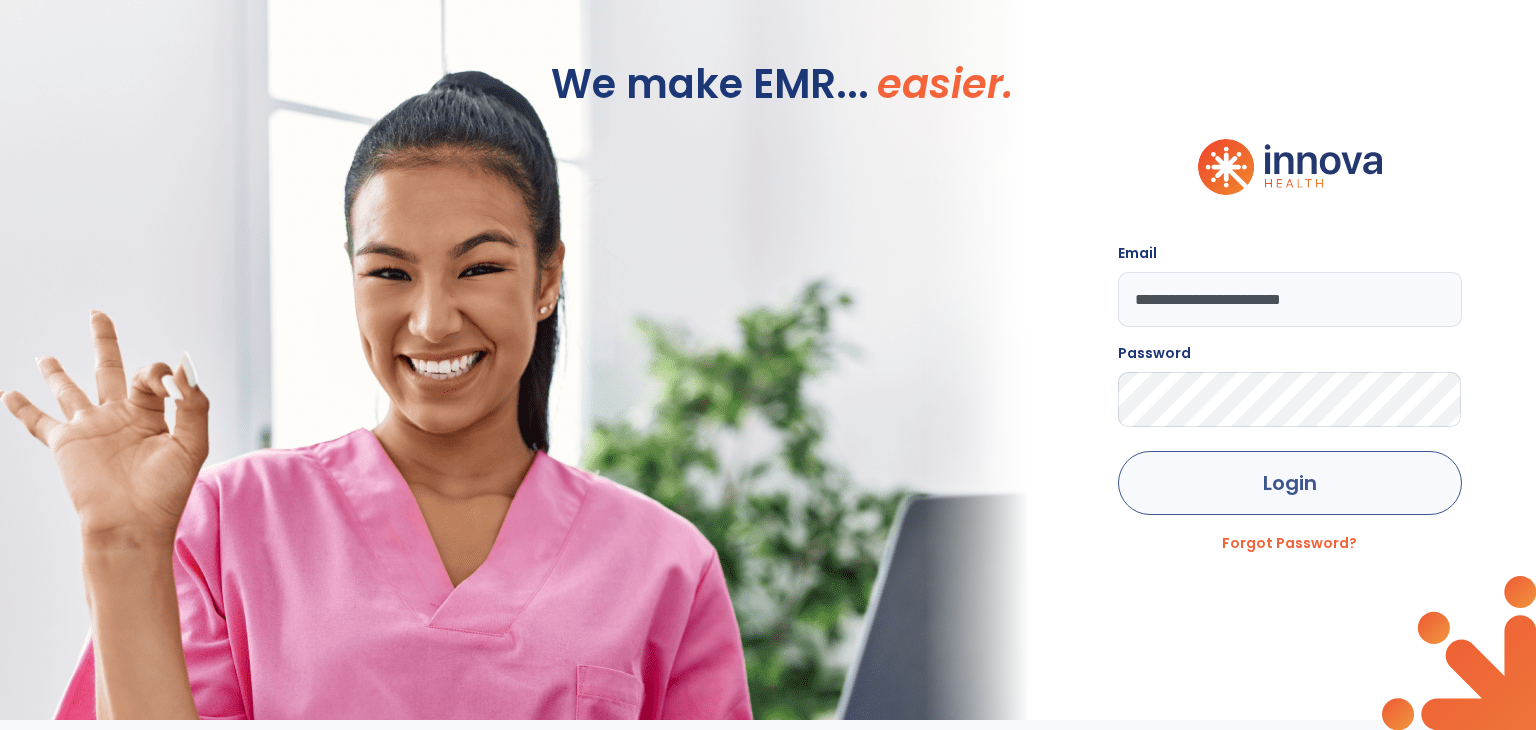 click on "Login" 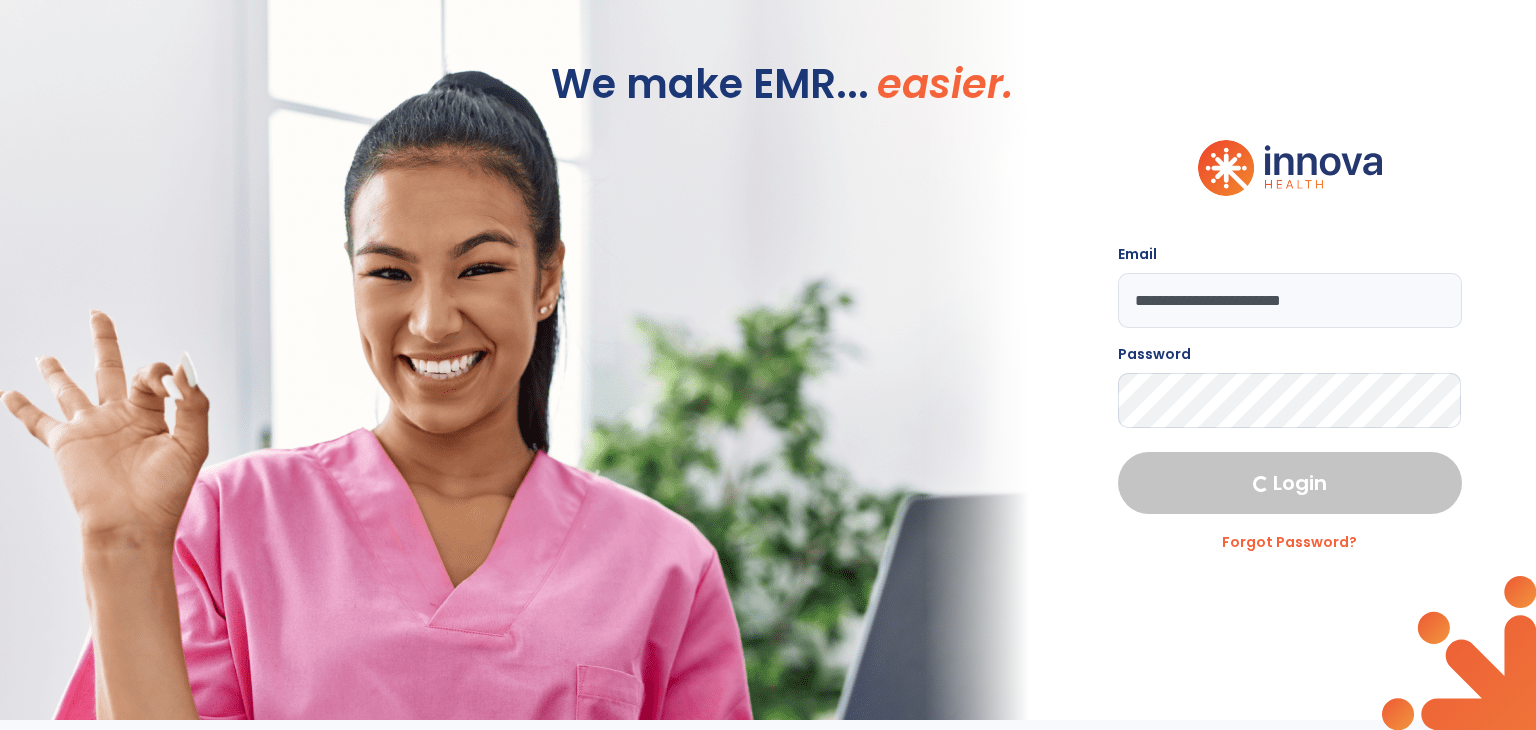select on "****" 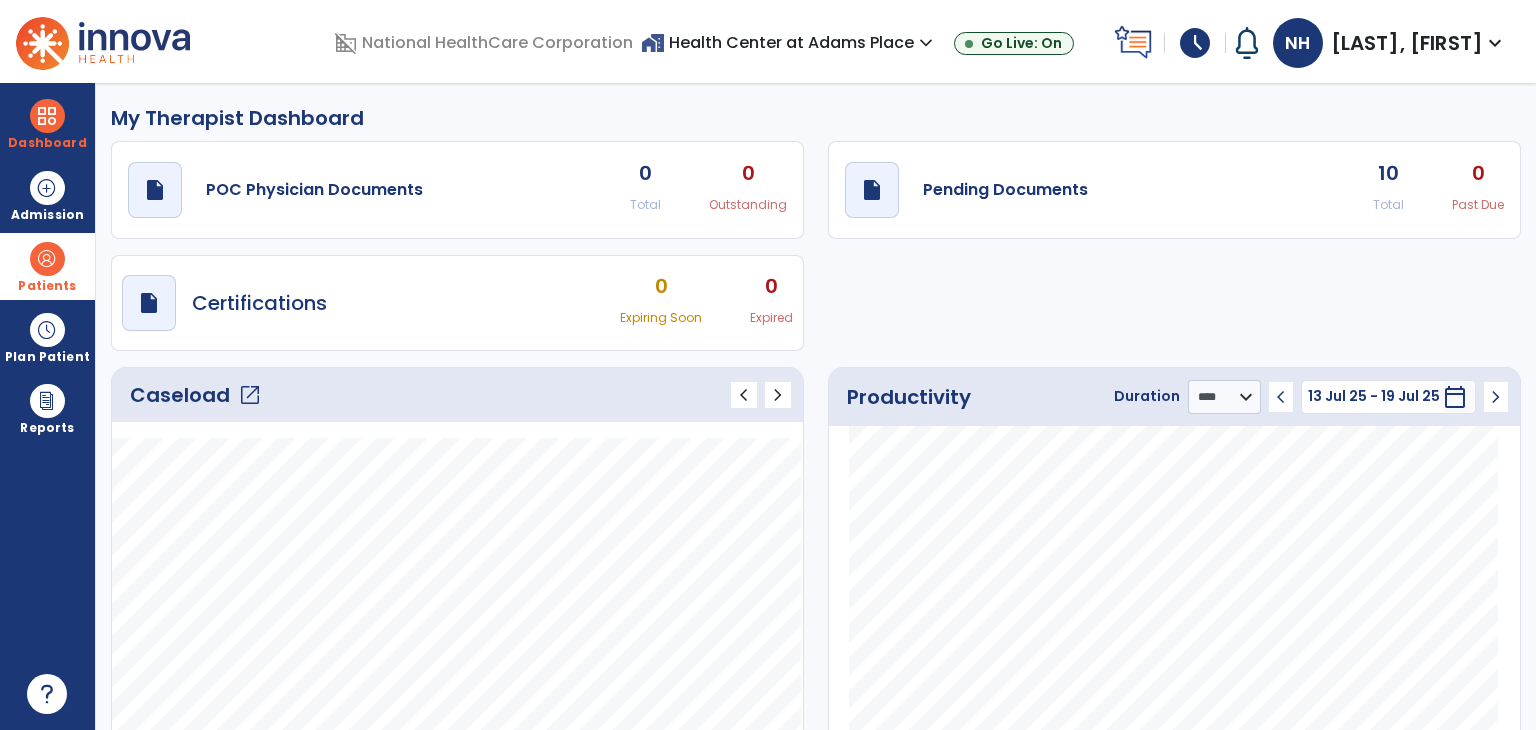 click at bounding box center [47, 259] 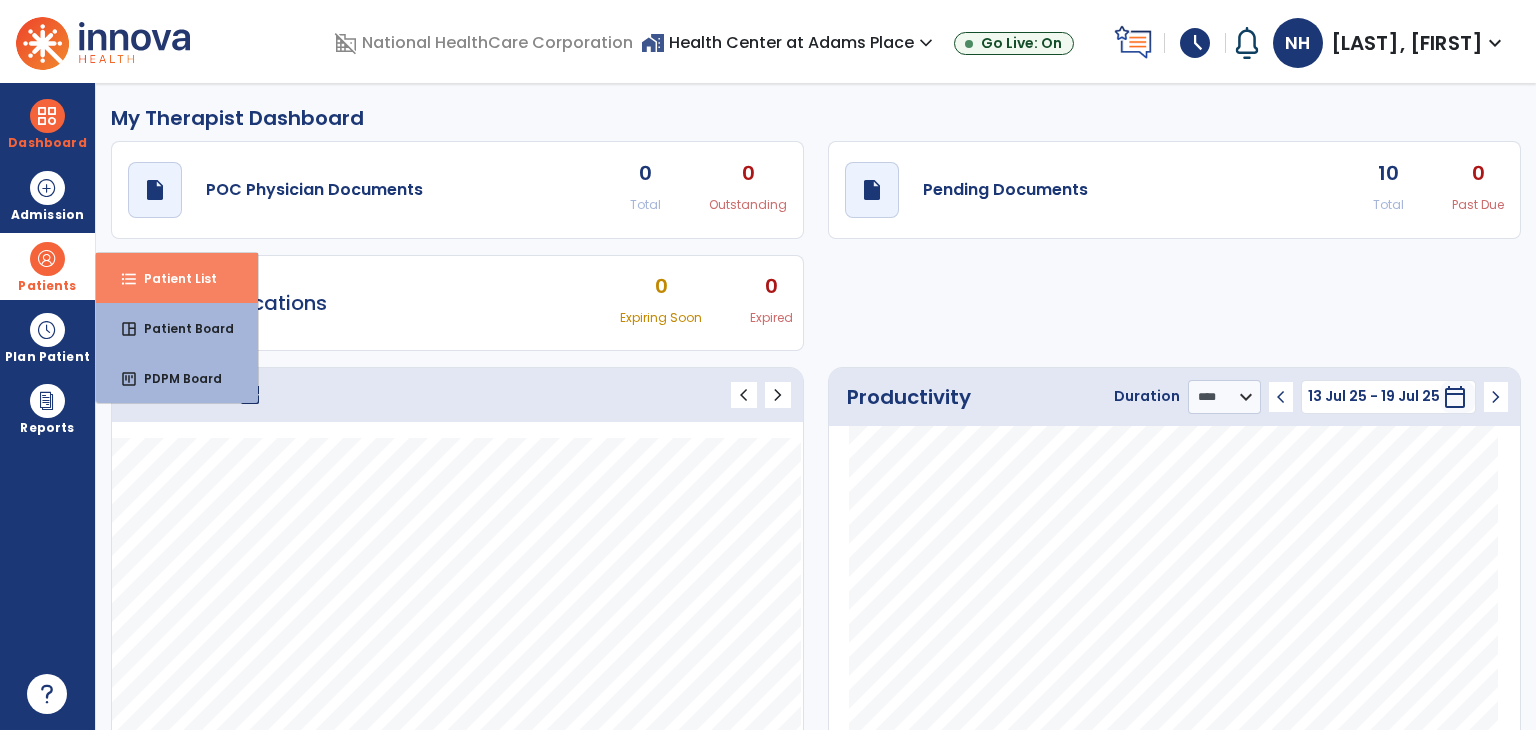 click on "format_list_bulleted  Patient List" at bounding box center (177, 278) 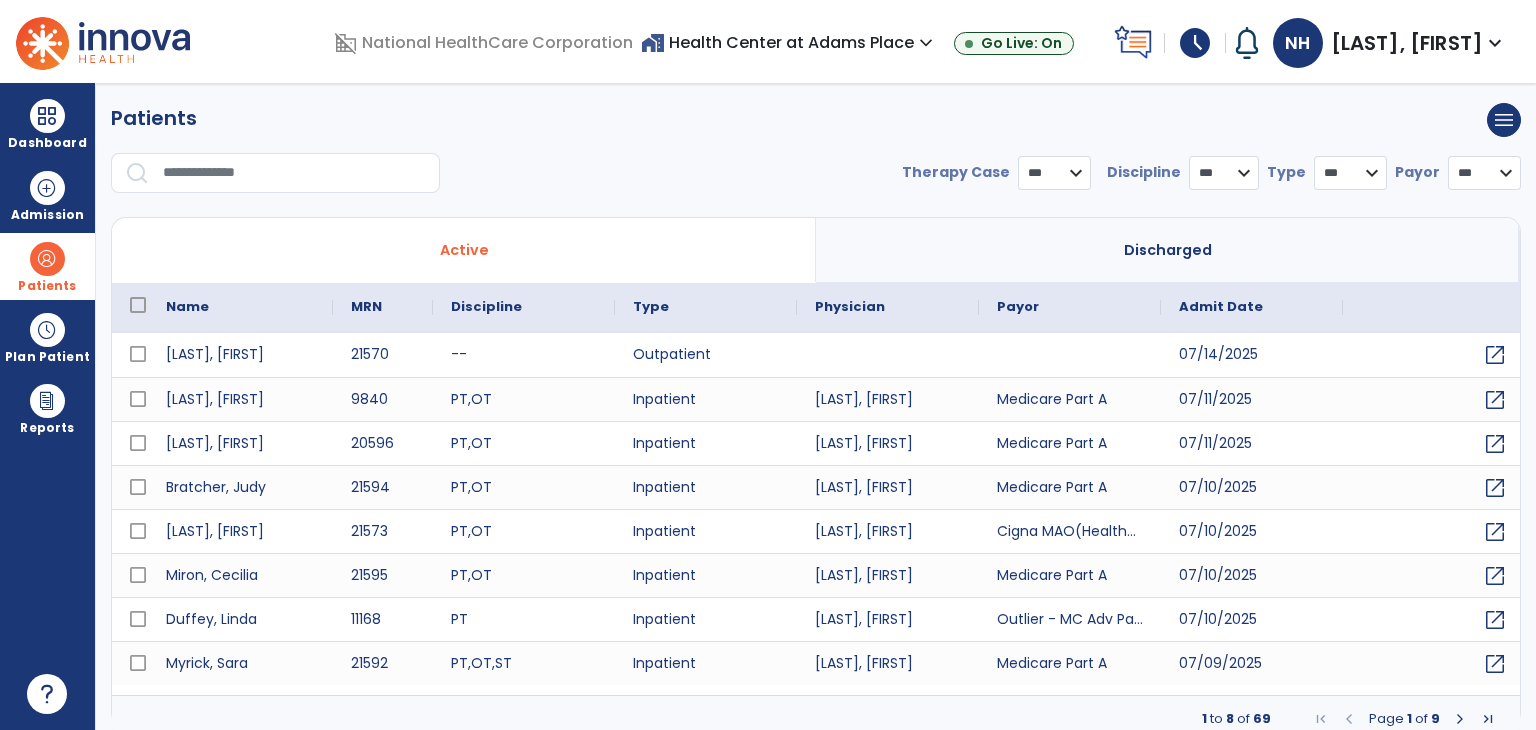select on "***" 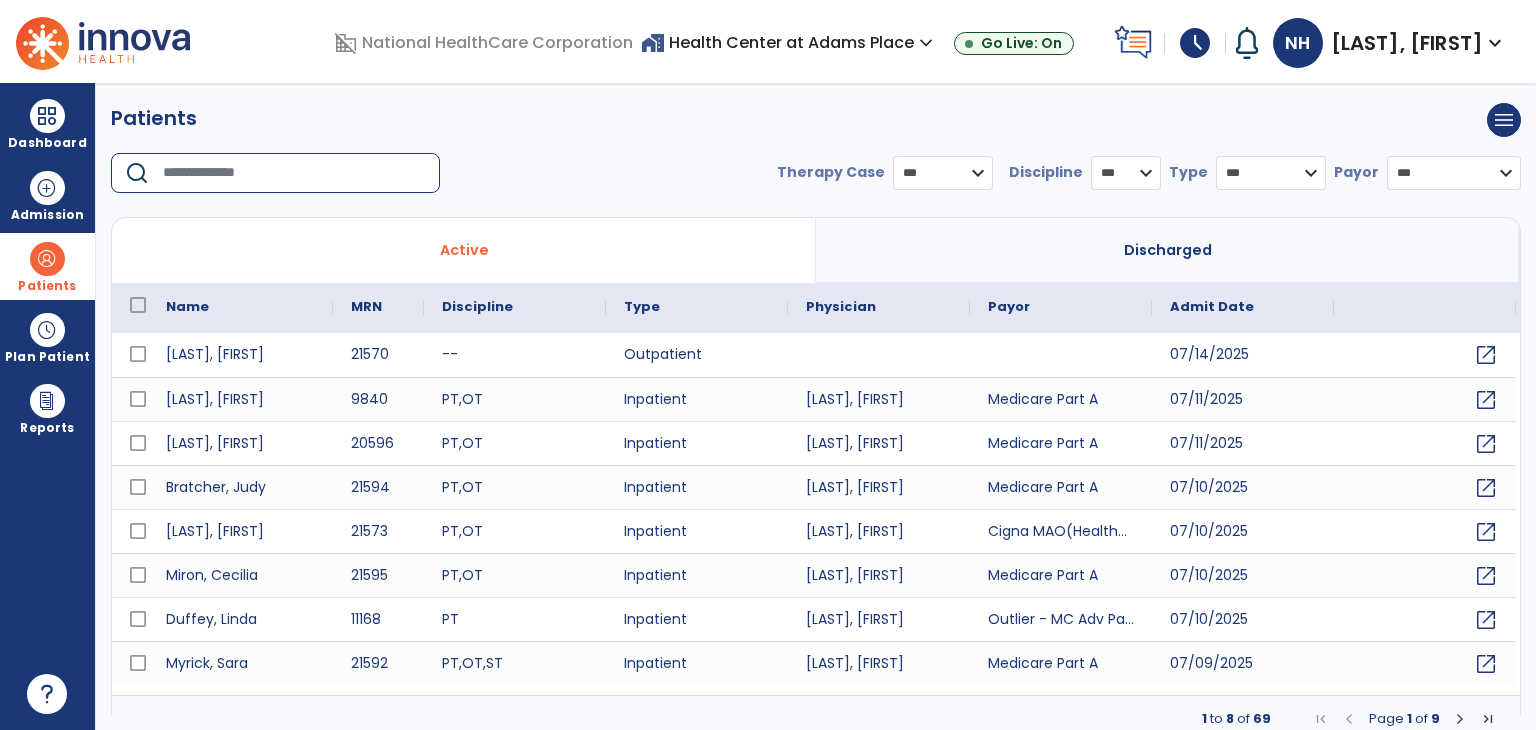 click at bounding box center (294, 173) 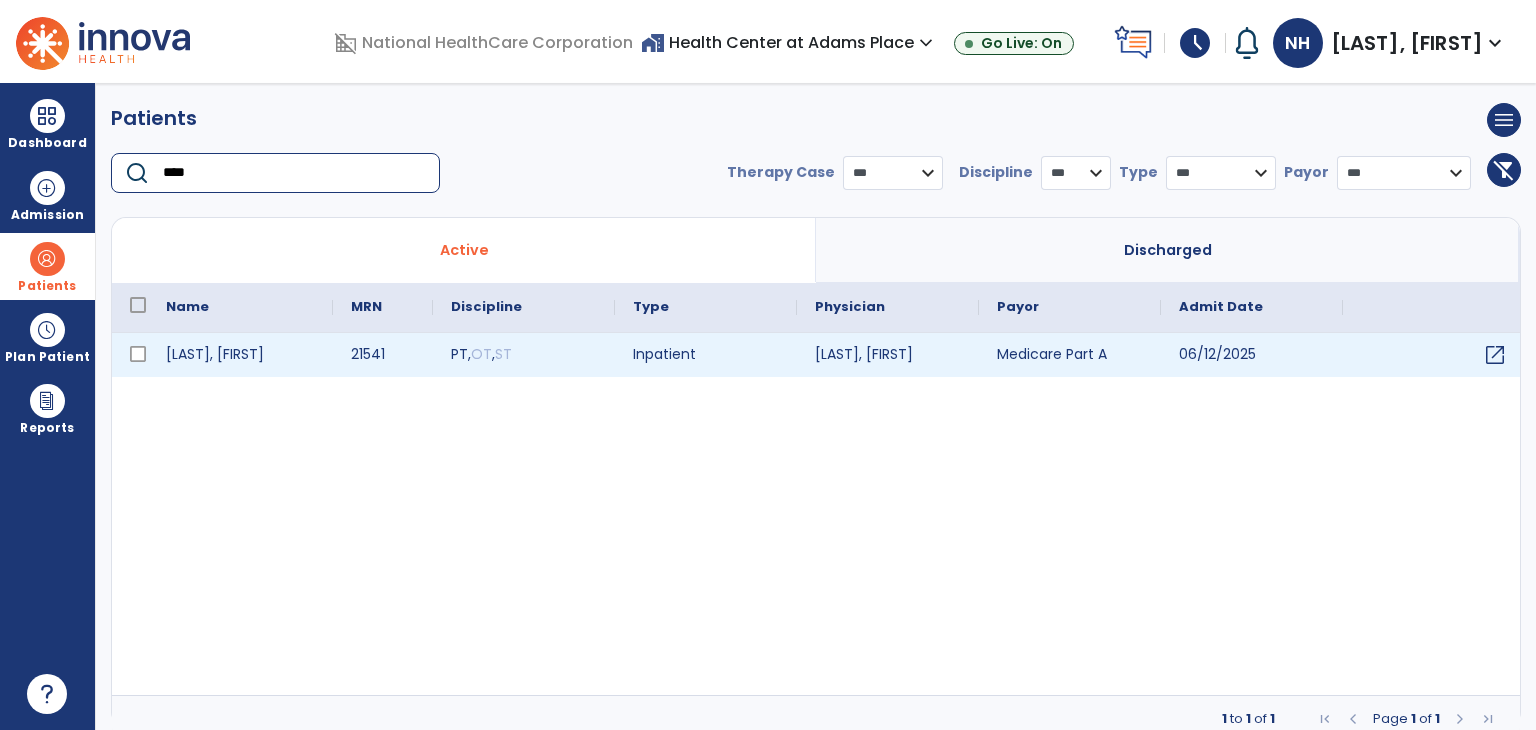 type on "****" 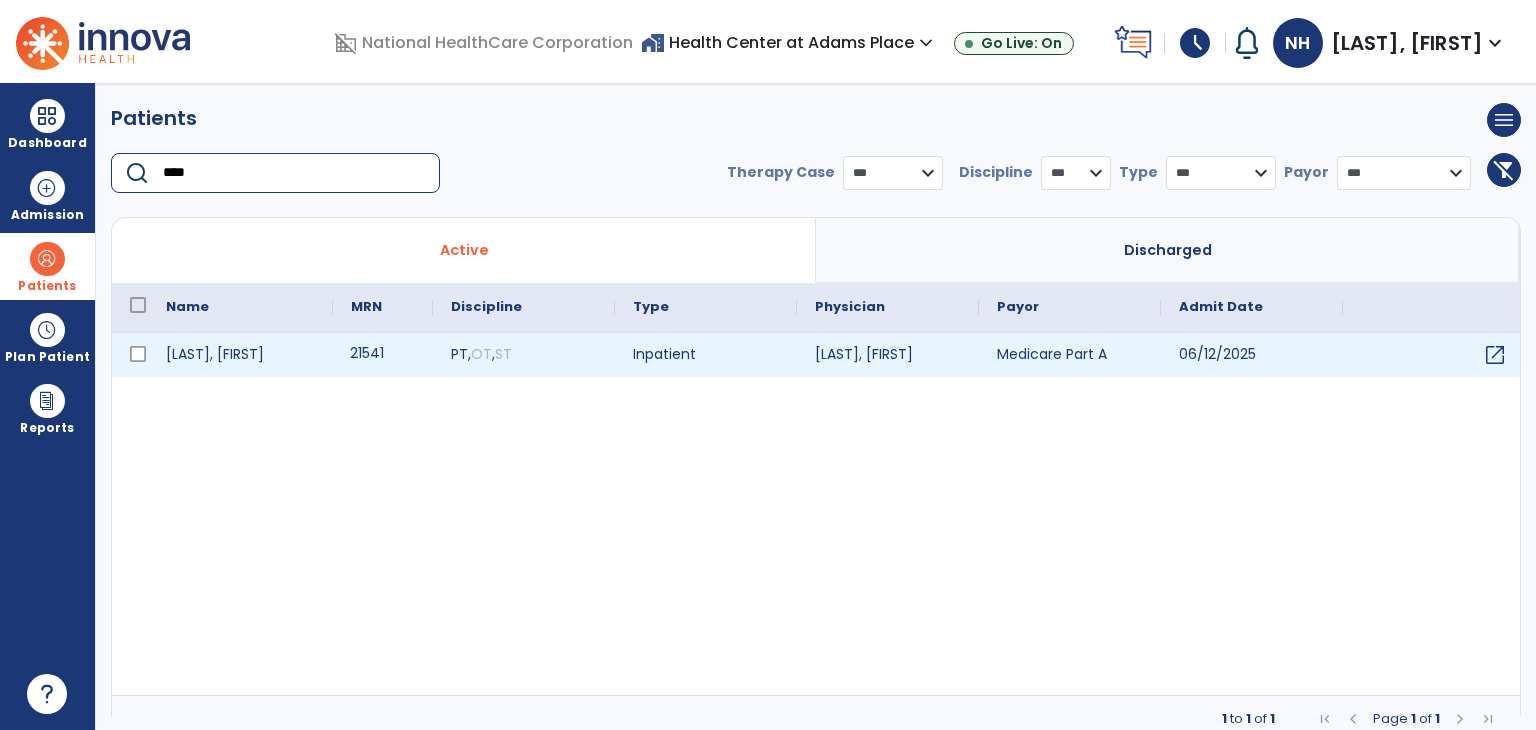 click on "21541" at bounding box center [383, 355] 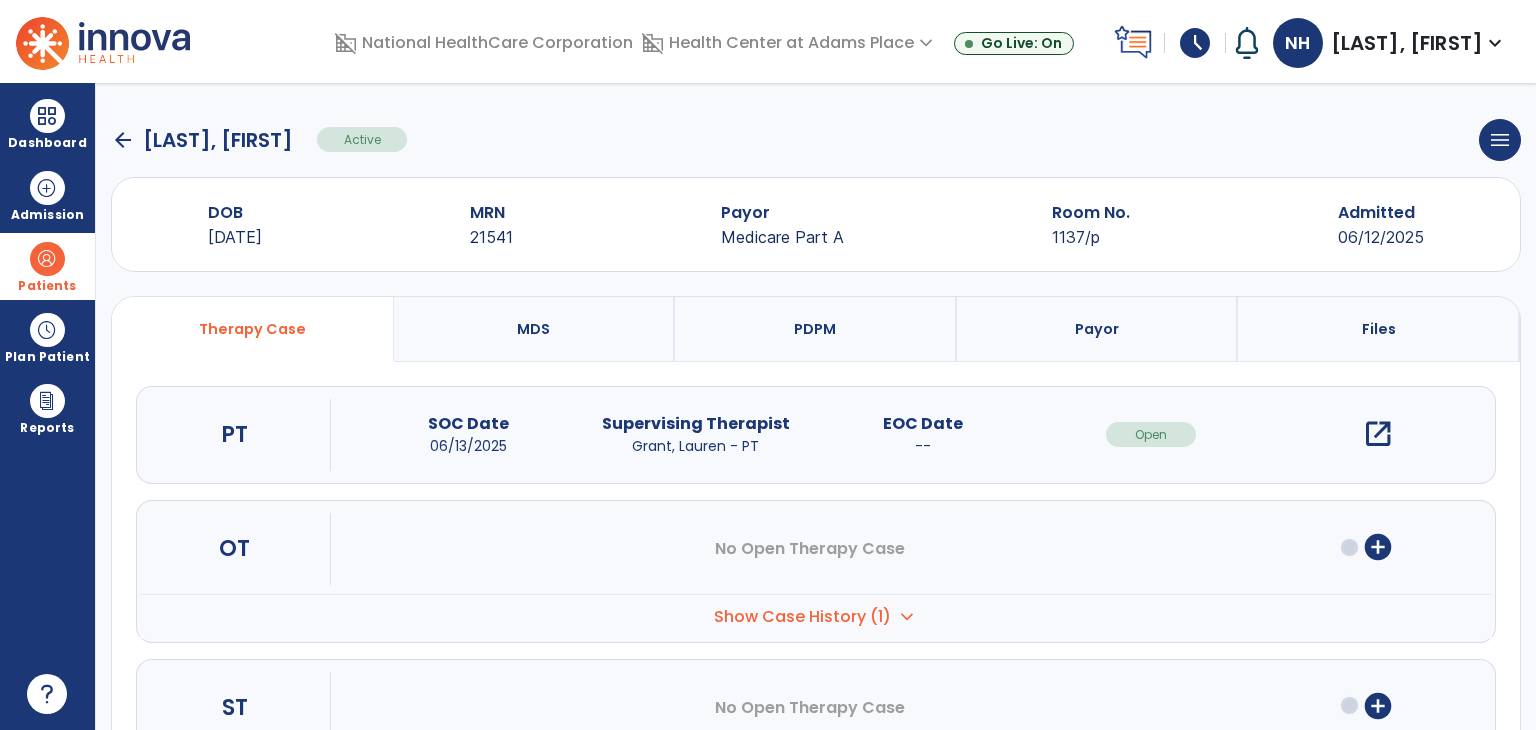 click on "open_in_new" at bounding box center [1378, 434] 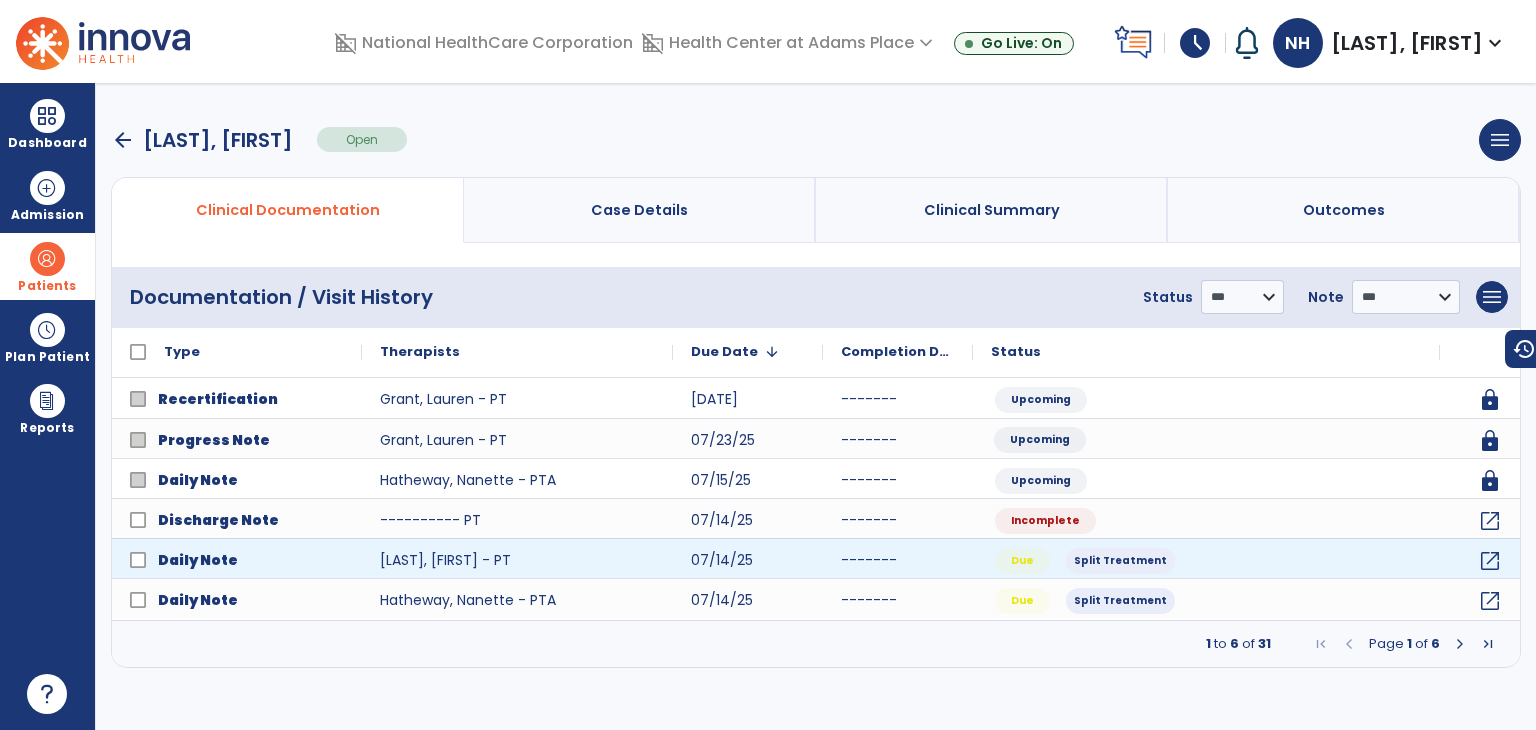 drag, startPoint x: 1376, startPoint y: 433, endPoint x: 1279, endPoint y: 580, distance: 176.11928 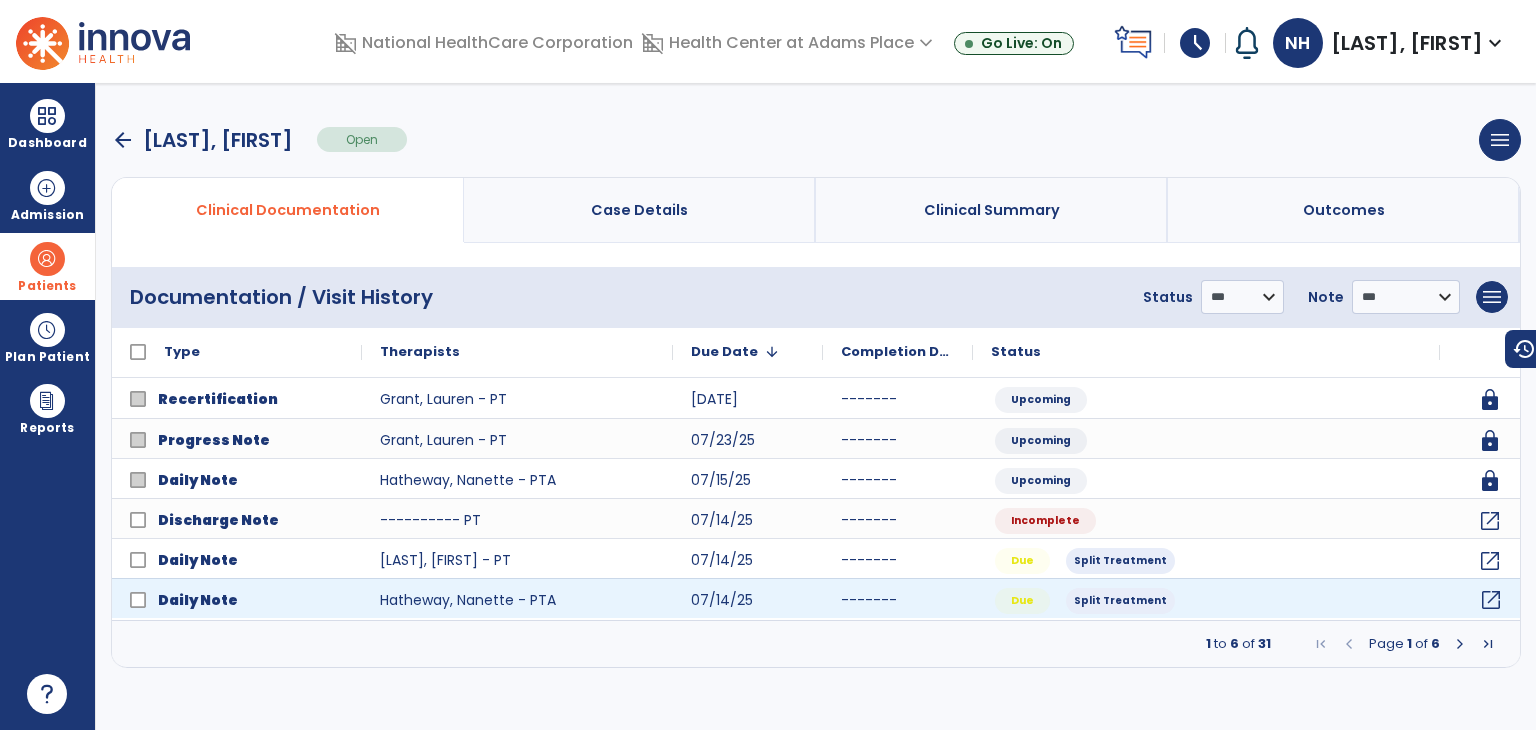 click on "open_in_new" 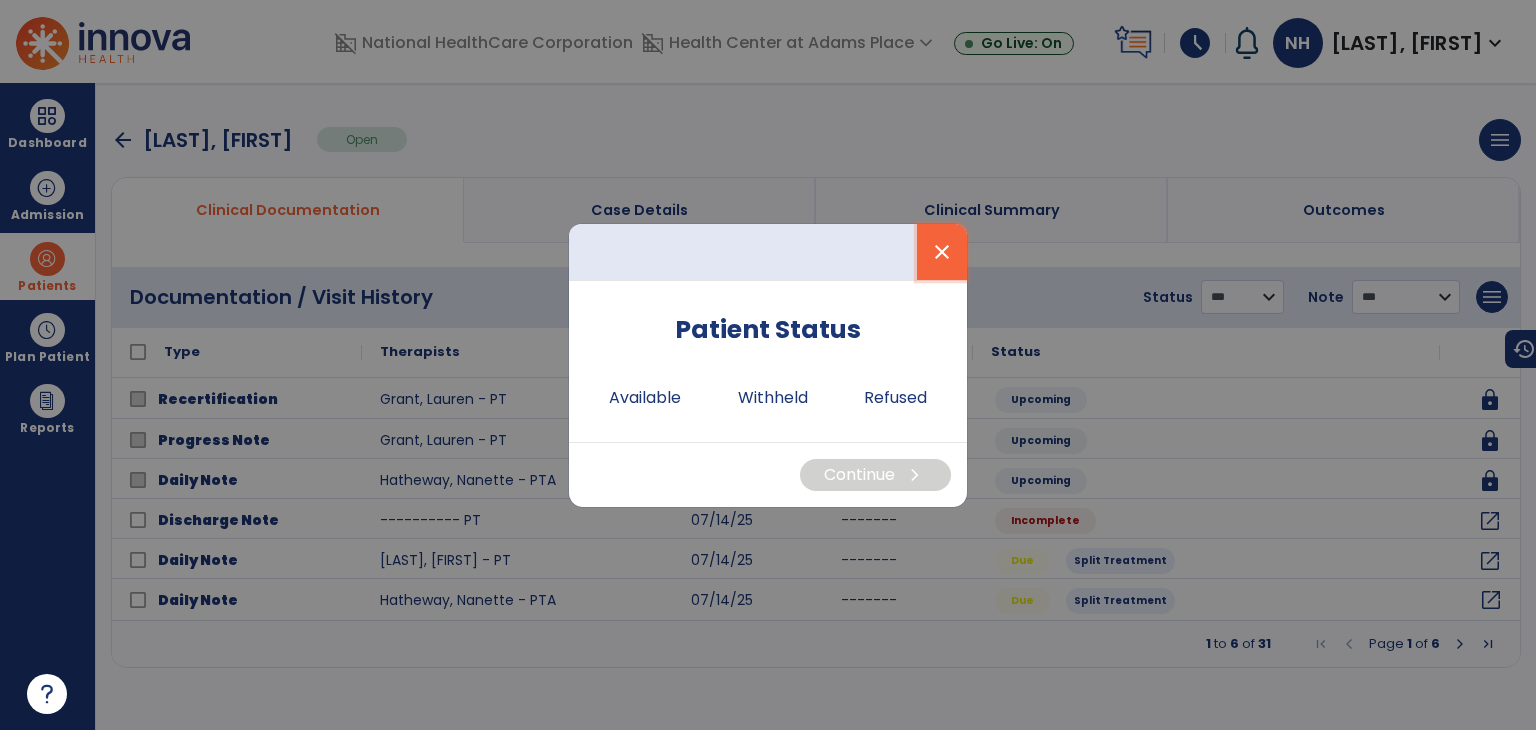 click on "close" at bounding box center [942, 252] 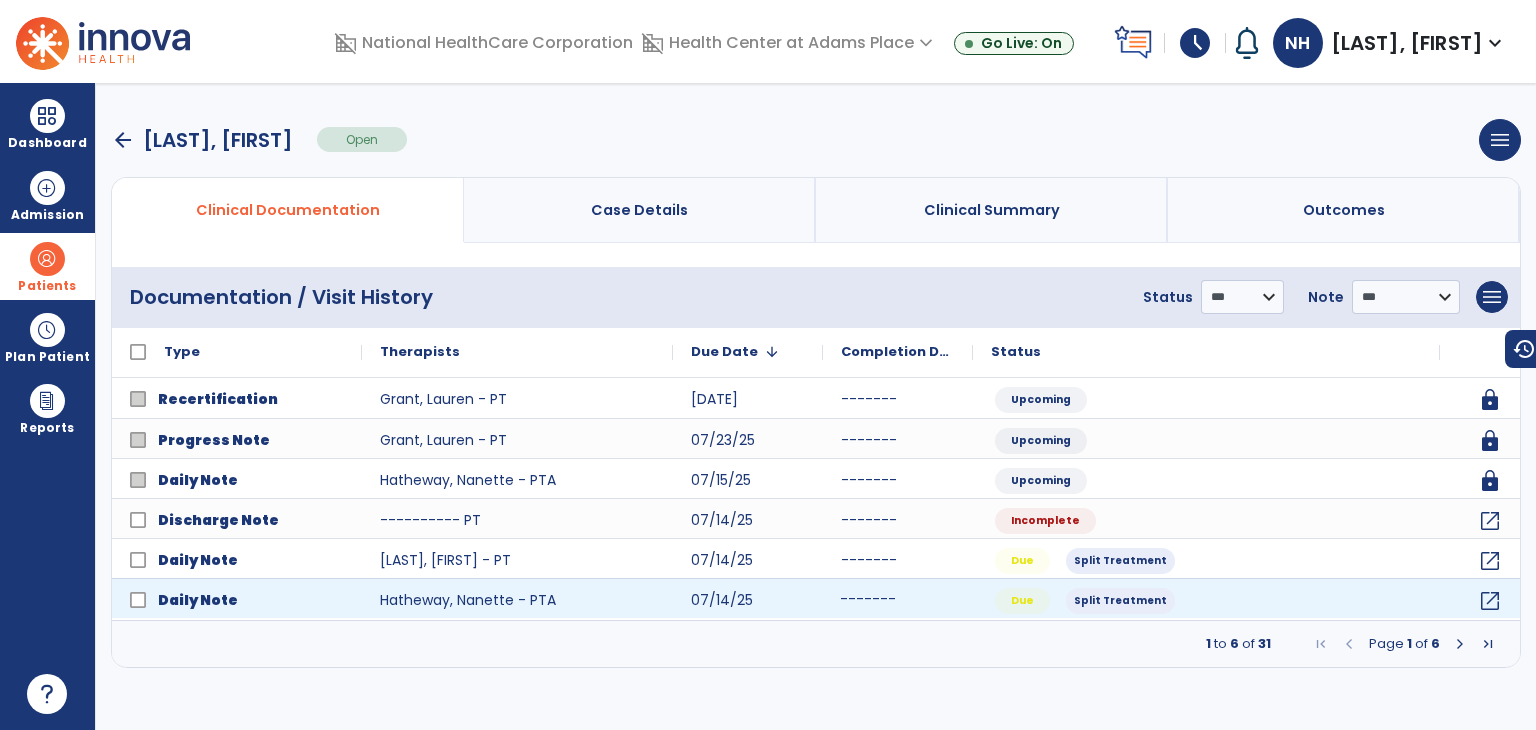 click on "-------" 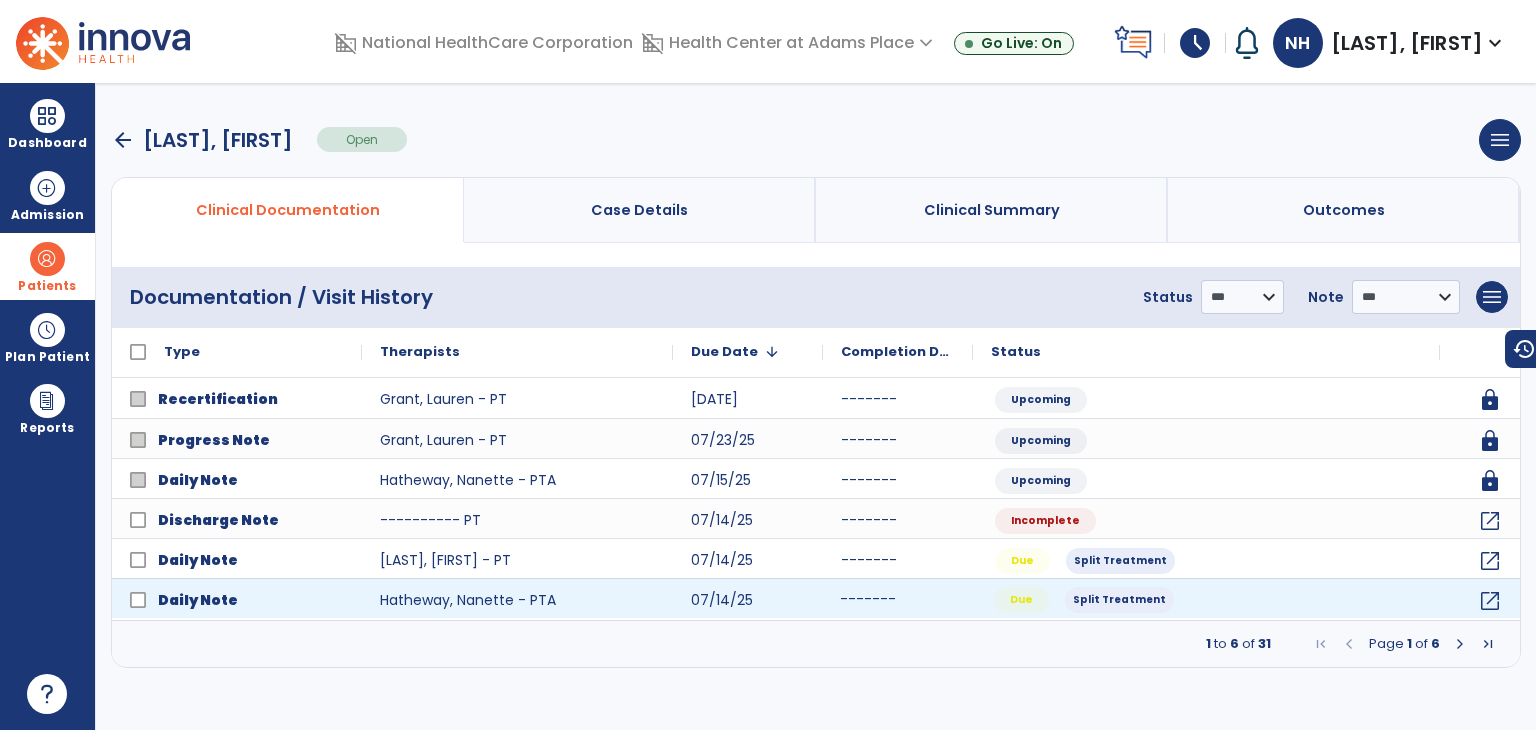 click on "Due Split Treatment" 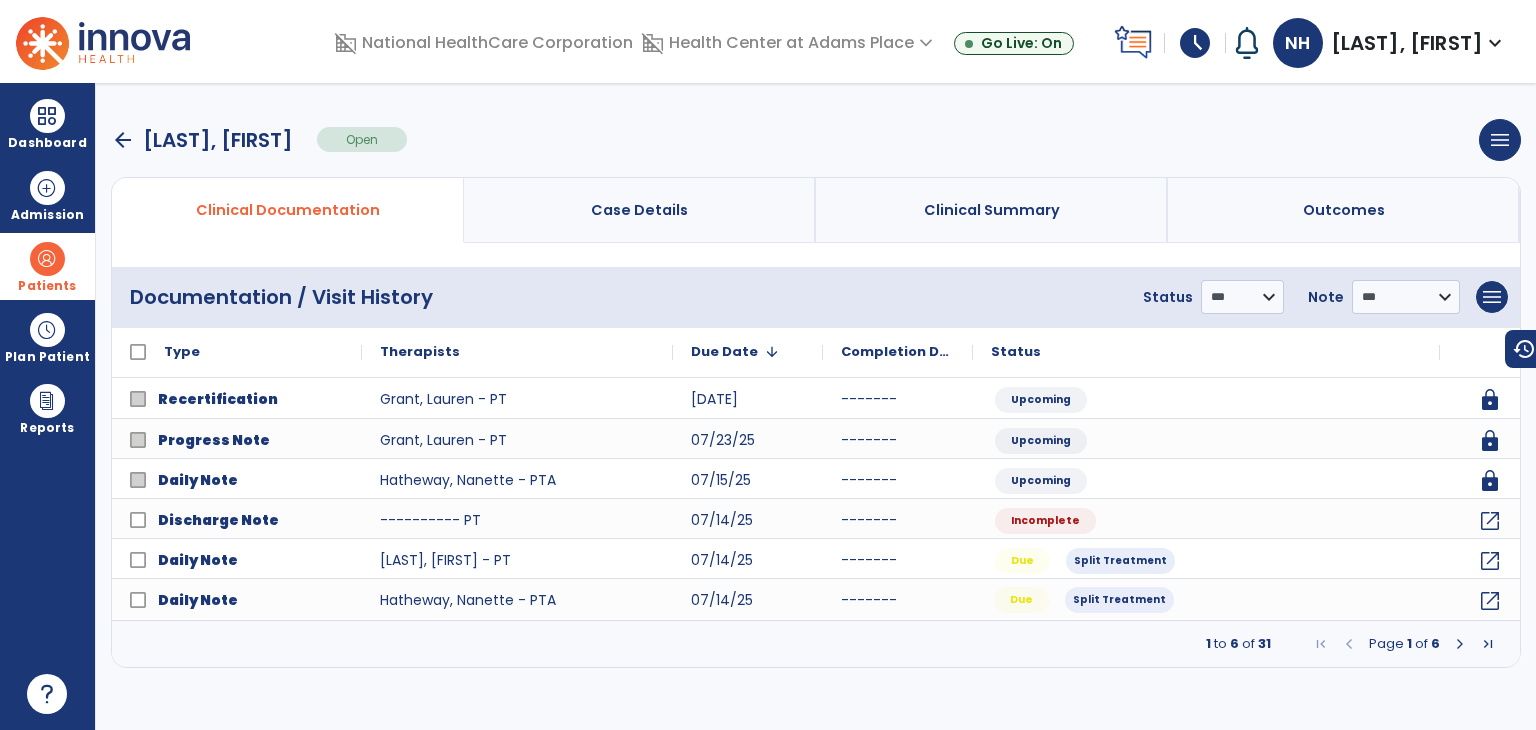 click at bounding box center [1460, 644] 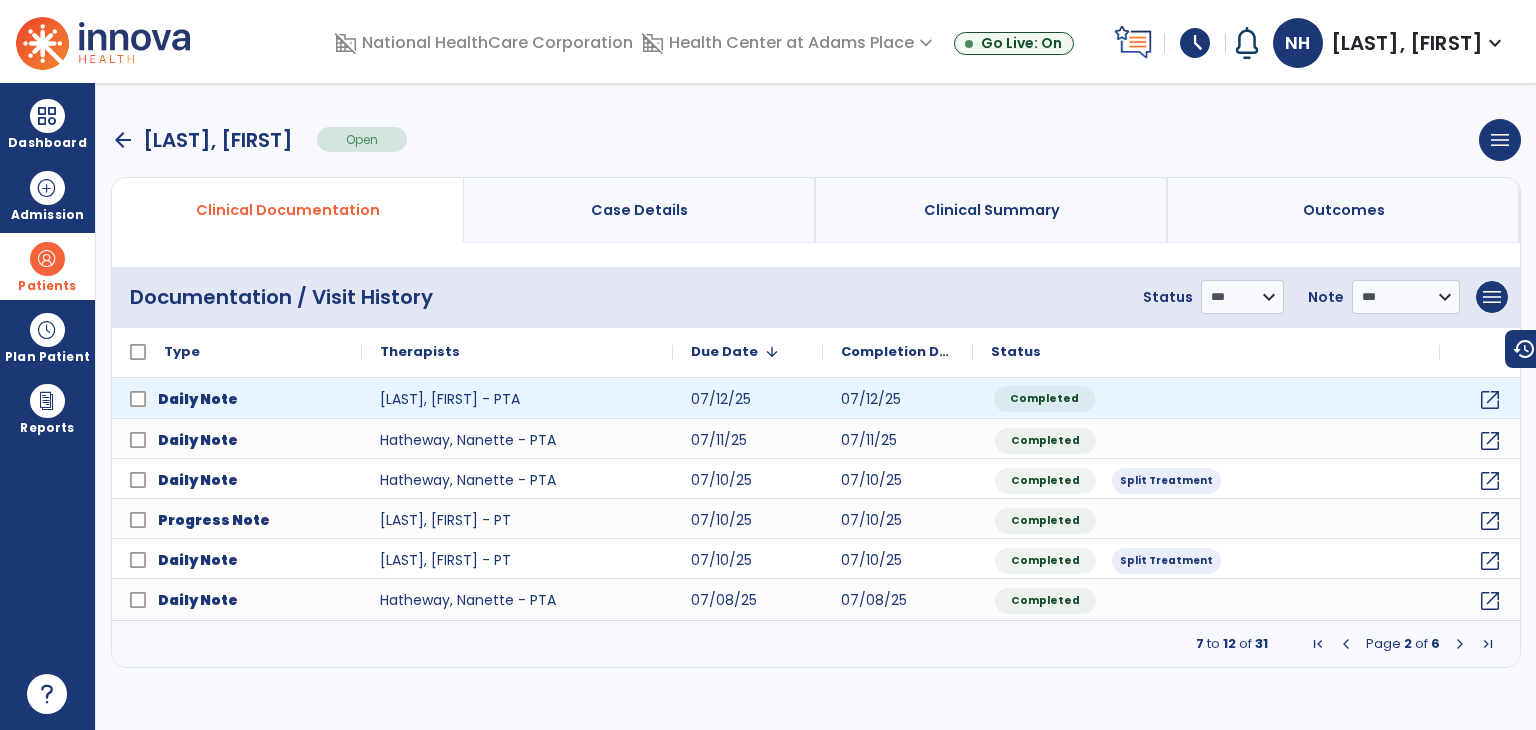 click on "Completed" 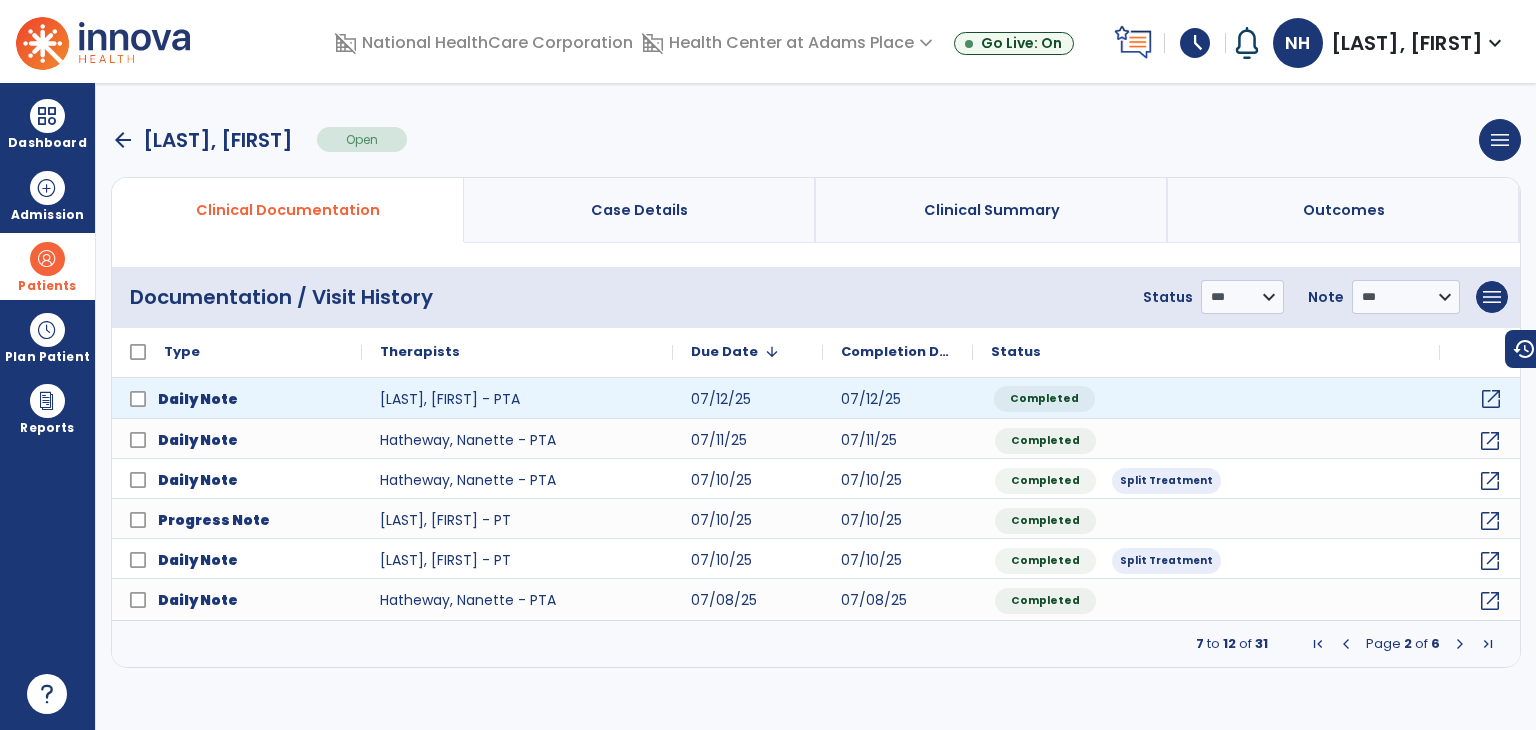 click on "open_in_new" 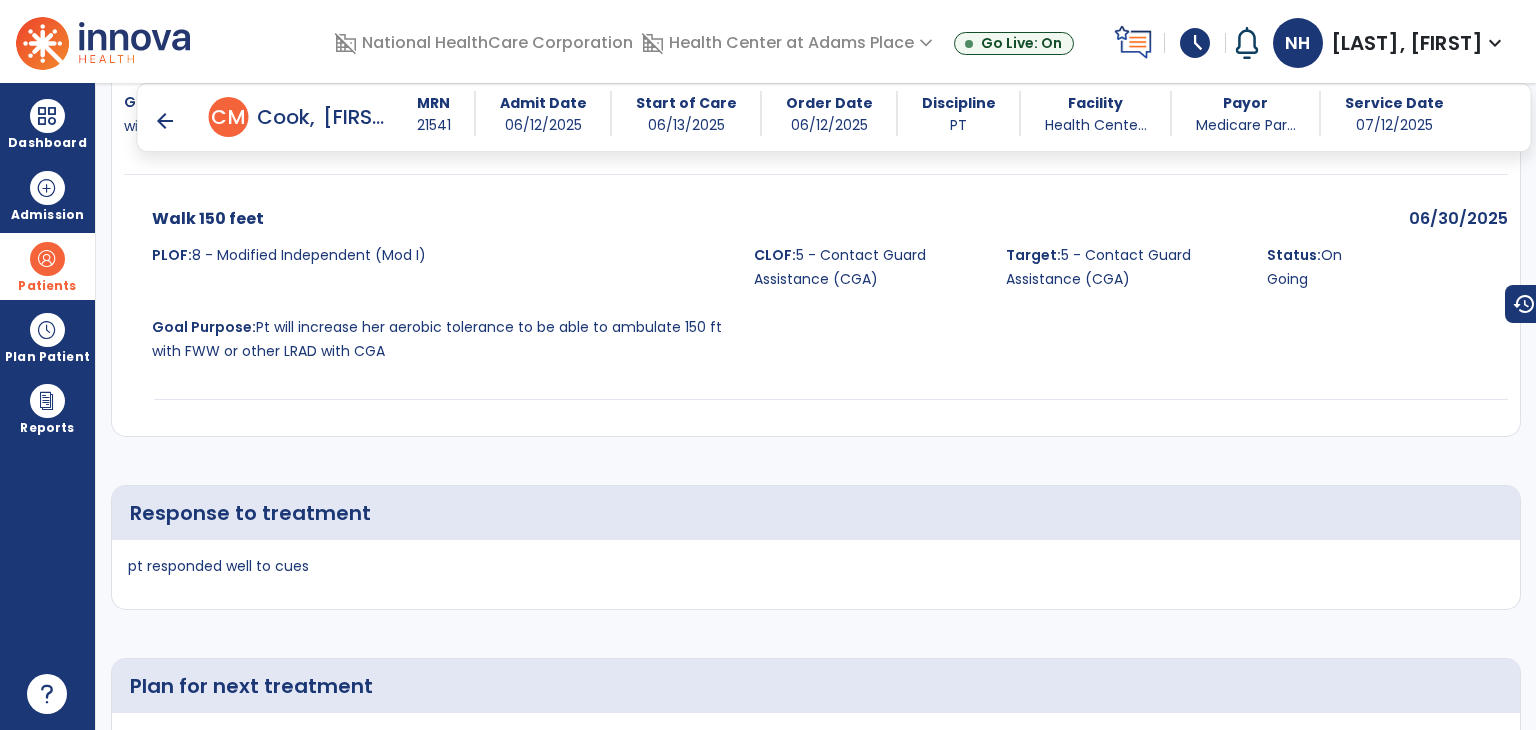 scroll, scrollTop: 3214, scrollLeft: 0, axis: vertical 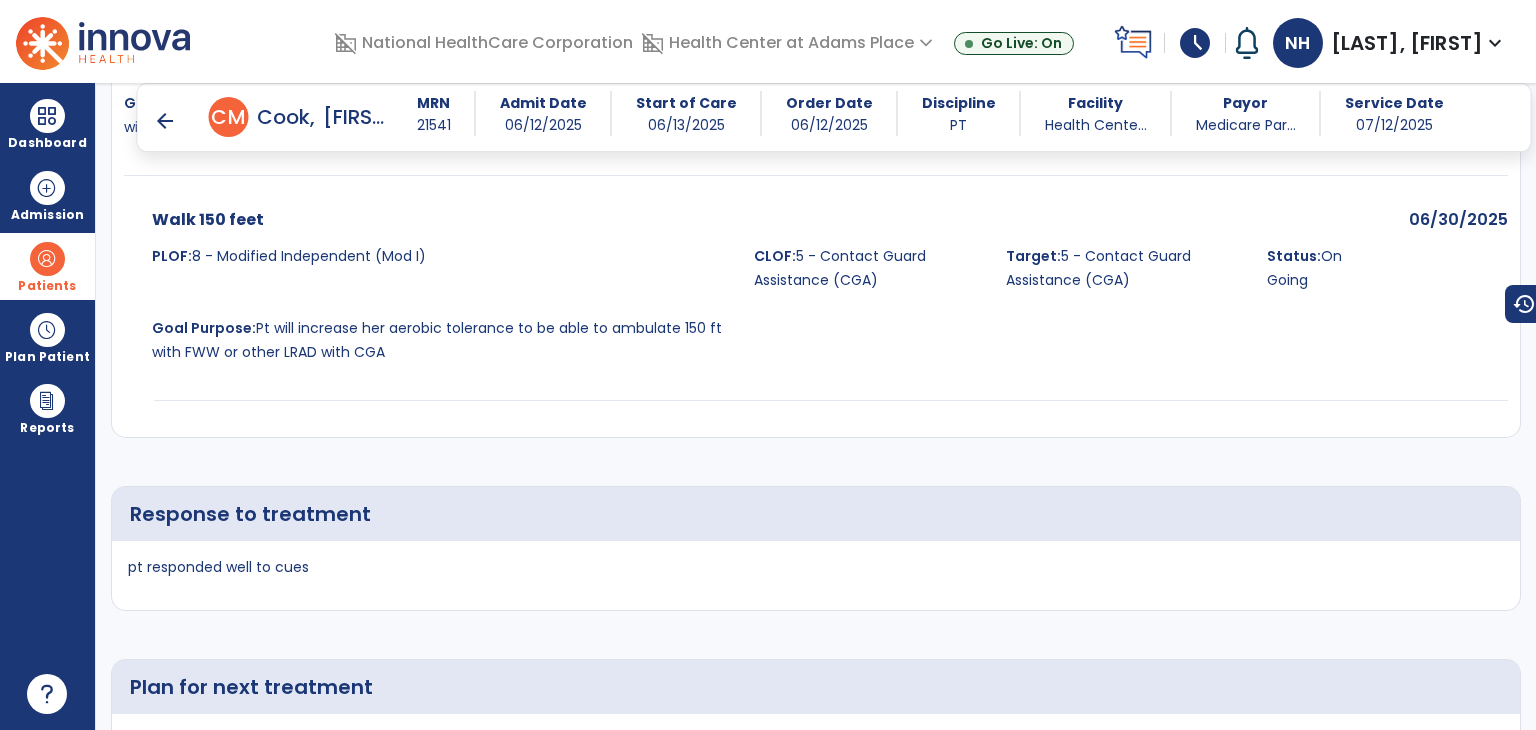 click at bounding box center [816, 404] 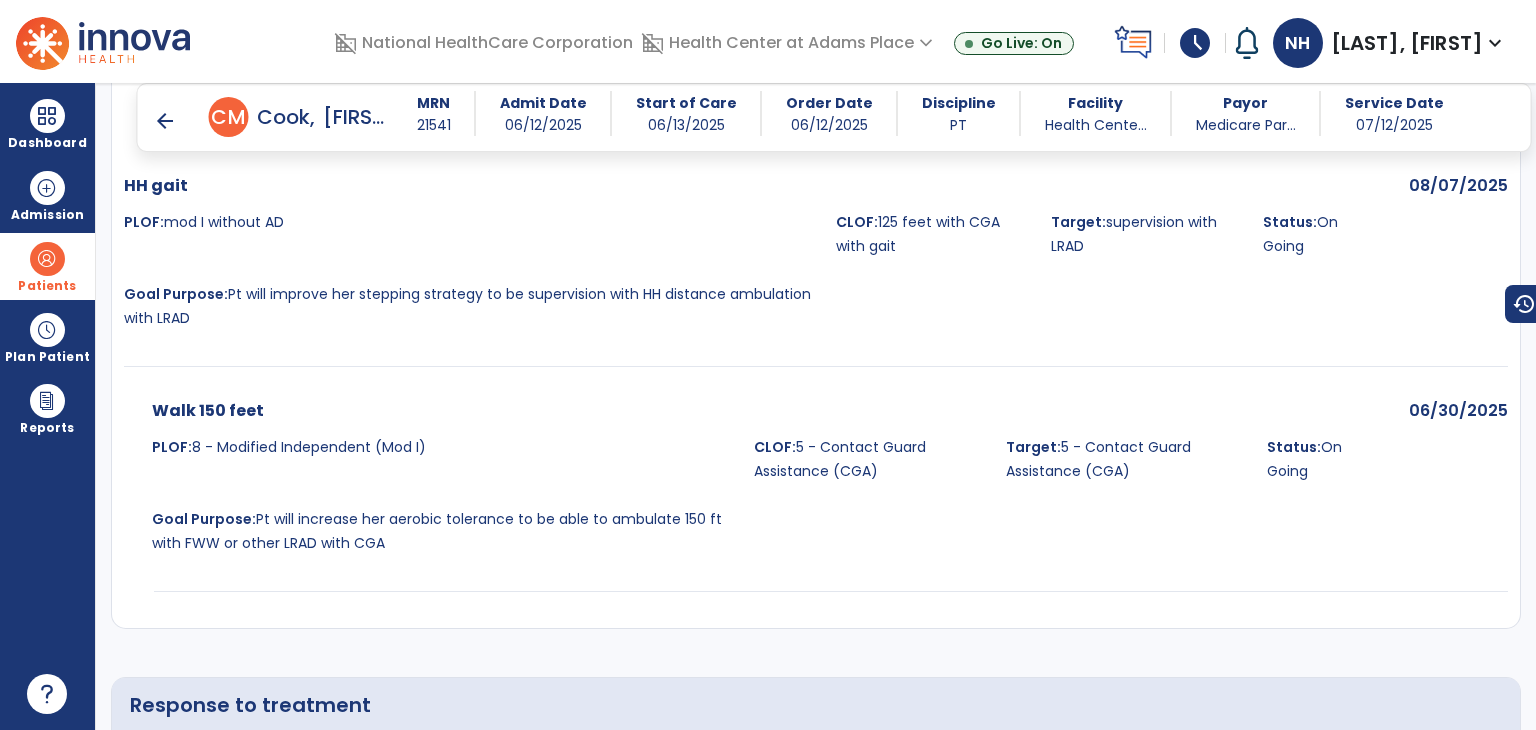 scroll, scrollTop: 3032, scrollLeft: 0, axis: vertical 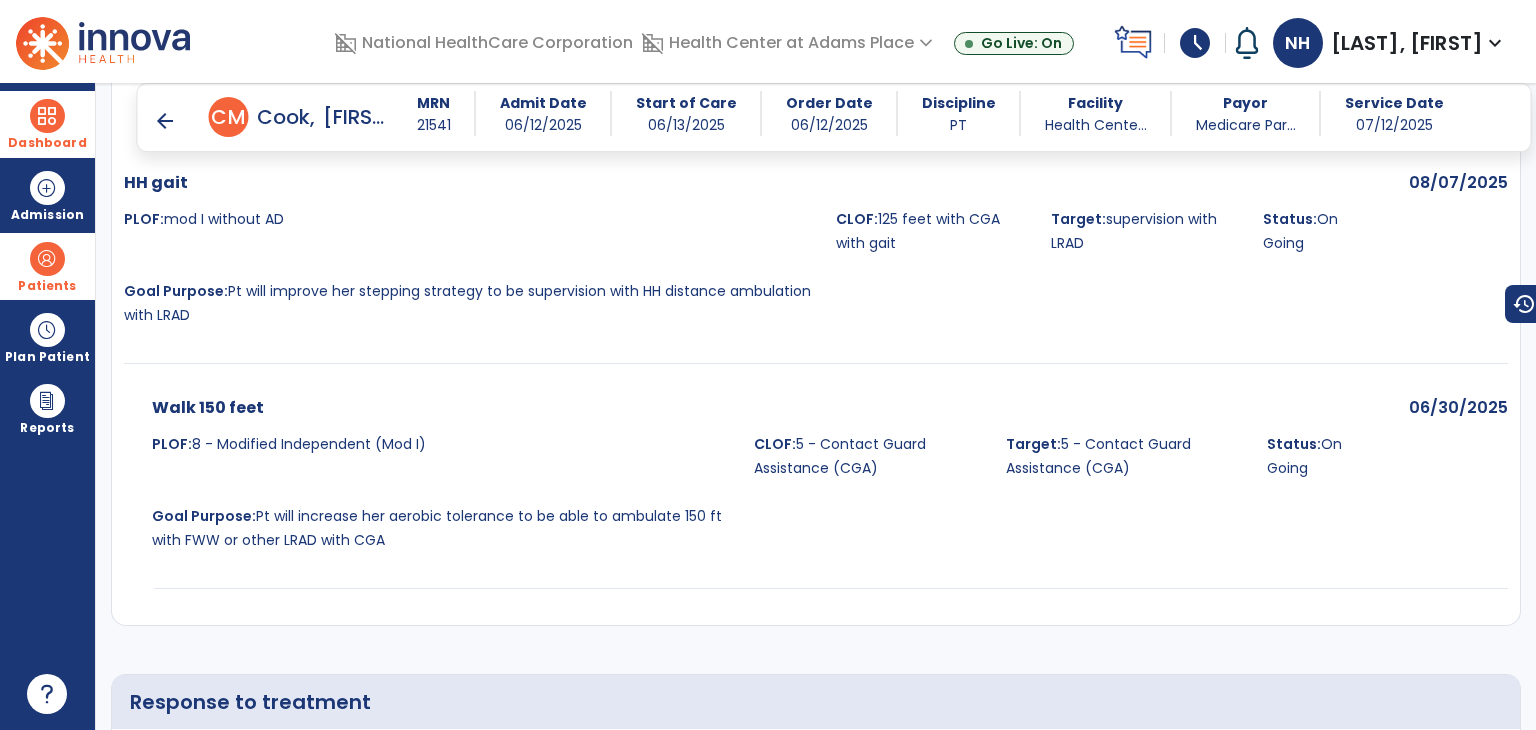 click on "Dashboard" at bounding box center [47, 124] 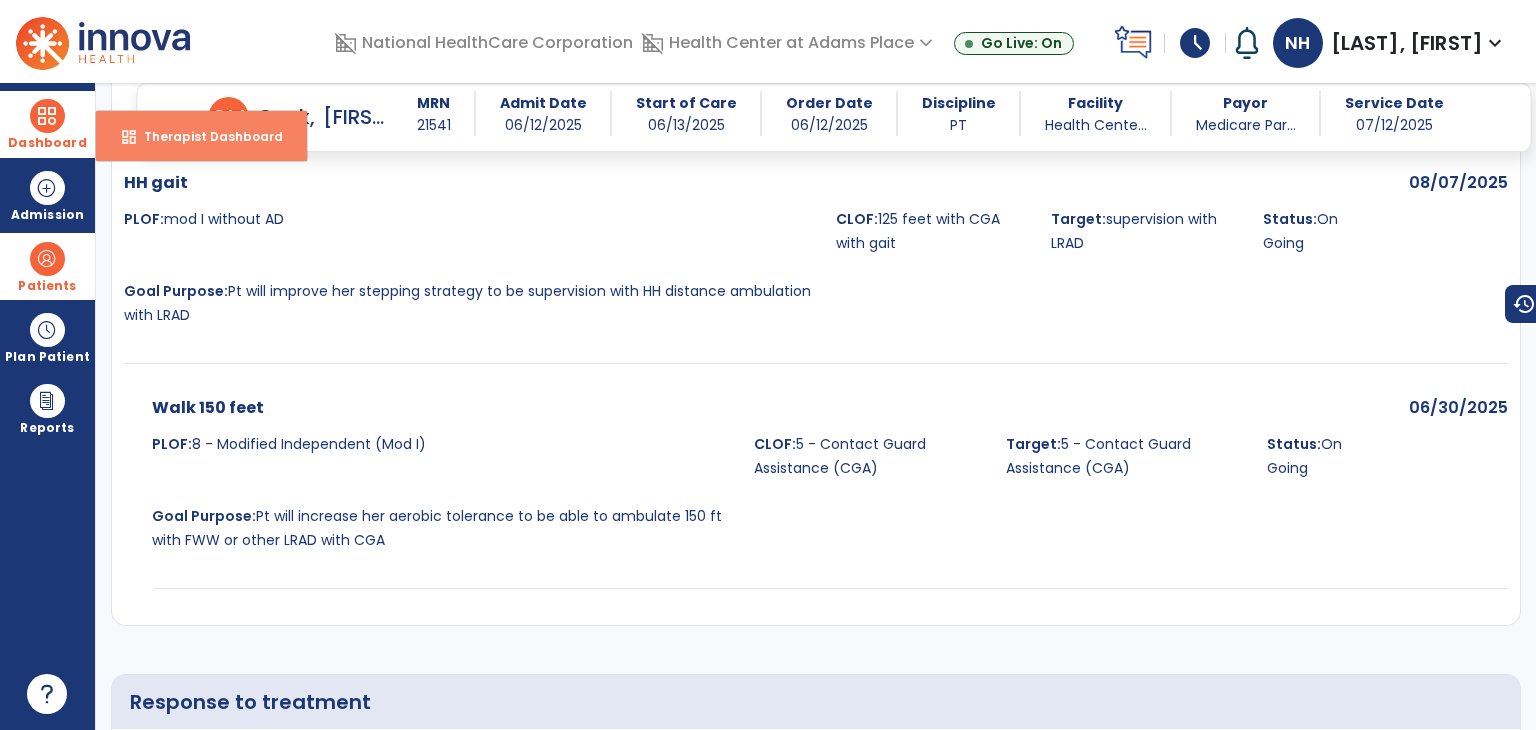 click on "Therapist Dashboard" at bounding box center (205, 136) 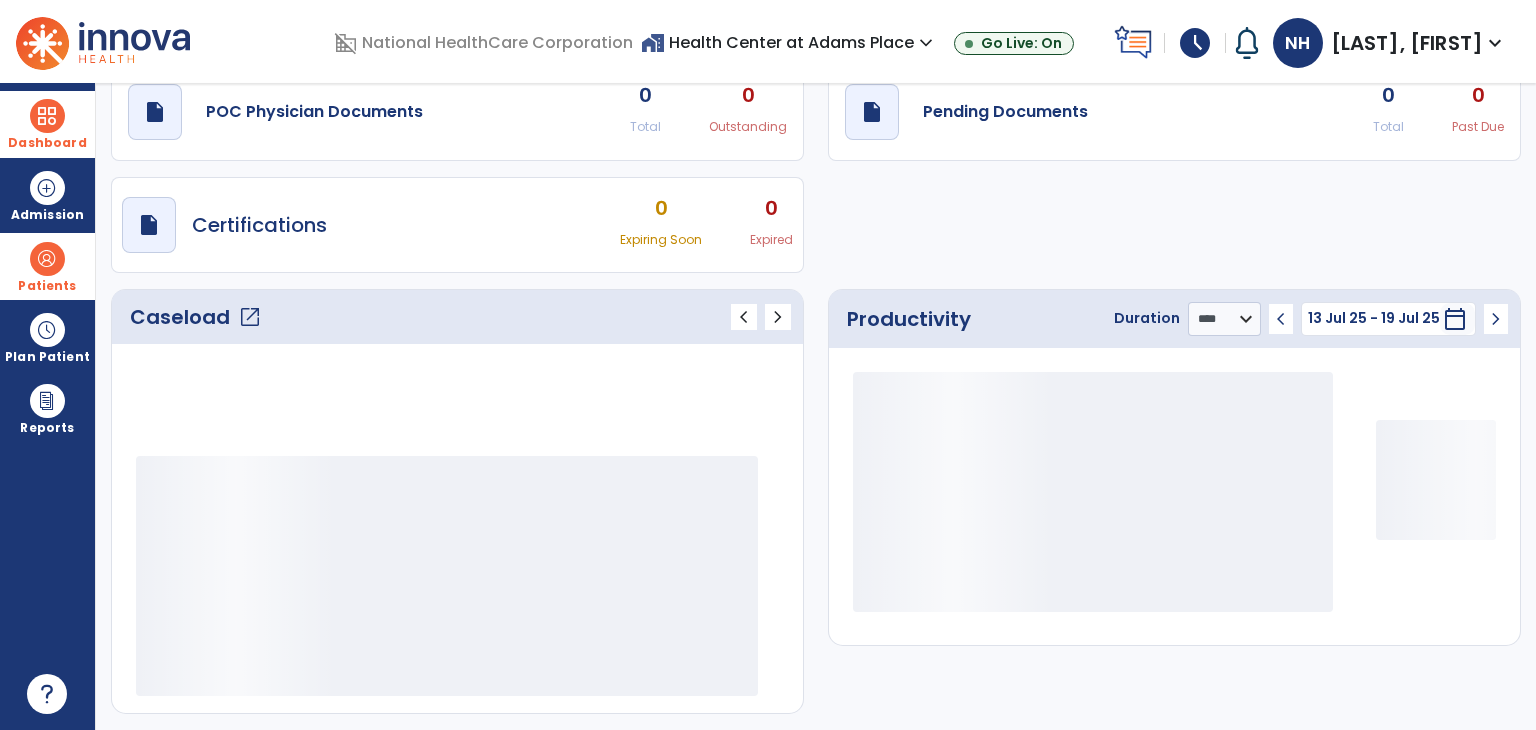 scroll, scrollTop: 75, scrollLeft: 0, axis: vertical 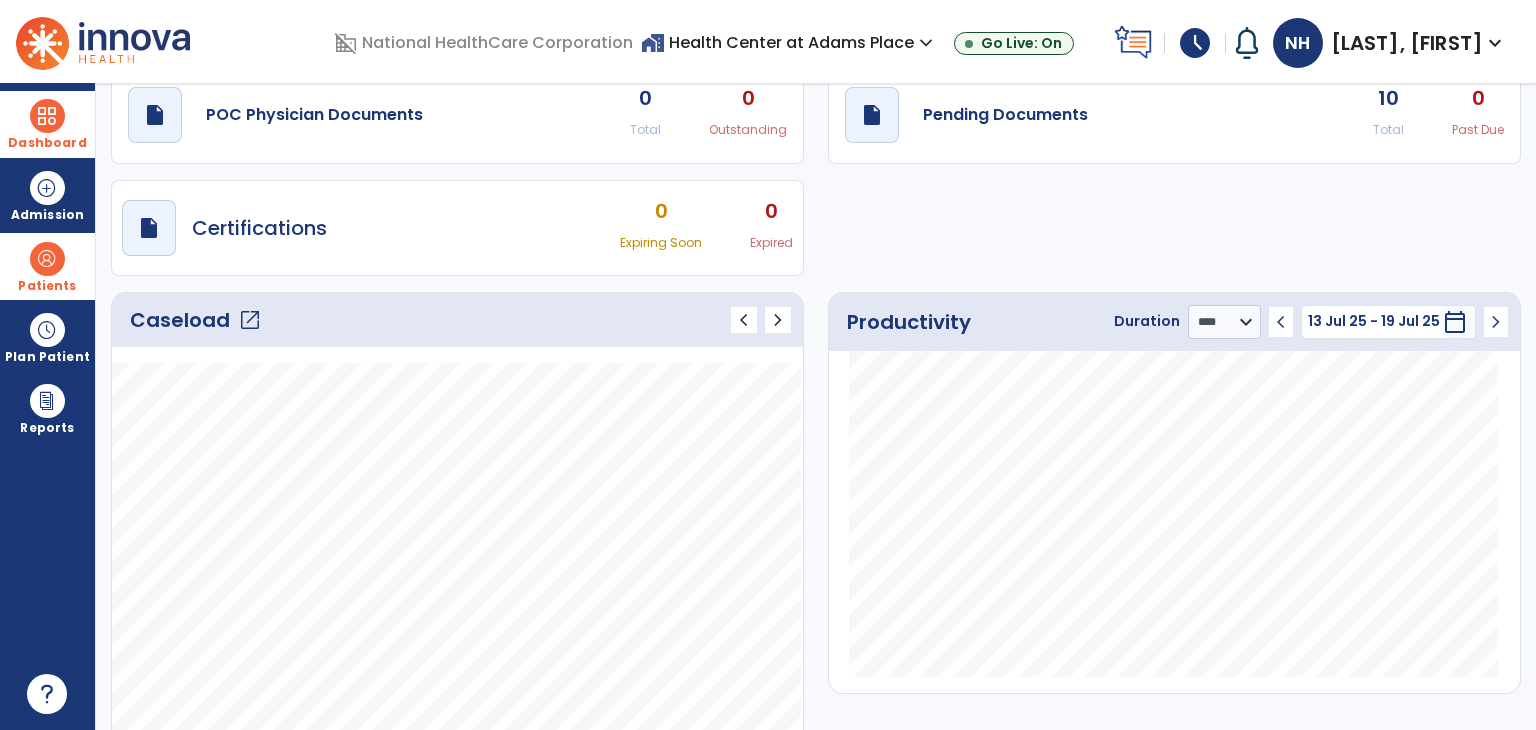 click on "Total" 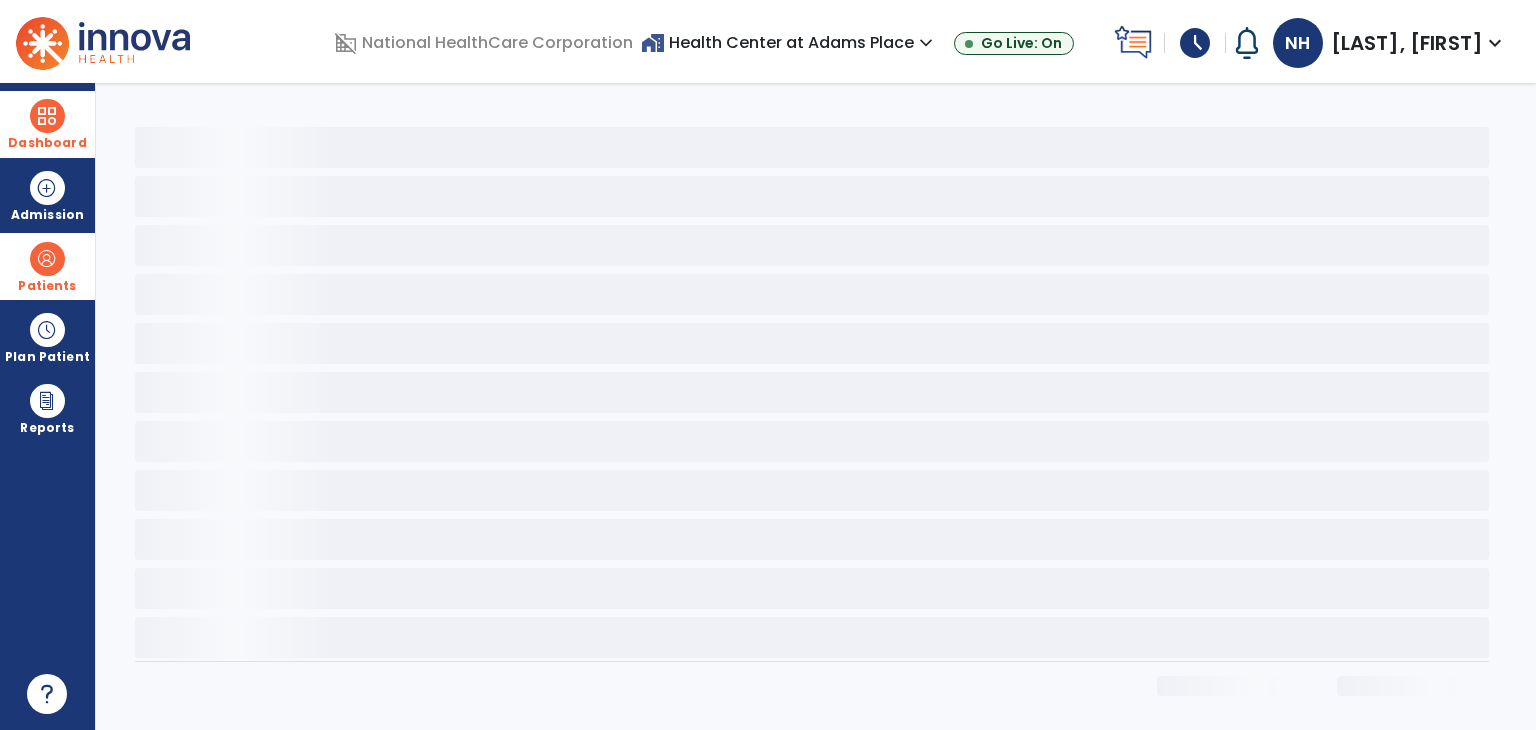 scroll, scrollTop: 0, scrollLeft: 0, axis: both 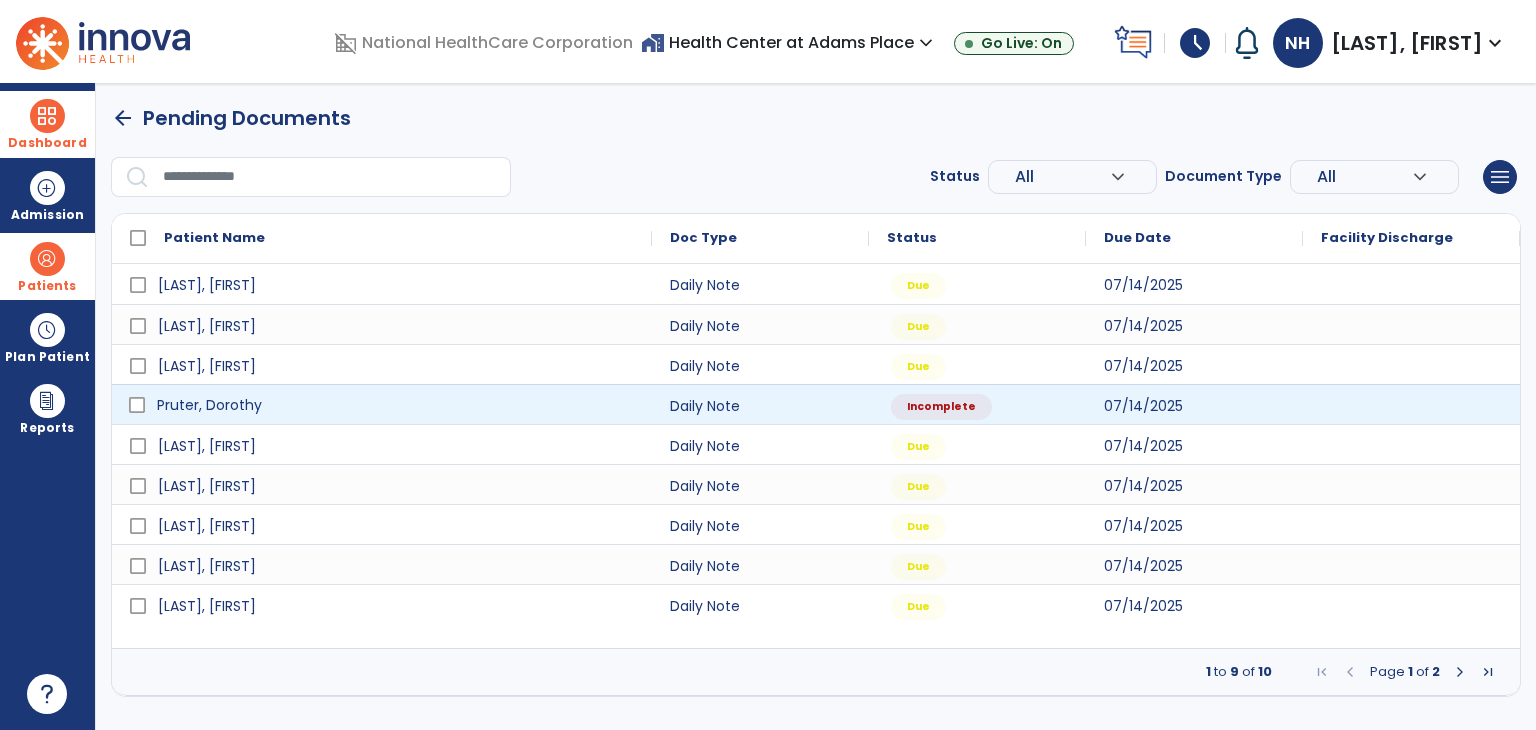 click on "Pruter, Dorothy" at bounding box center [396, 405] 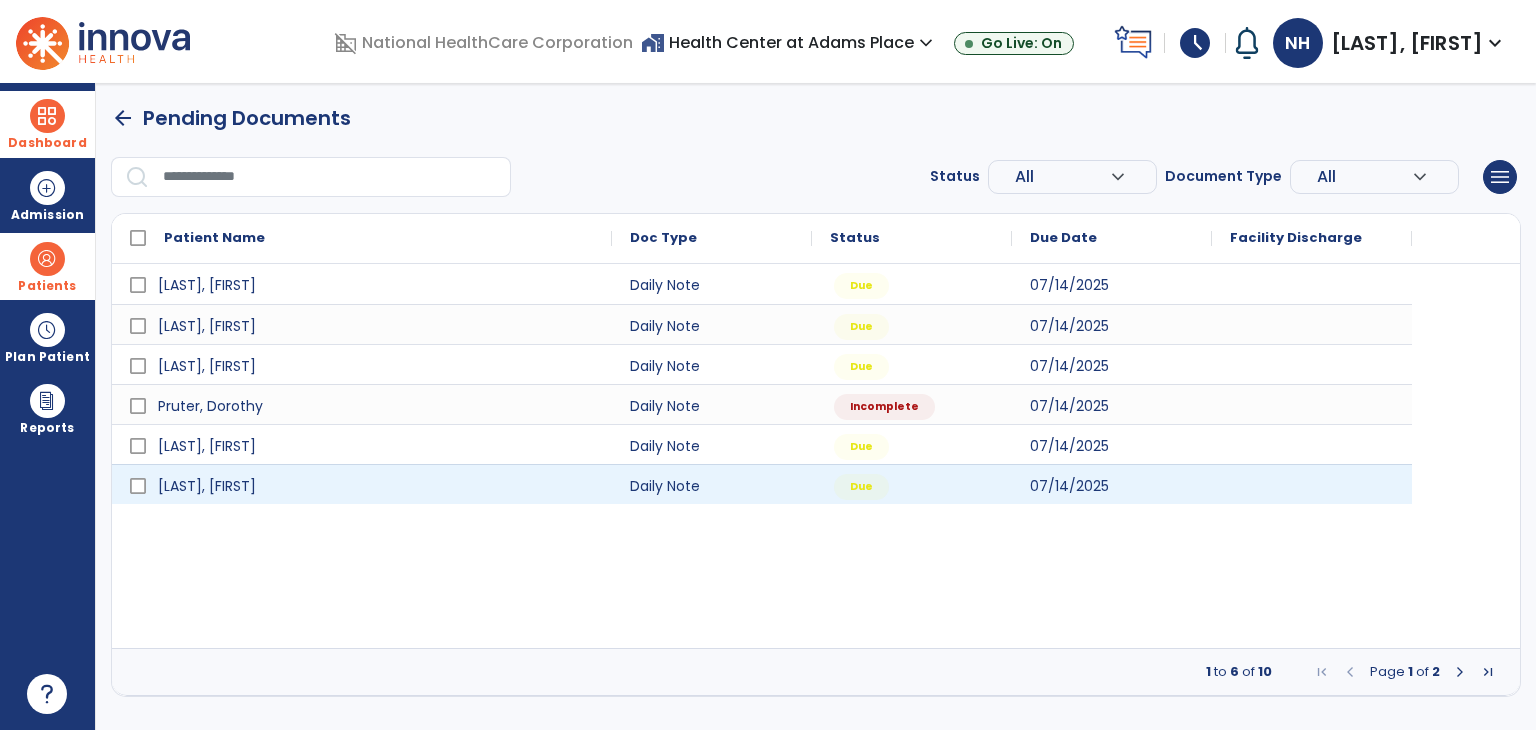 select on "*" 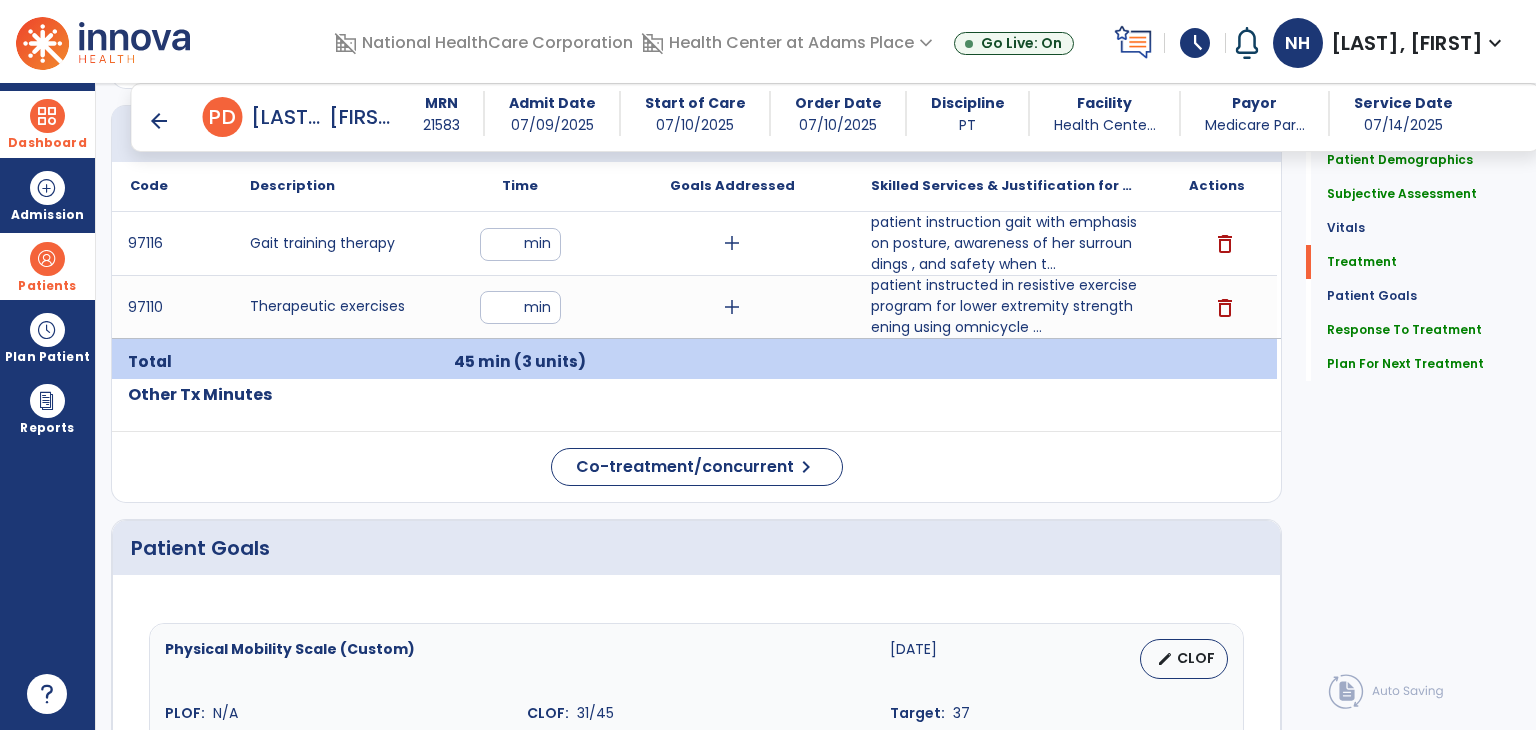 scroll, scrollTop: 1188, scrollLeft: 0, axis: vertical 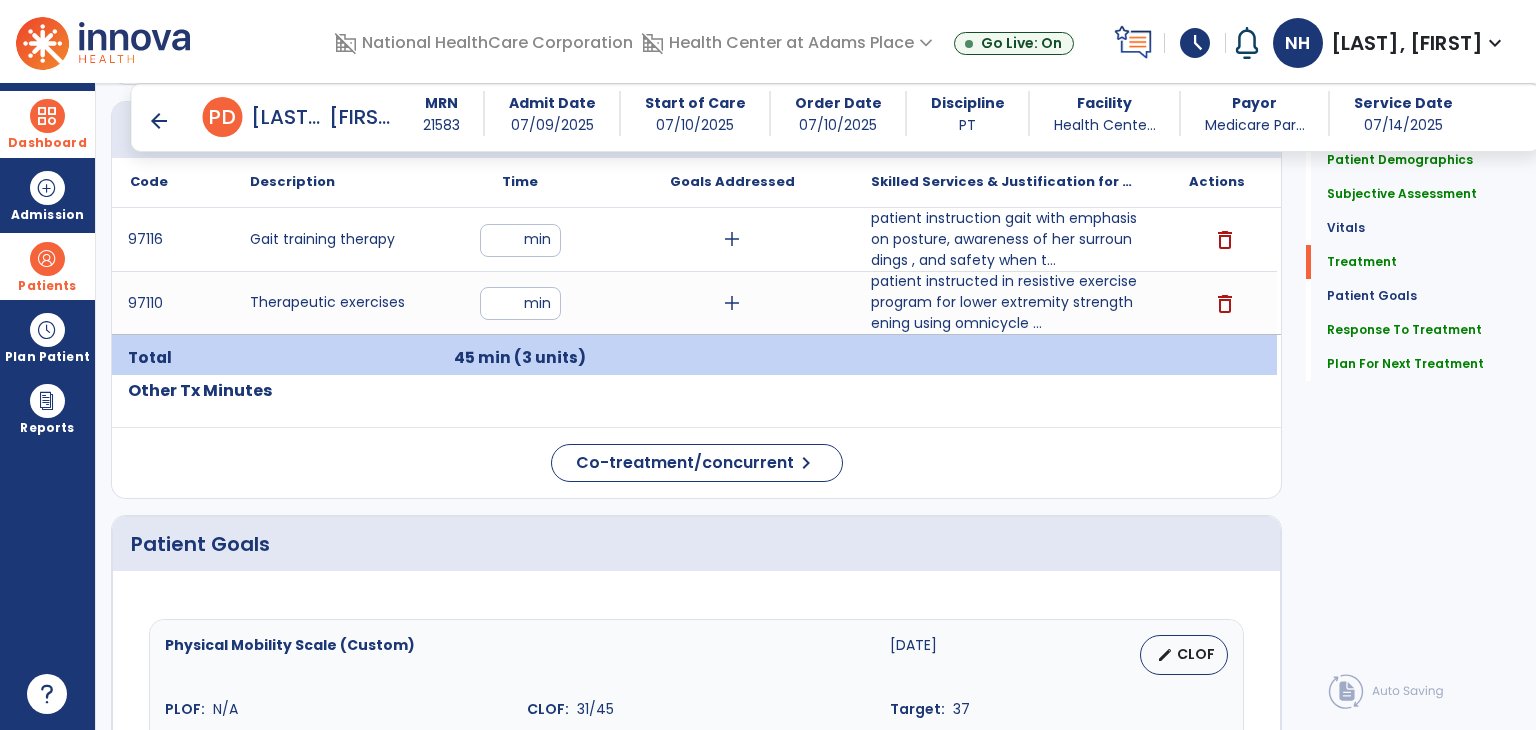 click at bounding box center [47, 259] 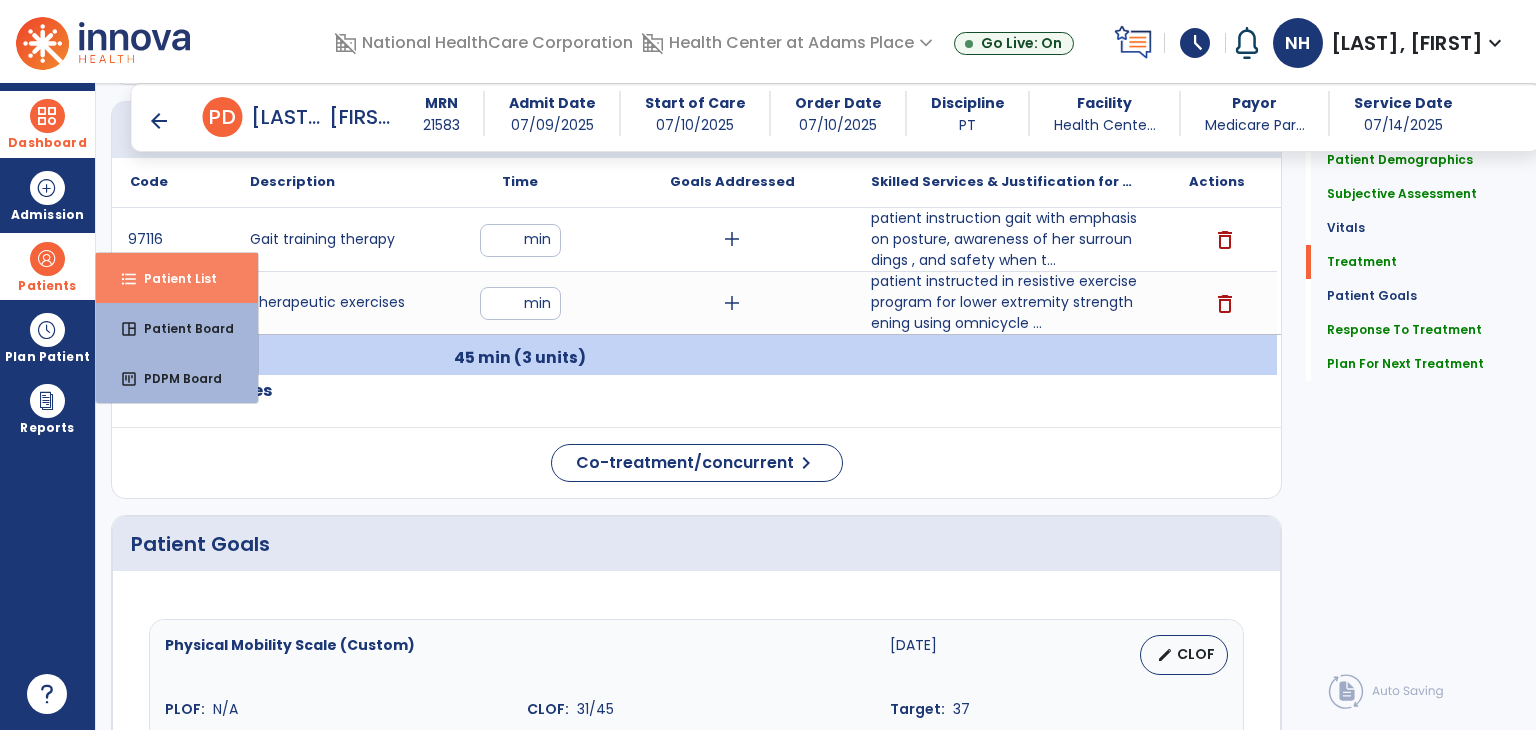 click on "Patient List" at bounding box center (172, 278) 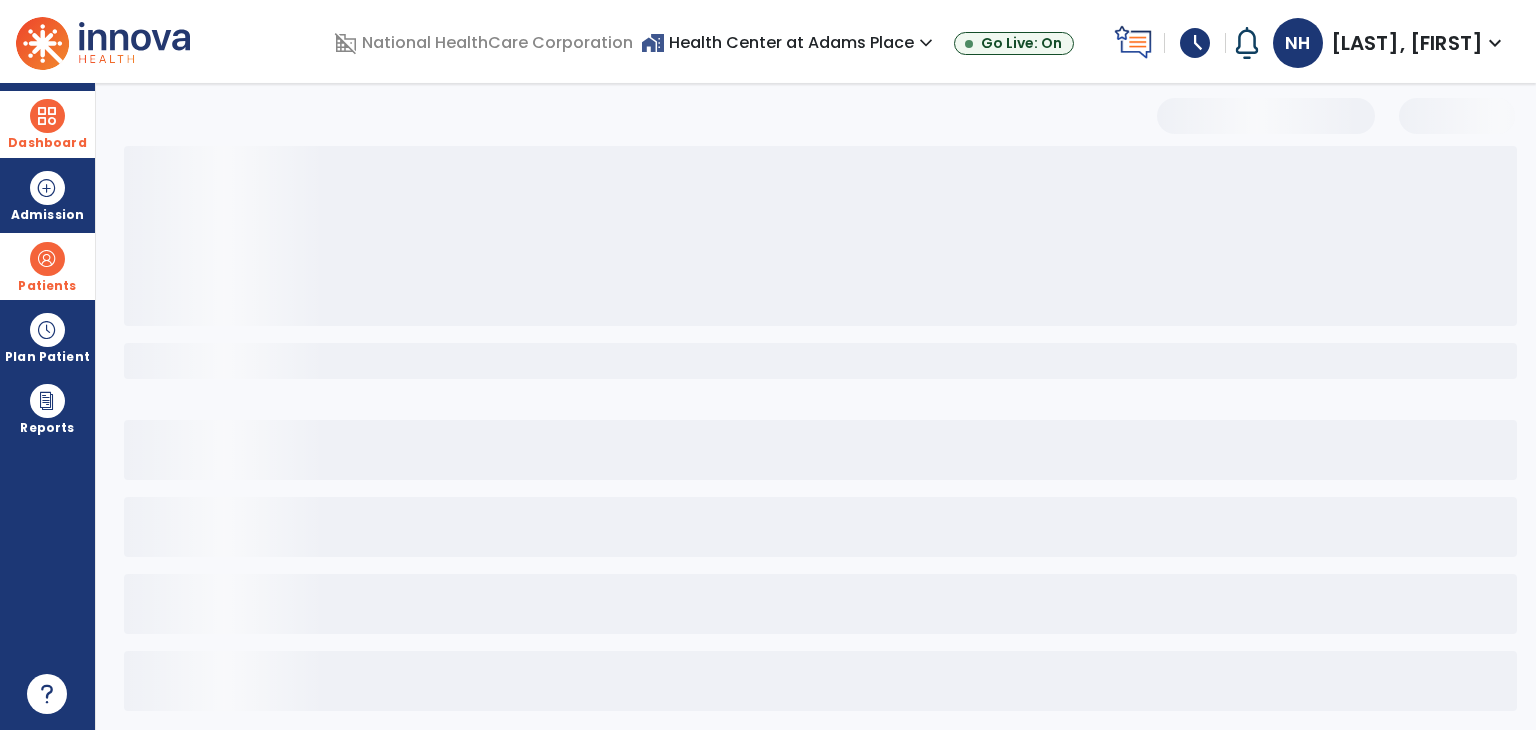 select on "***" 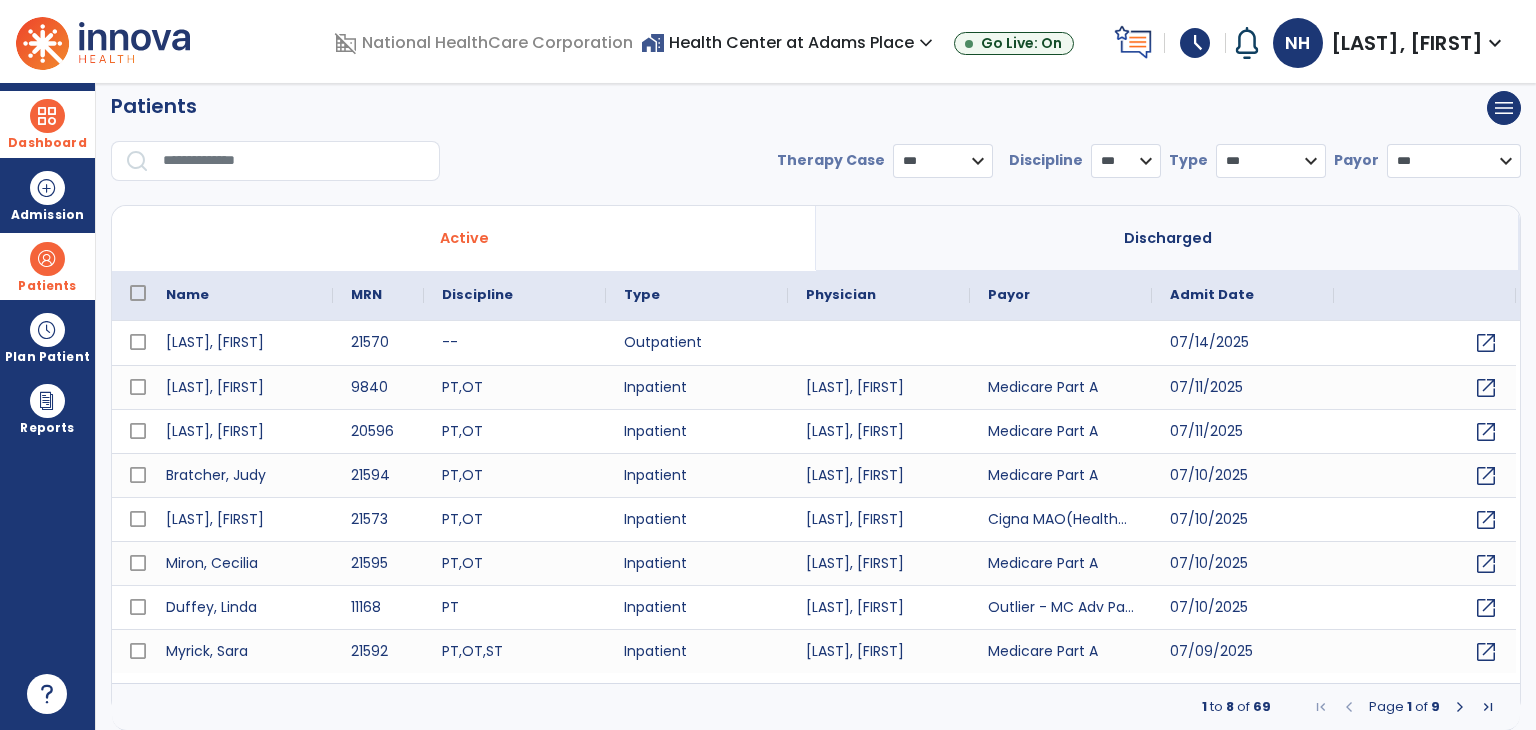 click at bounding box center (294, 161) 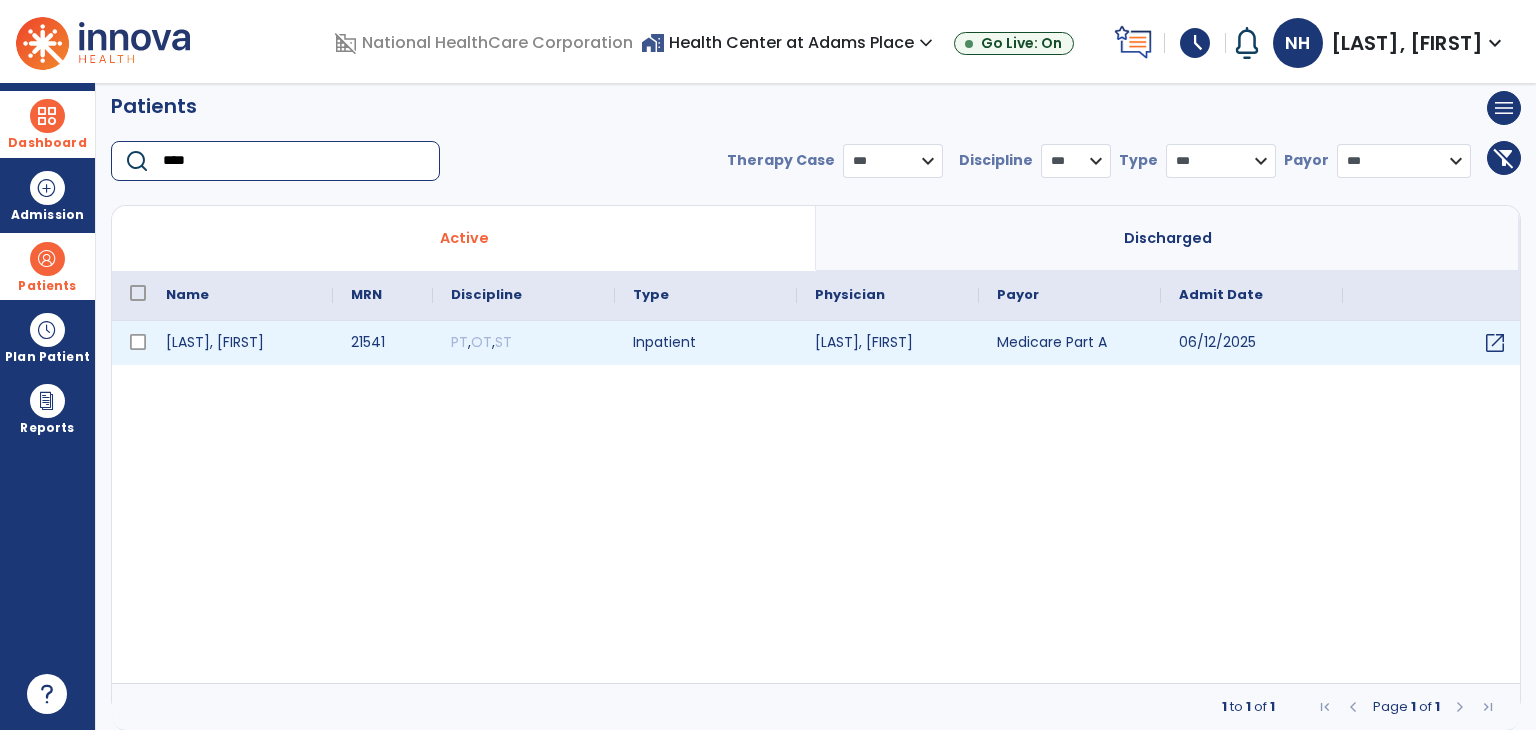 type on "****" 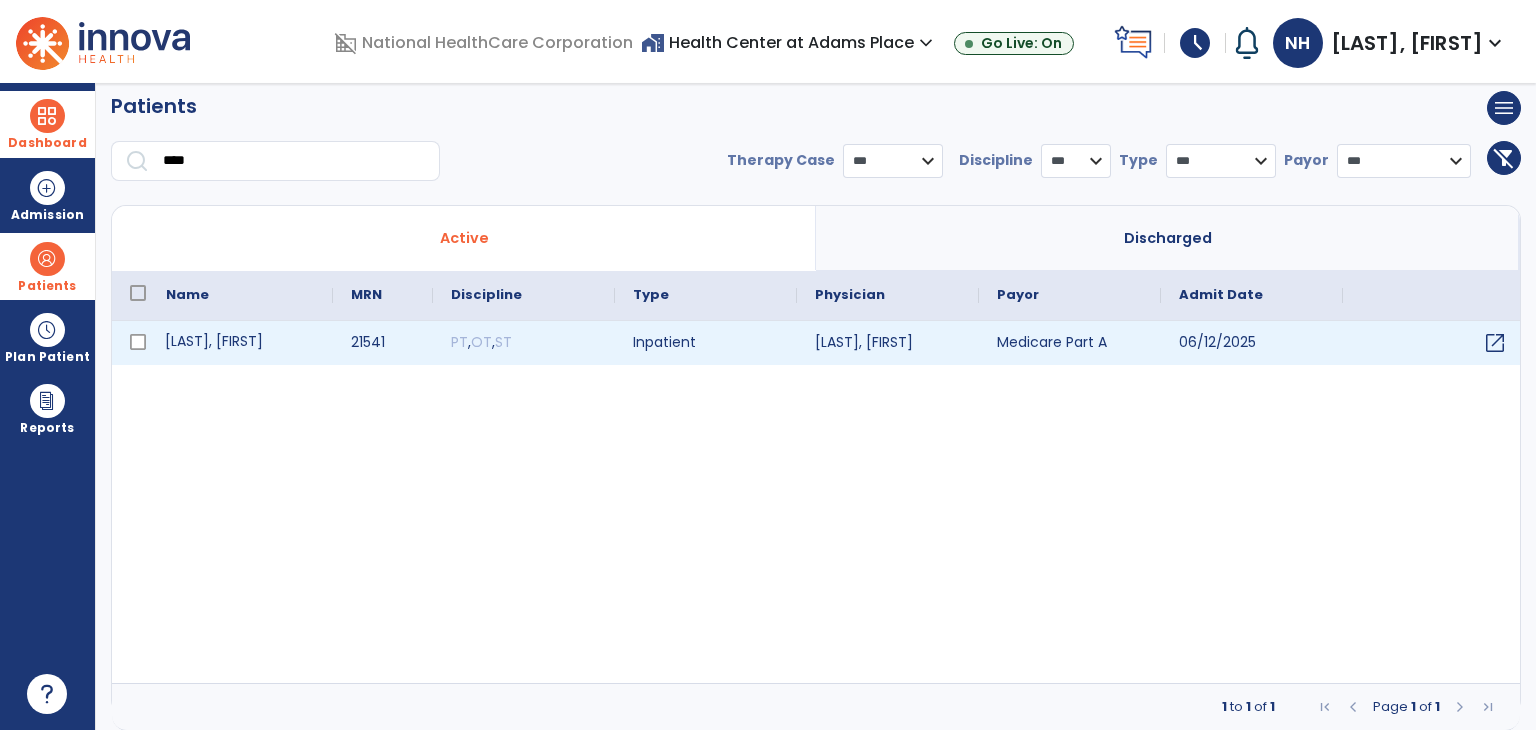 click on "[LAST], [FIRST]" at bounding box center (240, 343) 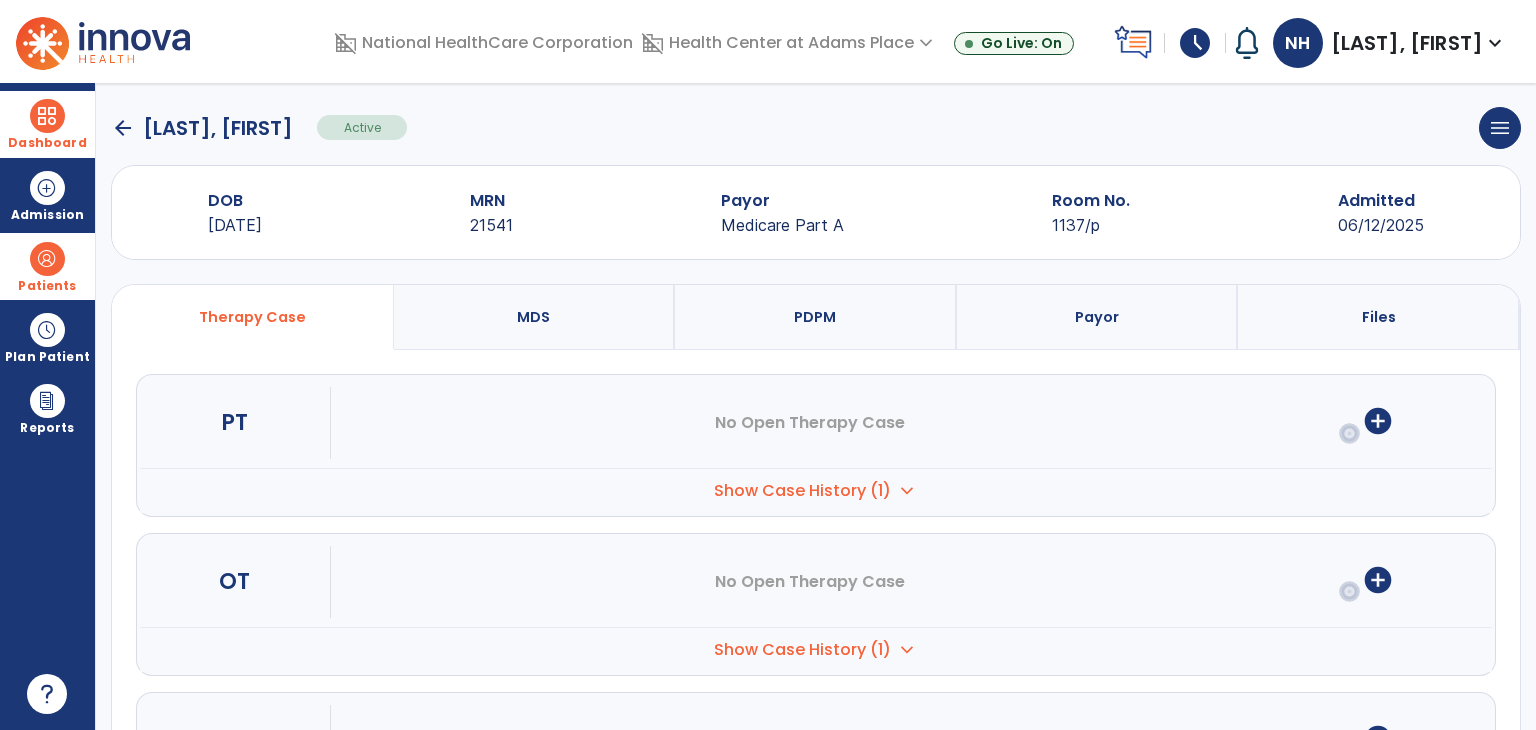 scroll, scrollTop: 0, scrollLeft: 0, axis: both 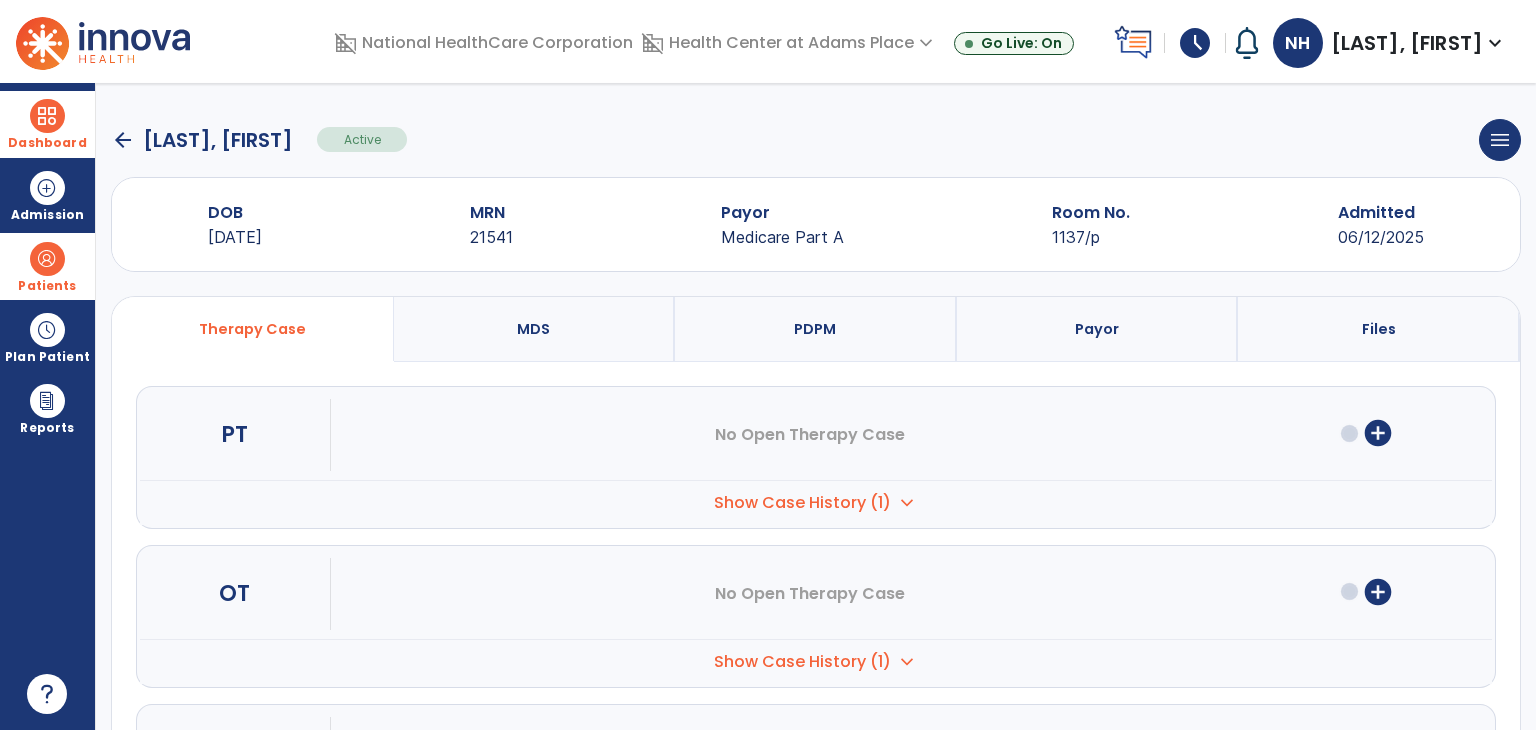 click on "expand_more" at bounding box center [907, 503] 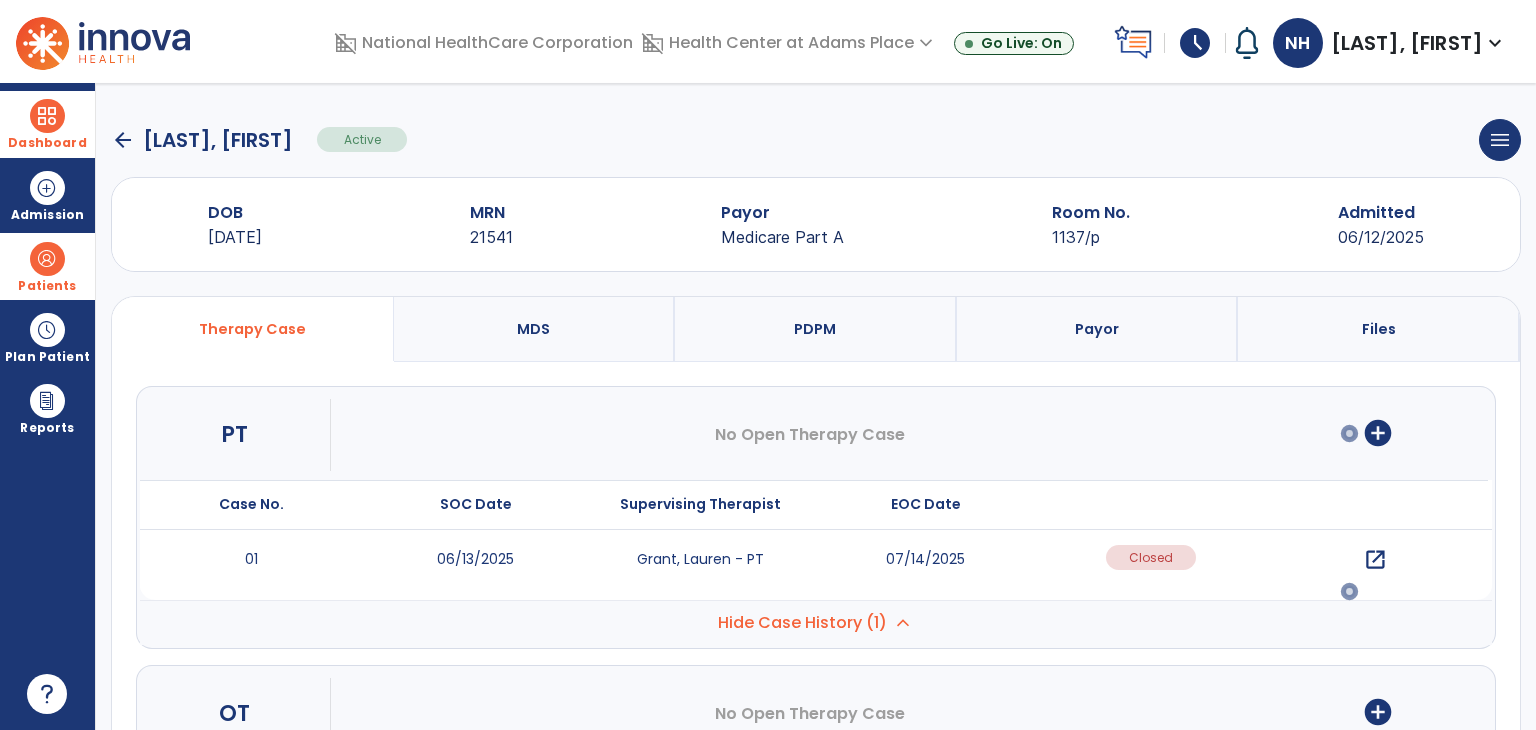 click on "open_in_new" at bounding box center [1375, 560] 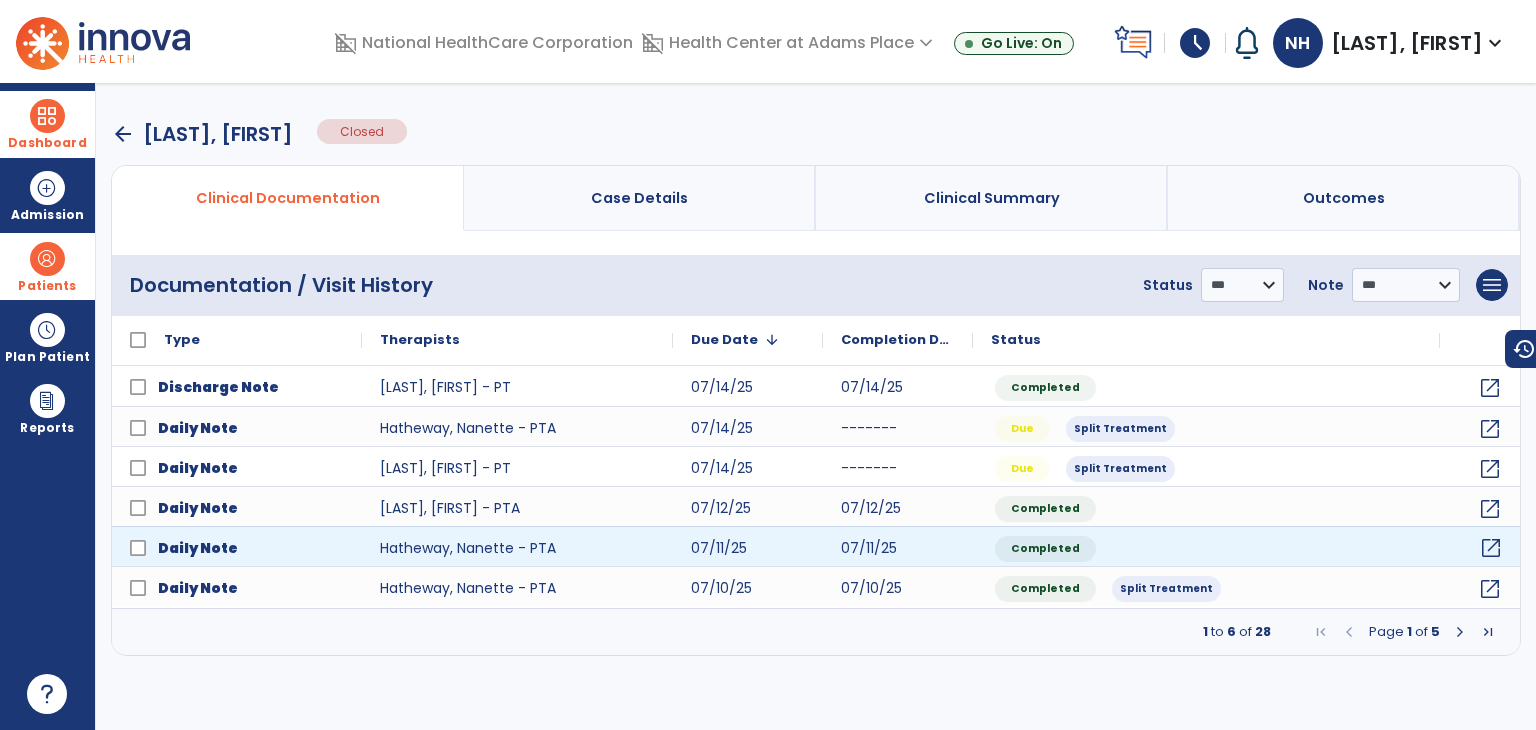 click on "open_in_new" 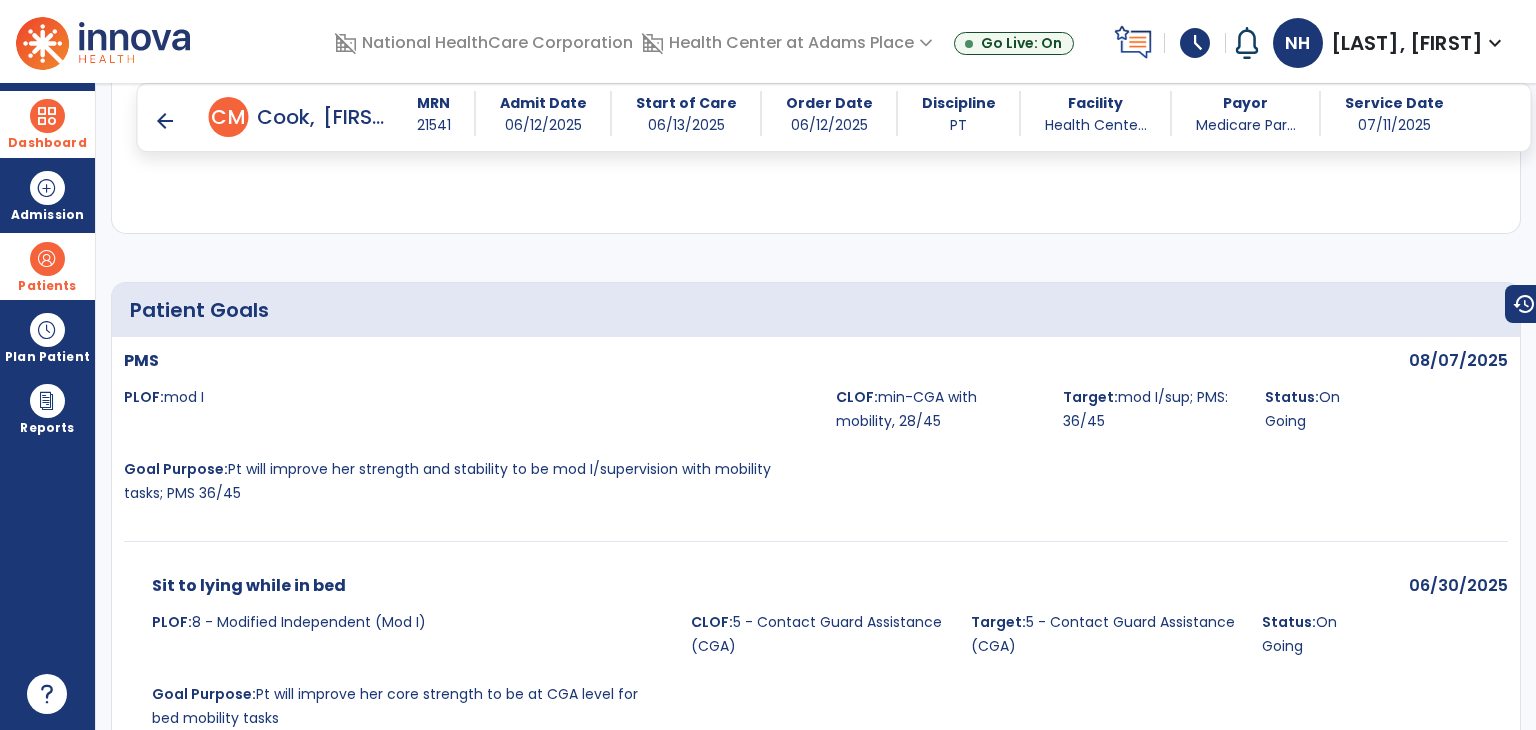 scroll, scrollTop: 2764, scrollLeft: 0, axis: vertical 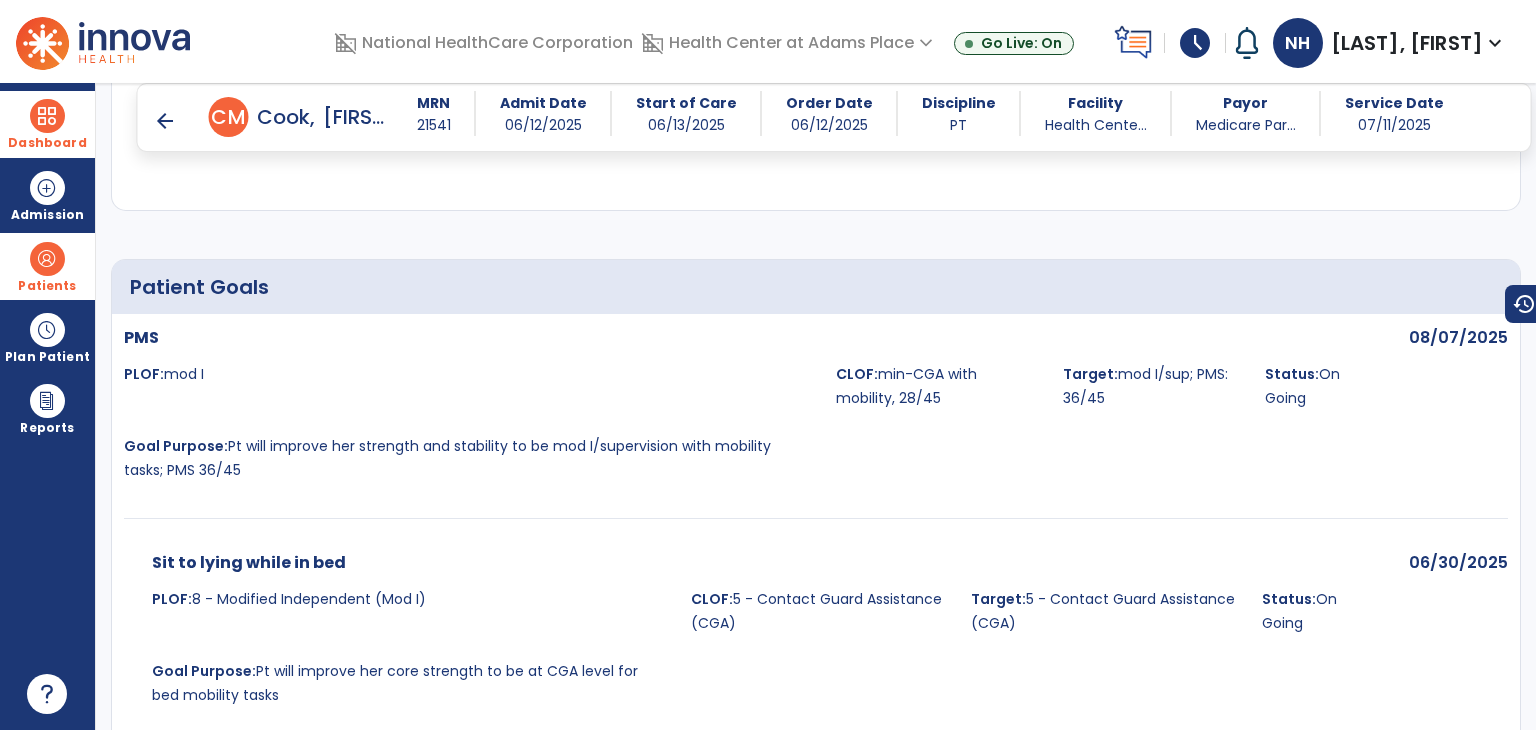 click on "Dashboard" at bounding box center (47, 143) 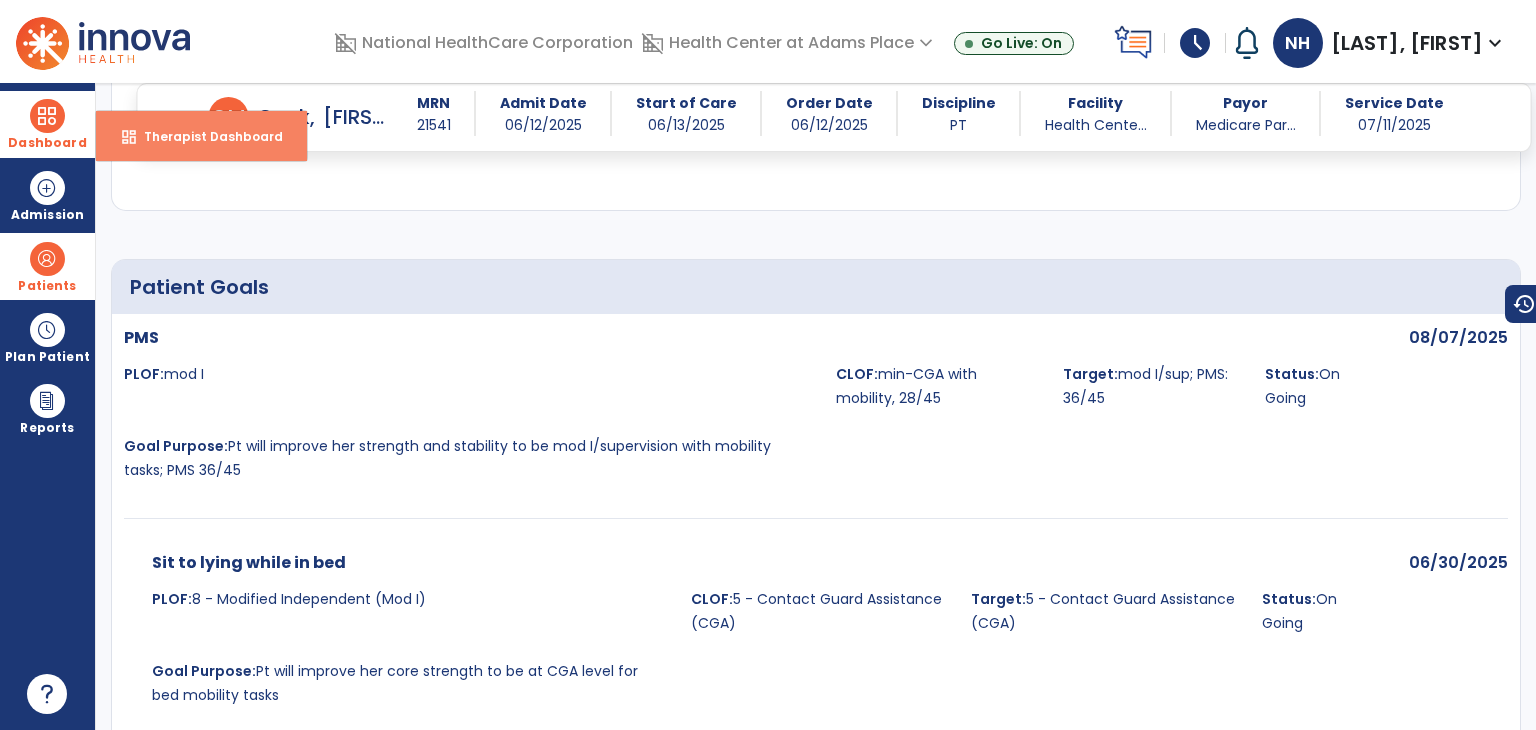 click on "Therapist Dashboard" at bounding box center [205, 136] 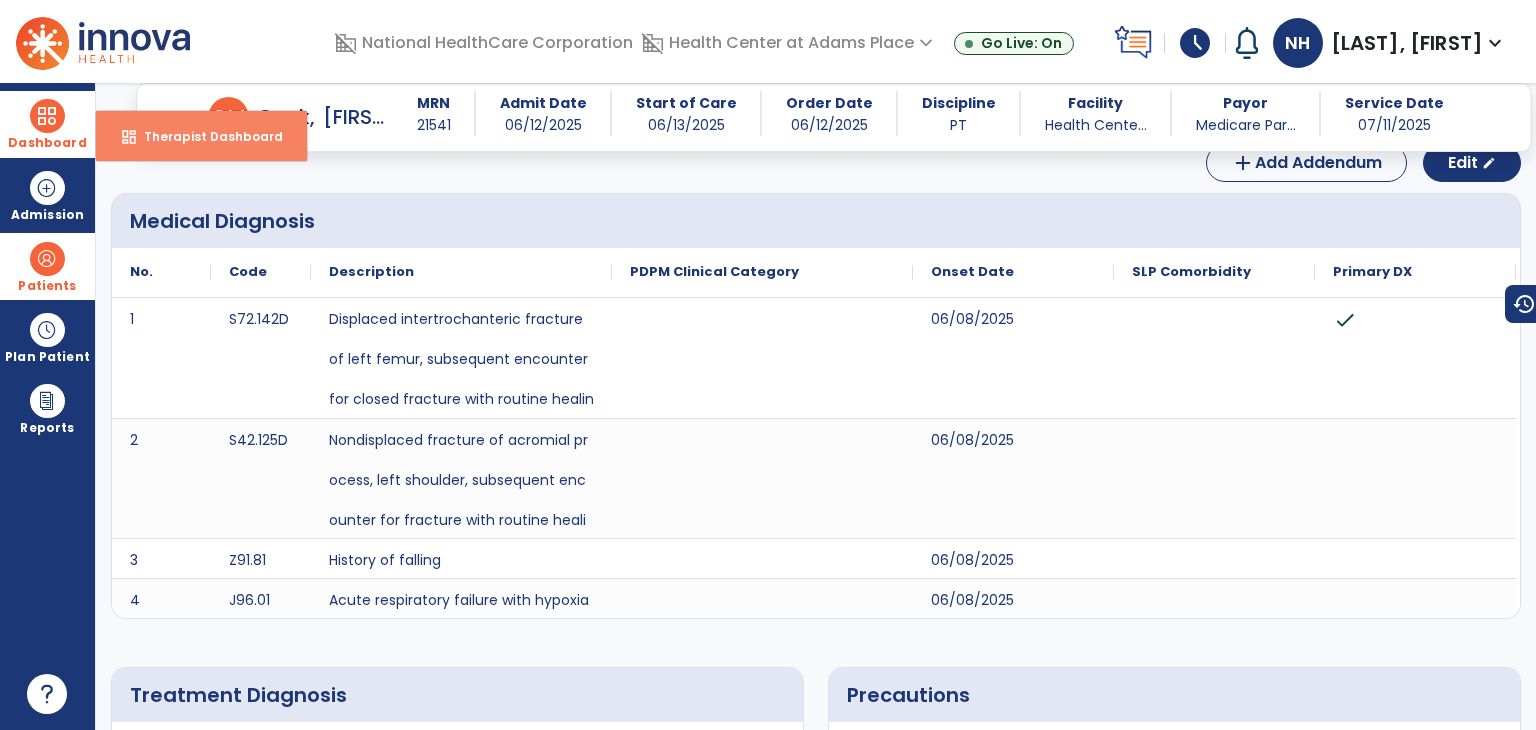 select on "****" 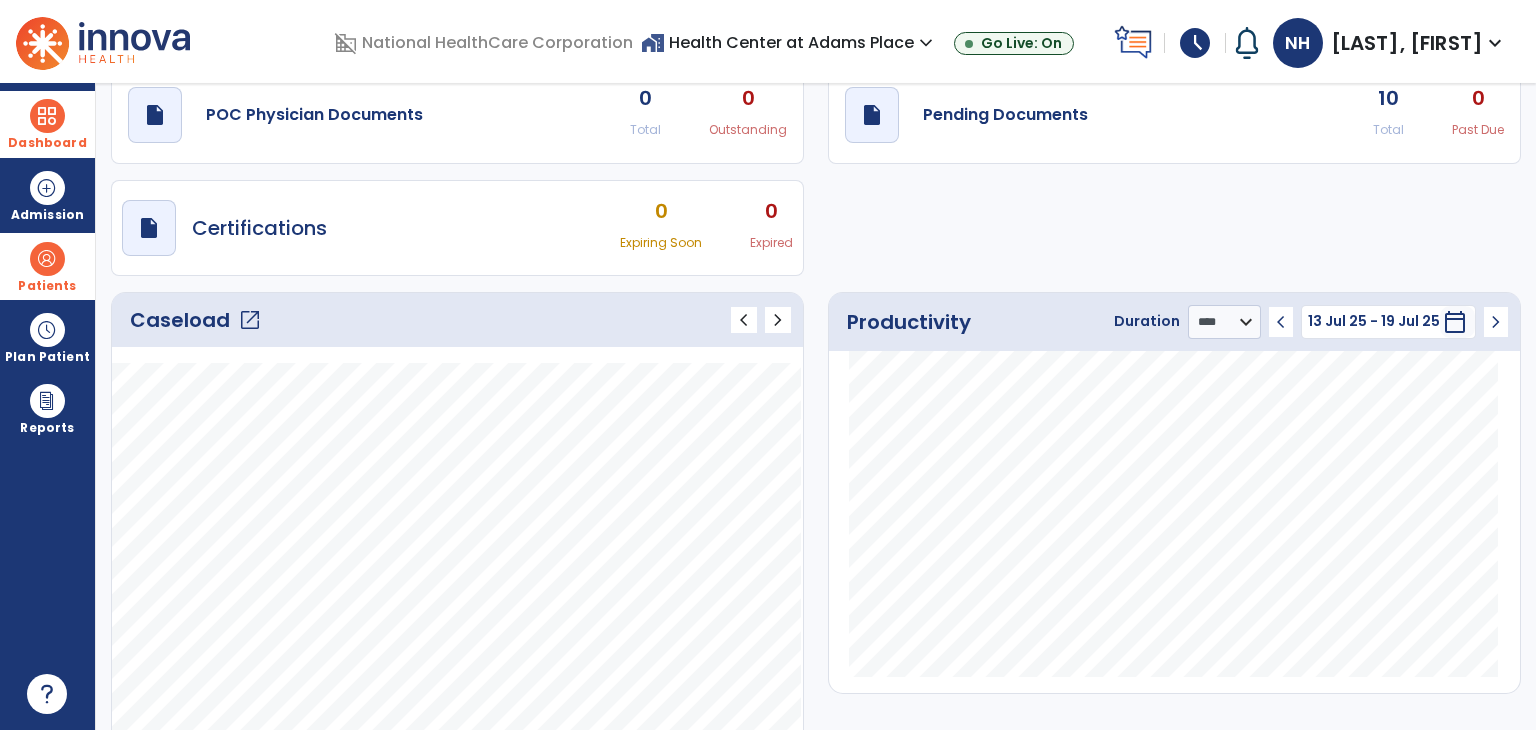 click on "10" 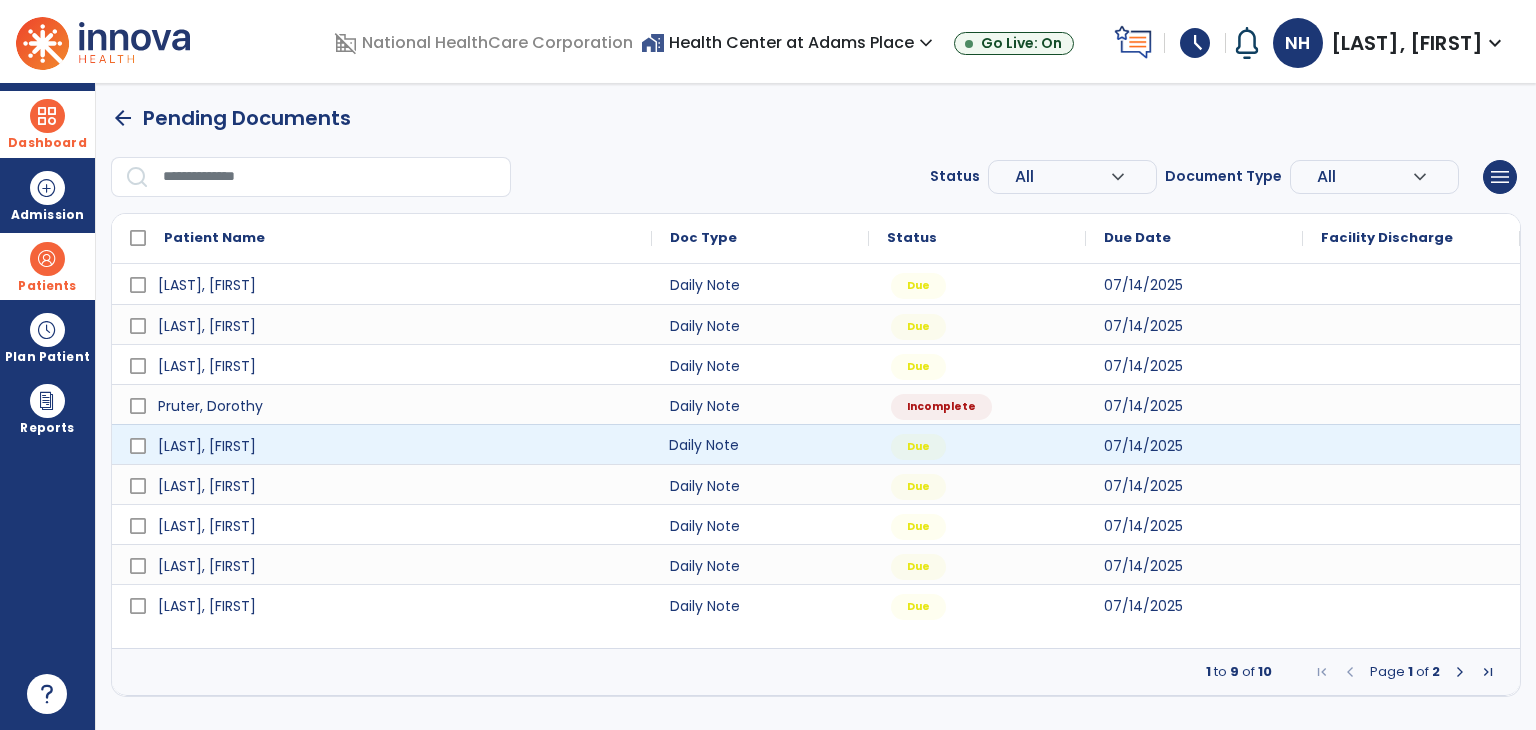 click on "Daily Note" at bounding box center [760, 444] 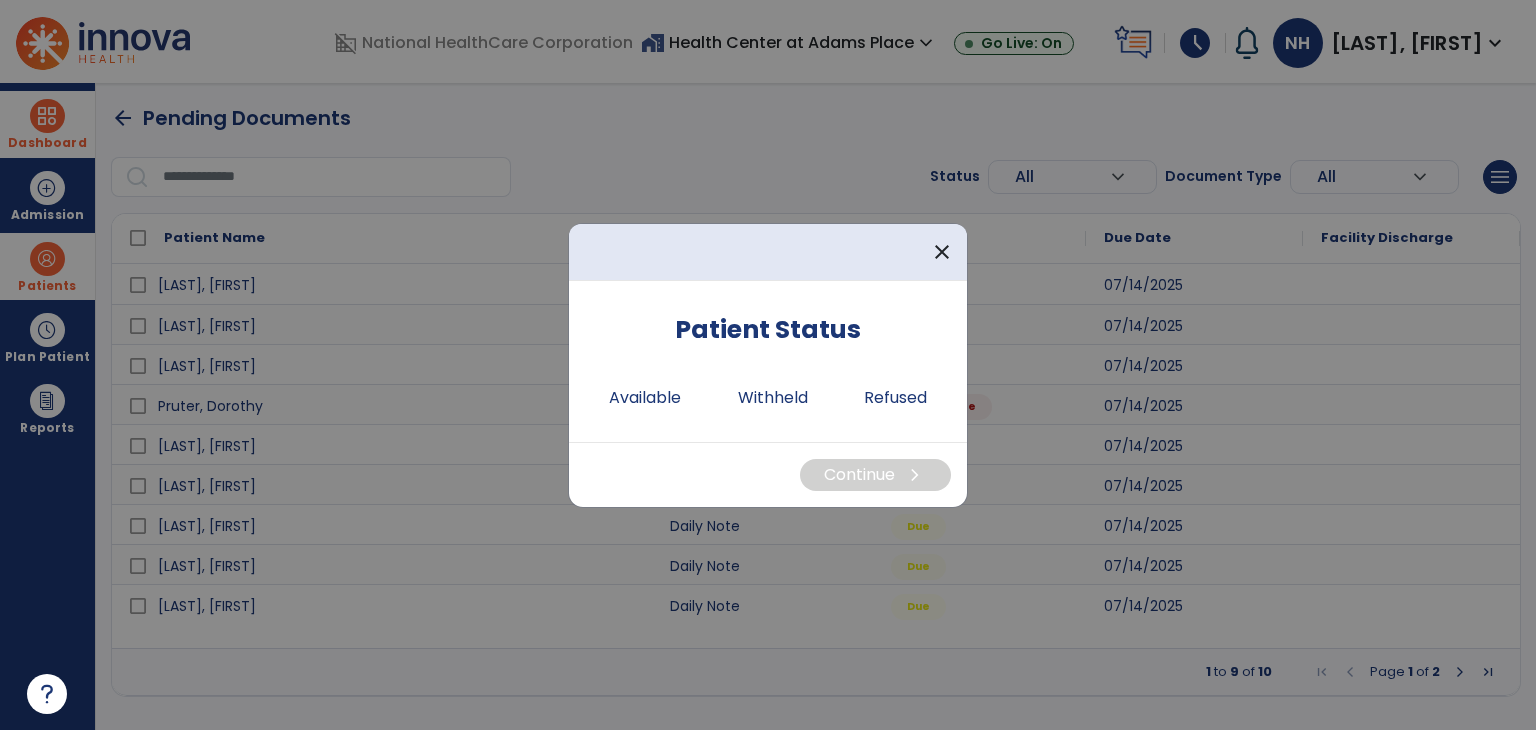 click at bounding box center (768, 365) 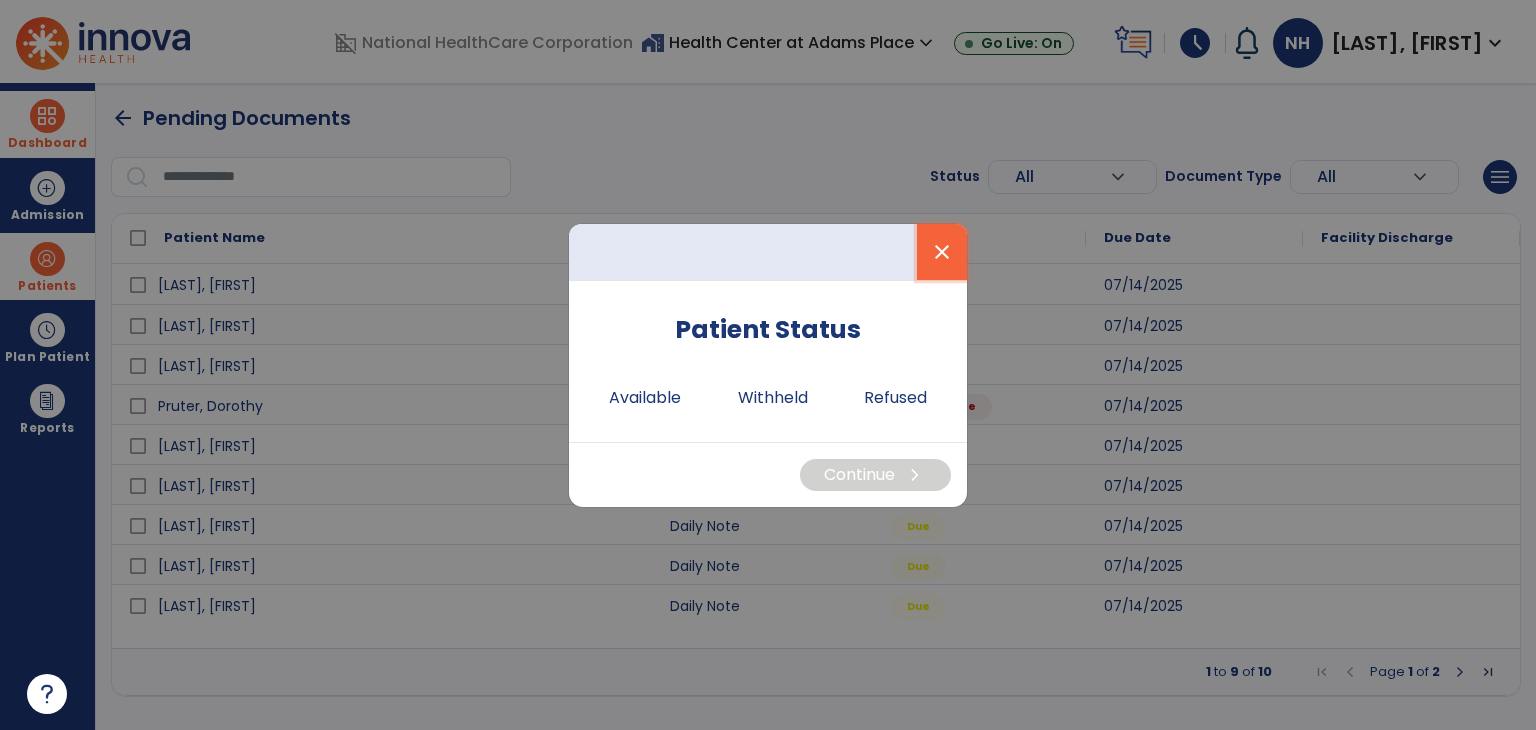 click on "close" at bounding box center (942, 252) 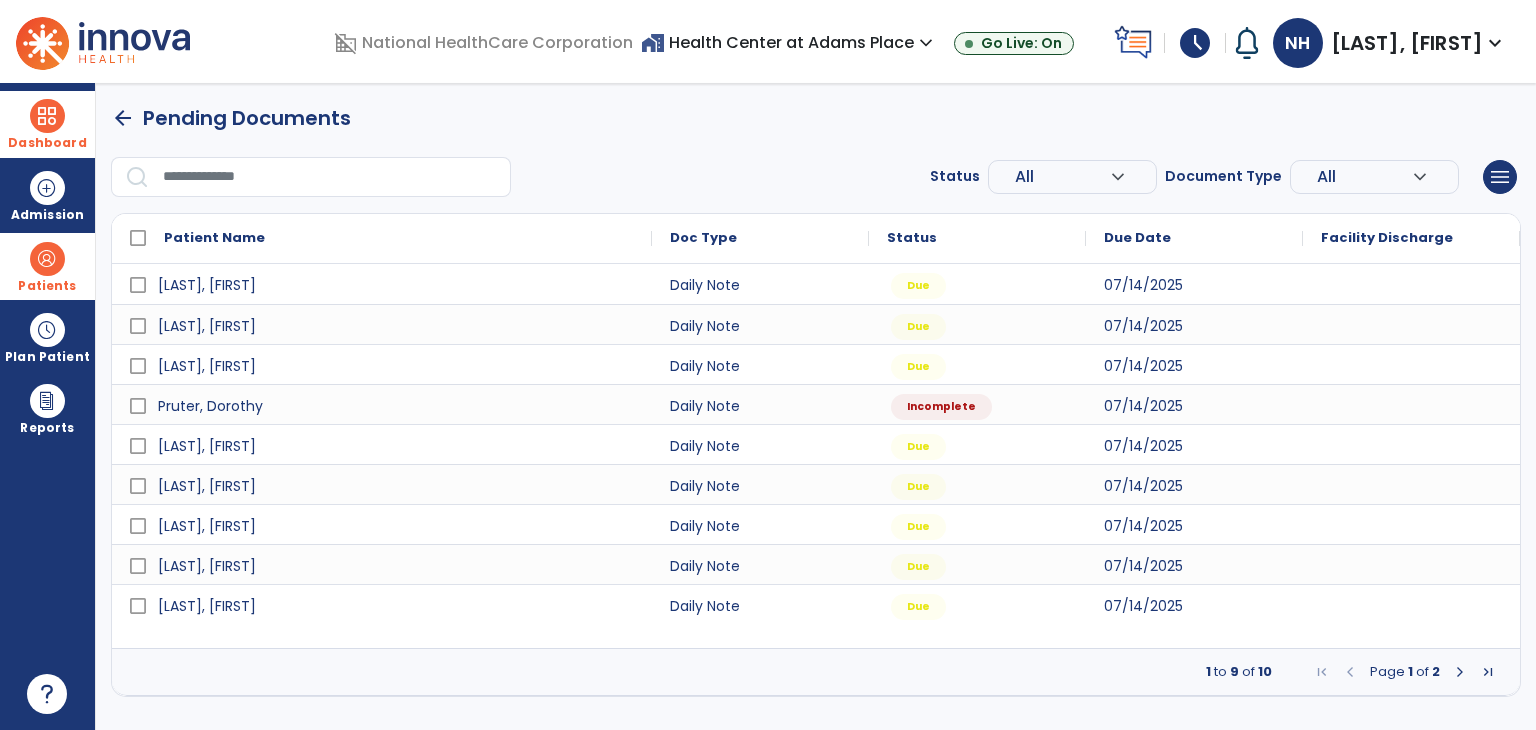 click on "arrow_back" at bounding box center [123, 118] 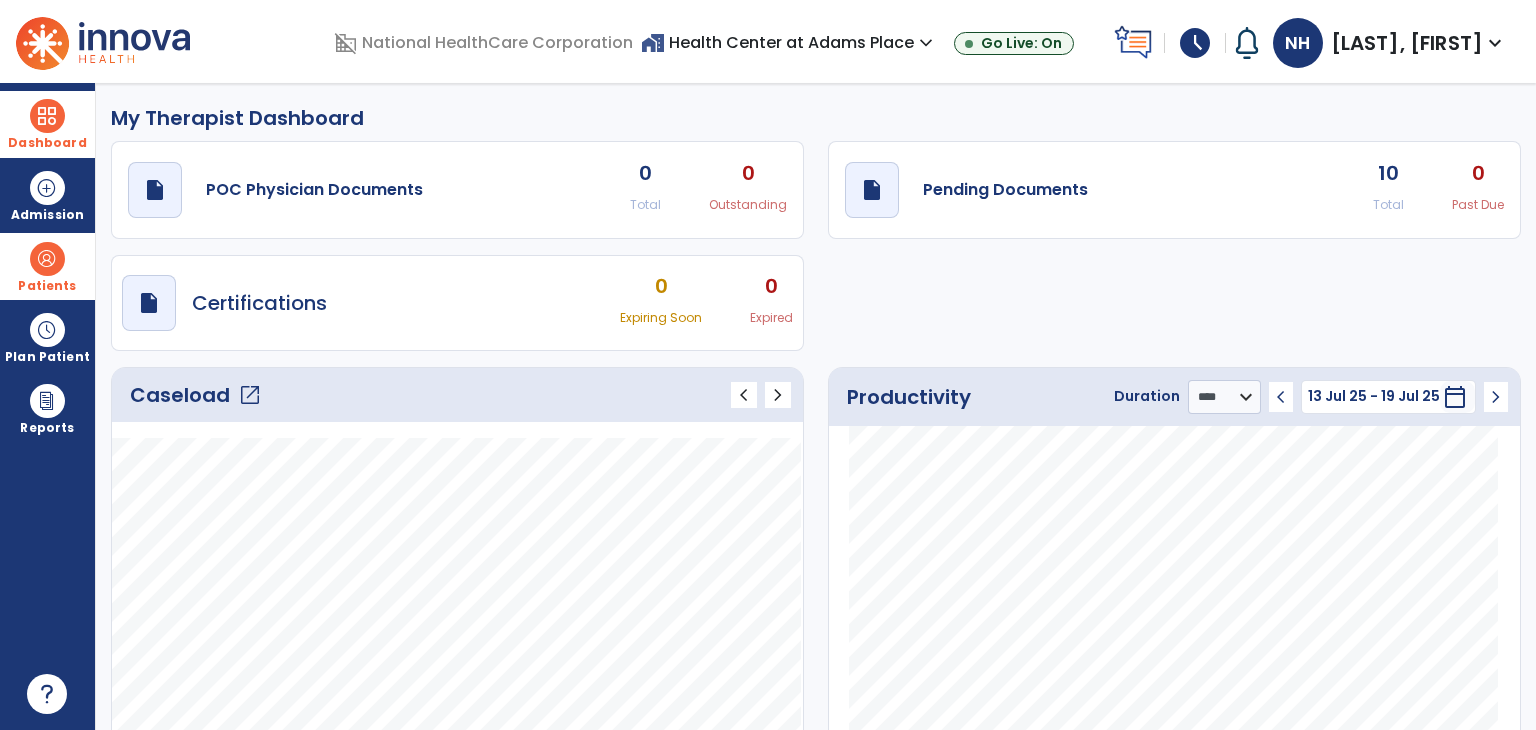 click on "10" 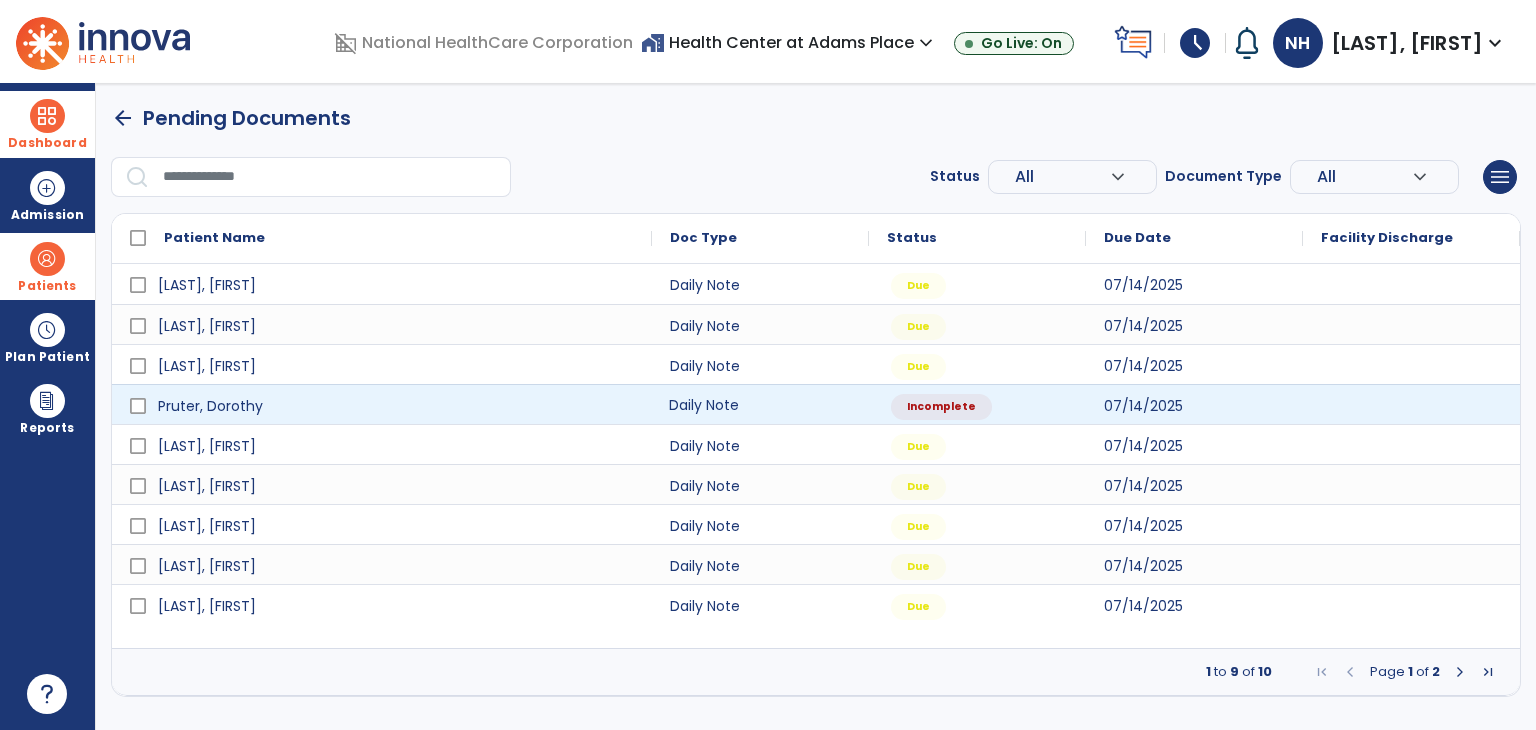 click on "Daily Note" at bounding box center [760, 404] 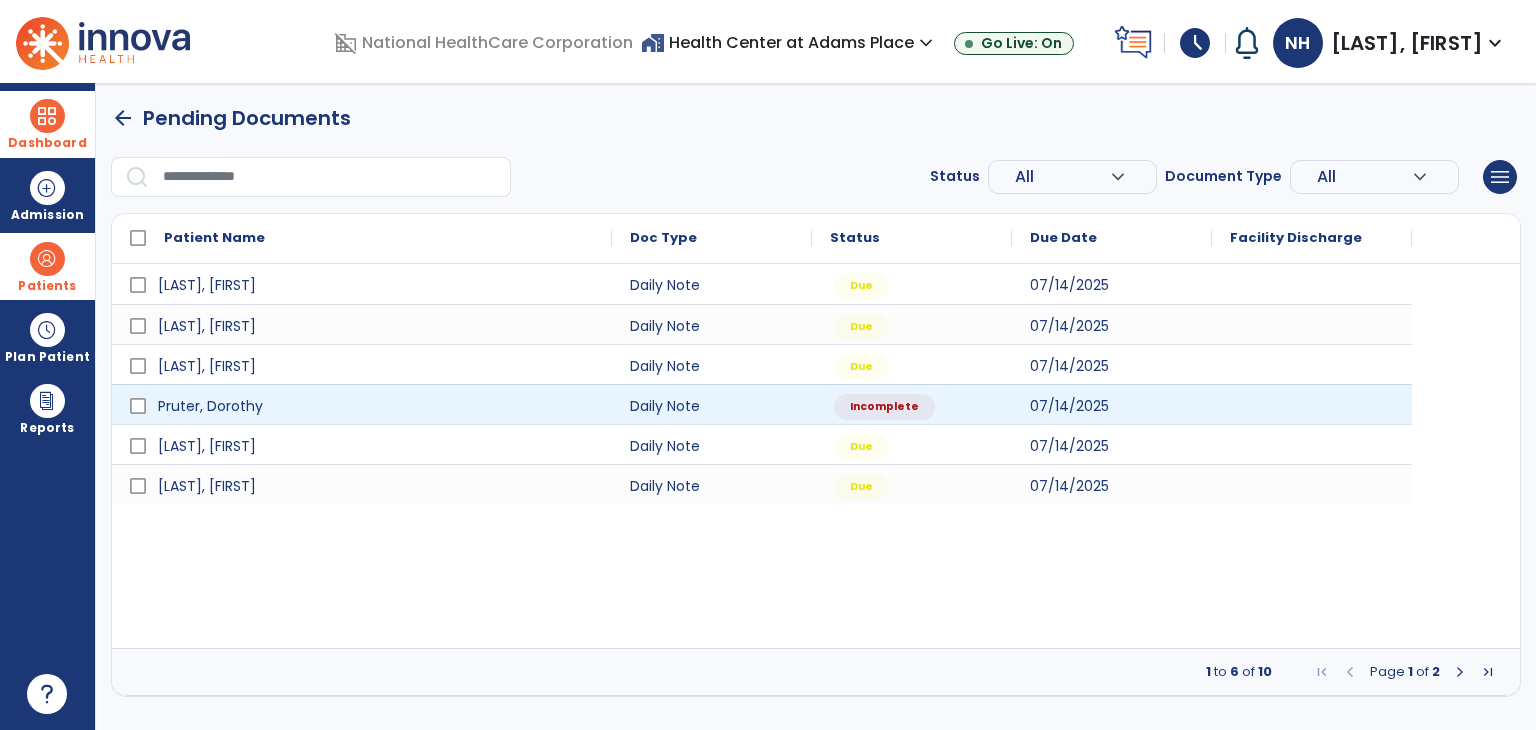 select on "*" 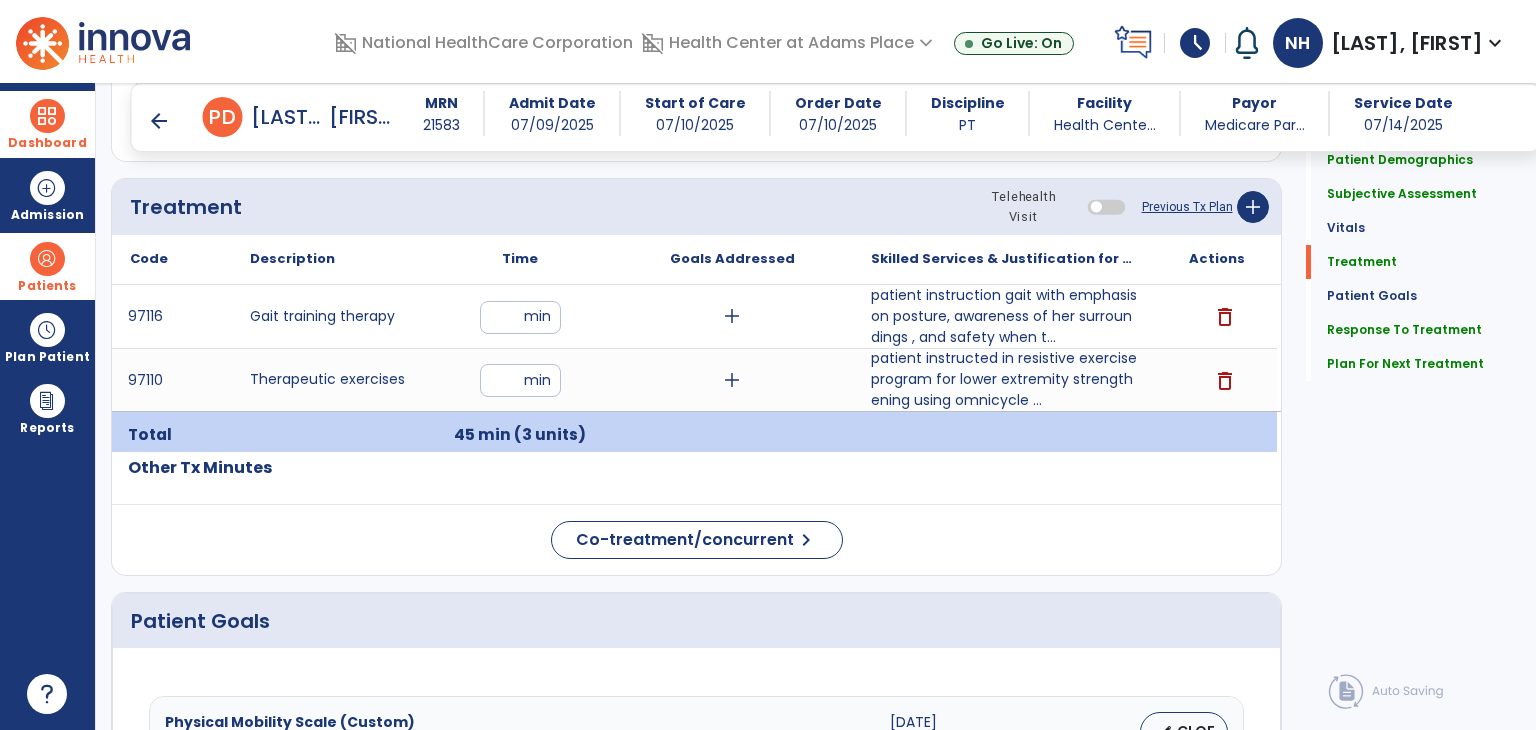scroll, scrollTop: 1115, scrollLeft: 0, axis: vertical 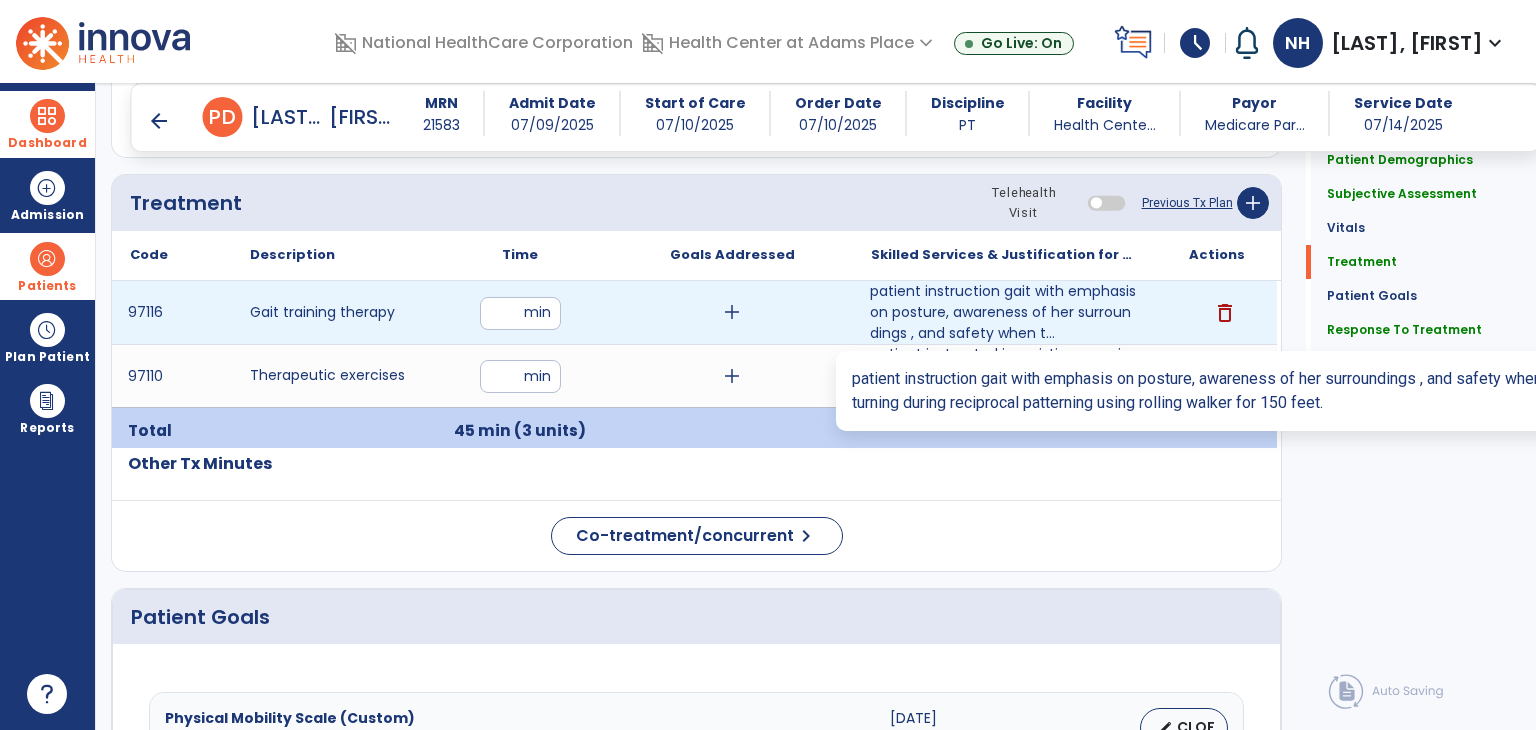 click on "patient instruction gait with emphasis on posture, awareness of her surroundings , and safety when t..." at bounding box center [1004, 312] 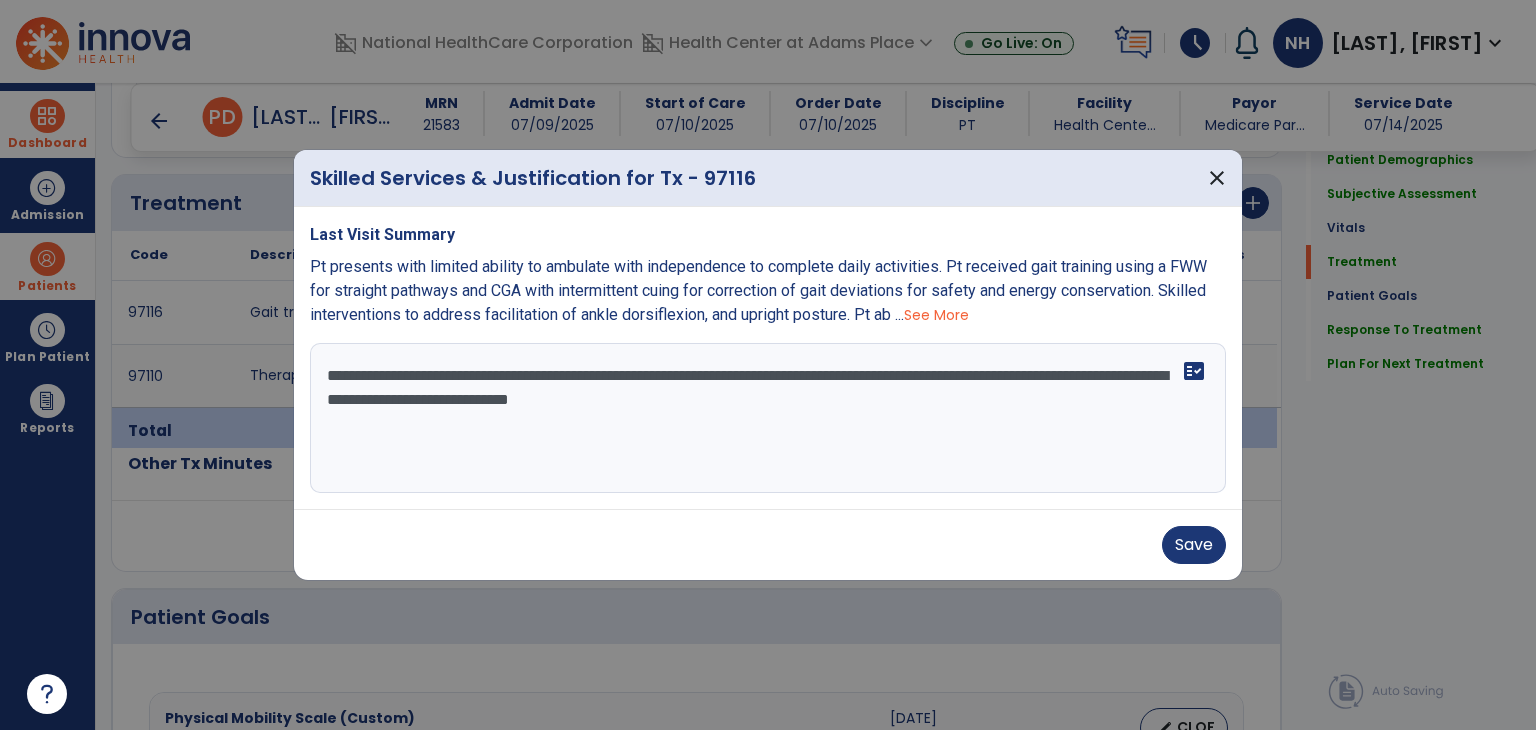 click on "**********" at bounding box center (768, 418) 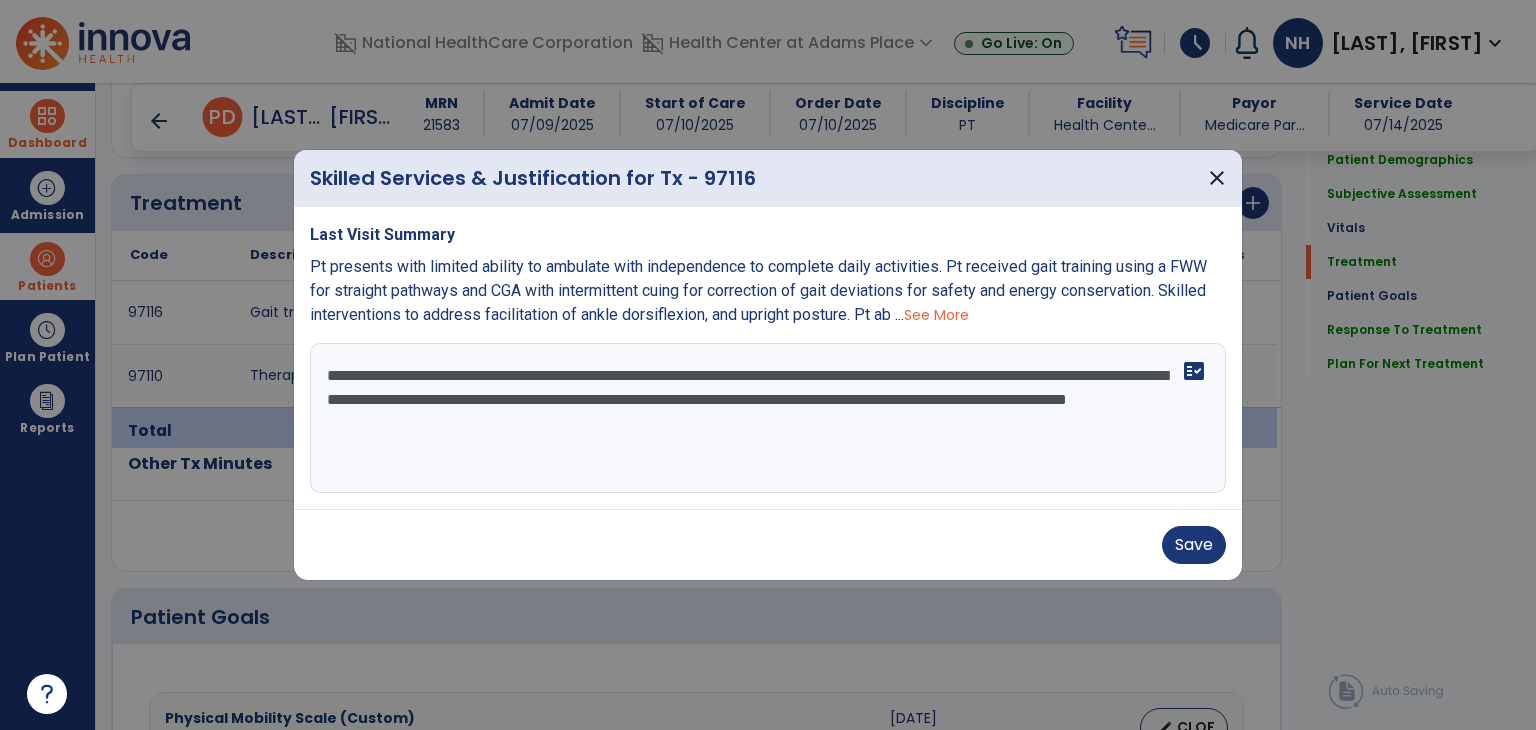 paste on "**********" 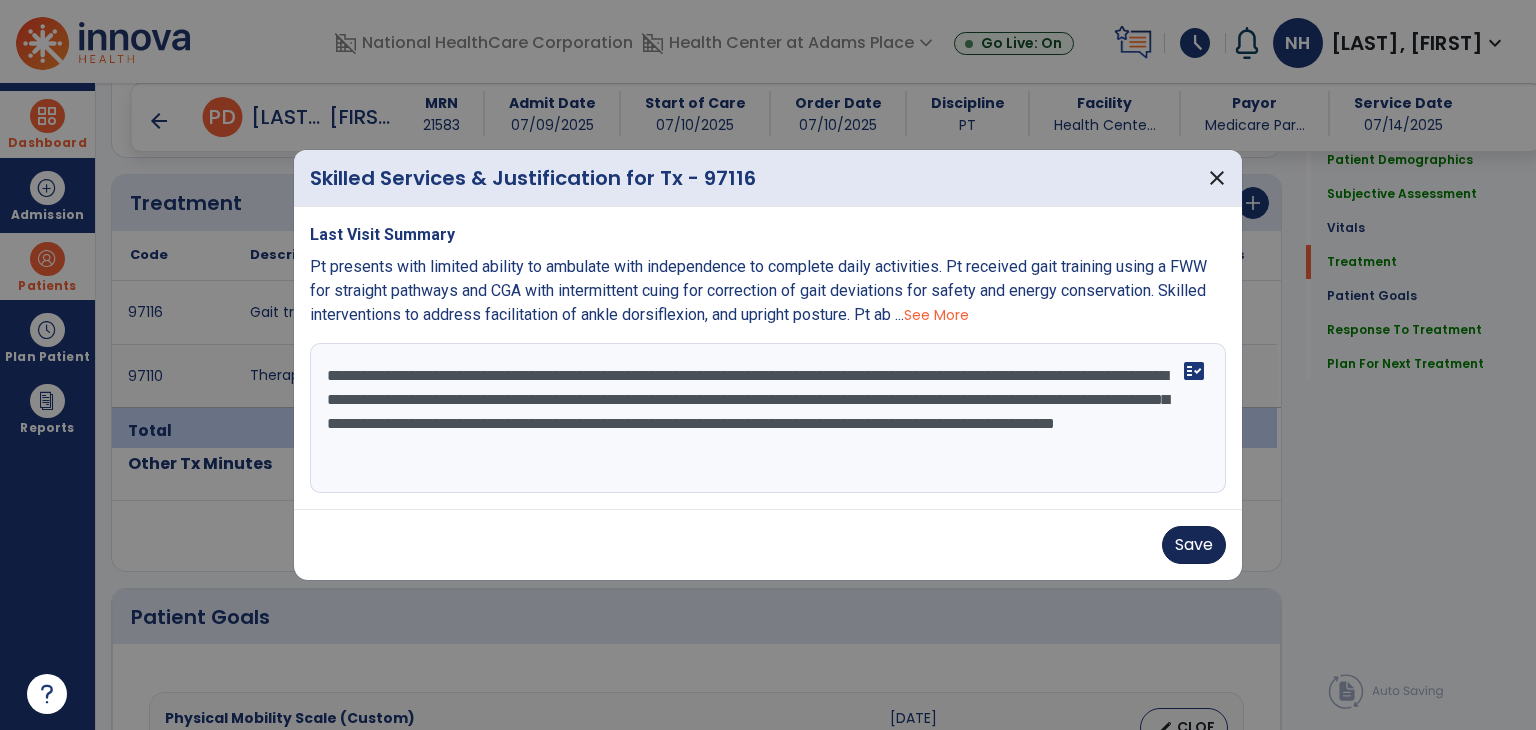 type on "**********" 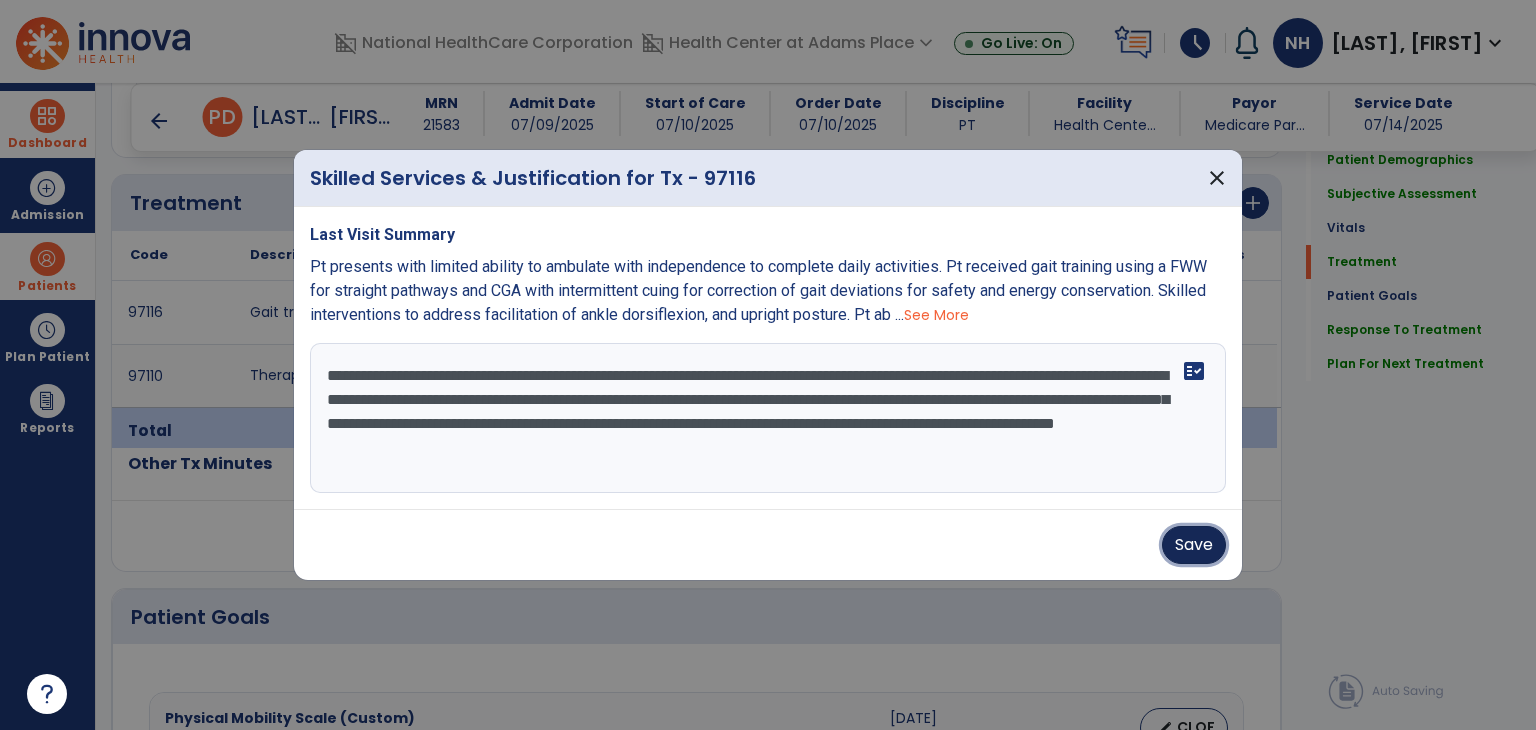 click on "Save" at bounding box center (1194, 545) 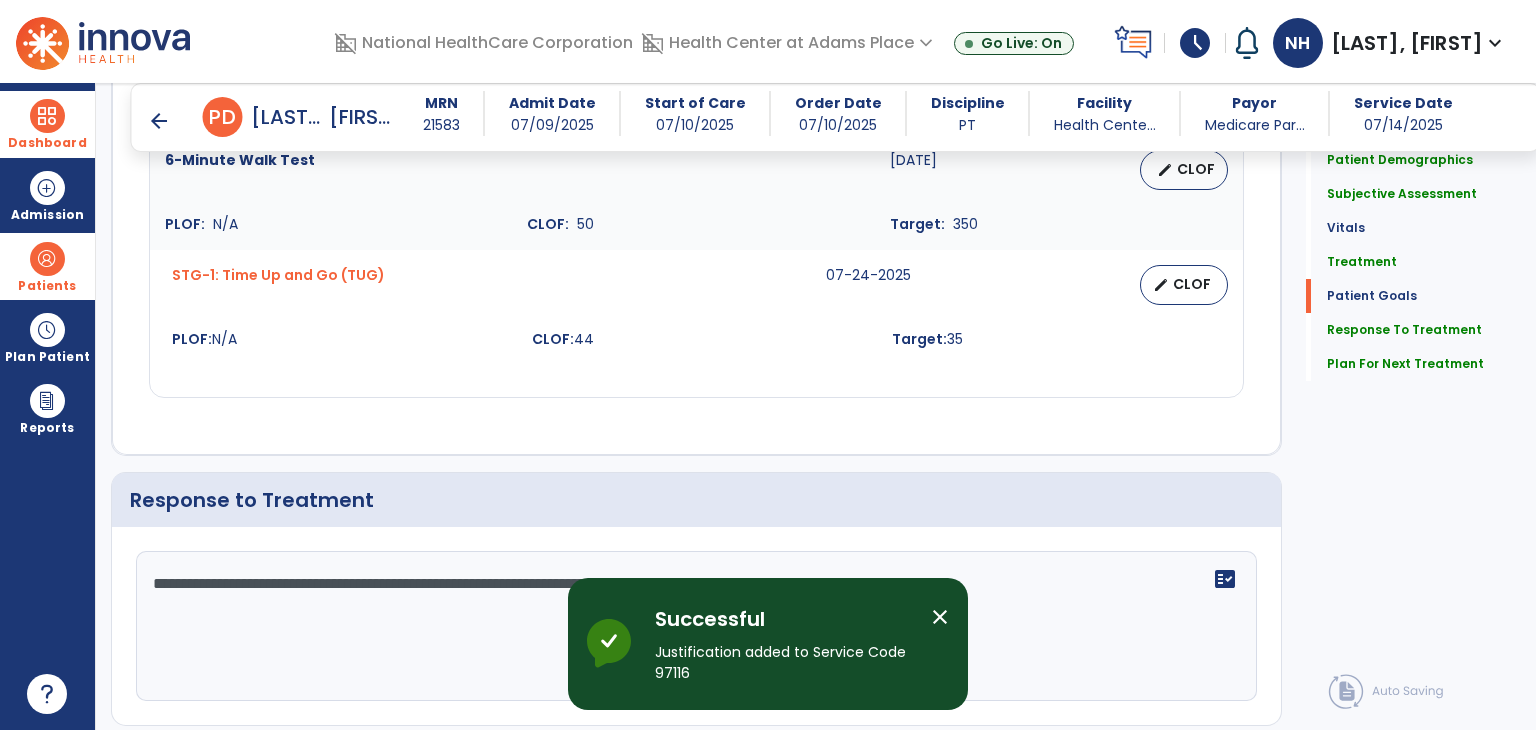 scroll, scrollTop: 2395, scrollLeft: 0, axis: vertical 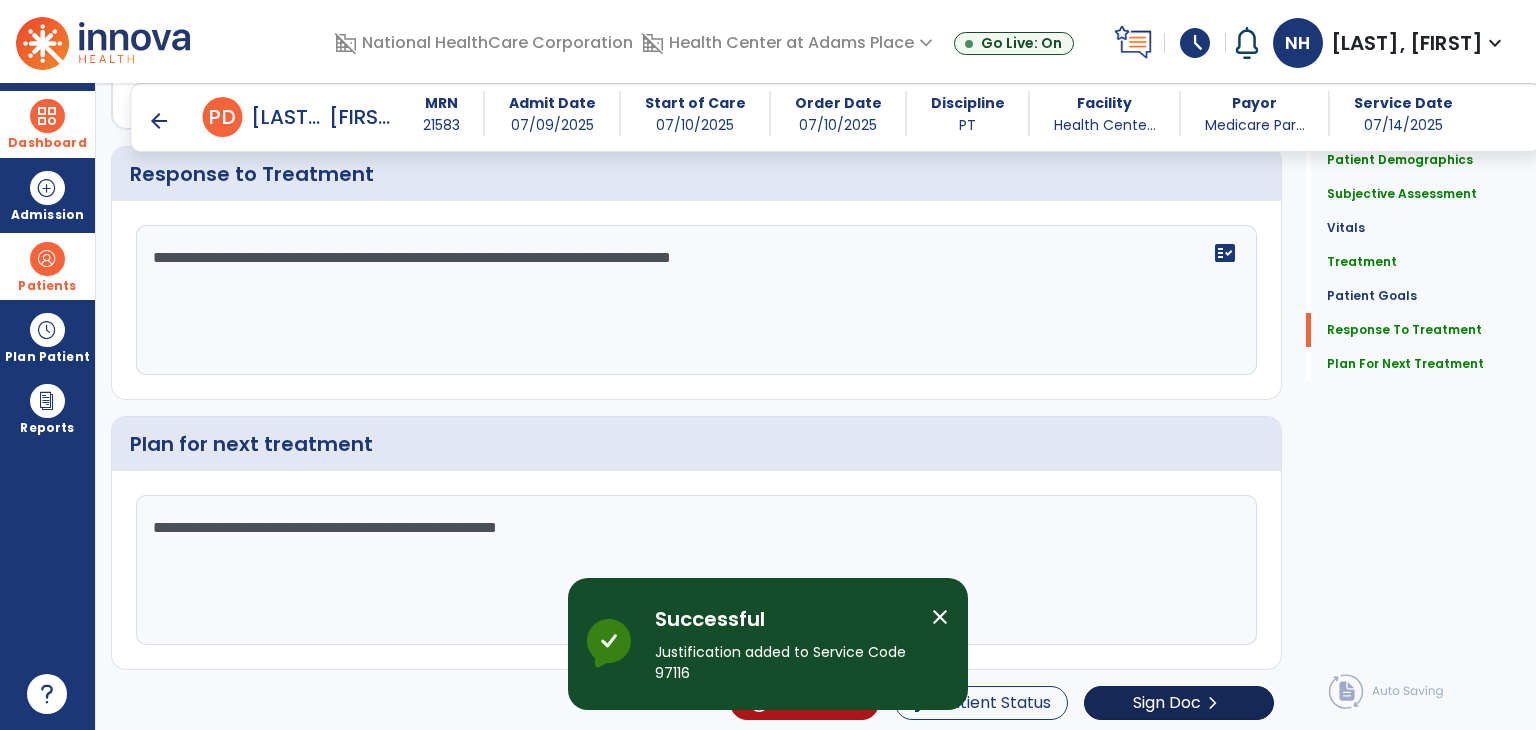 click on "Sign Doc" 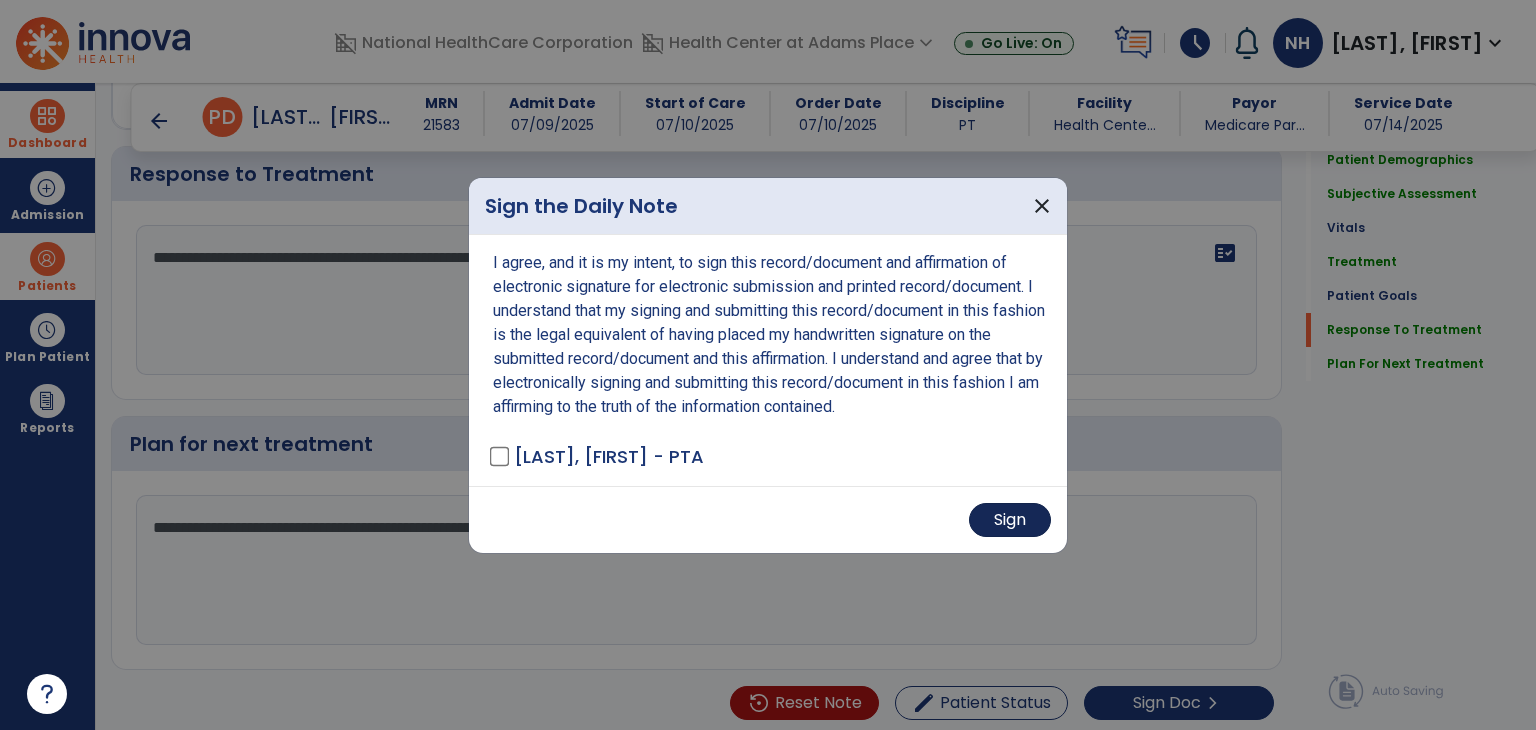 click on "Sign" at bounding box center (1010, 520) 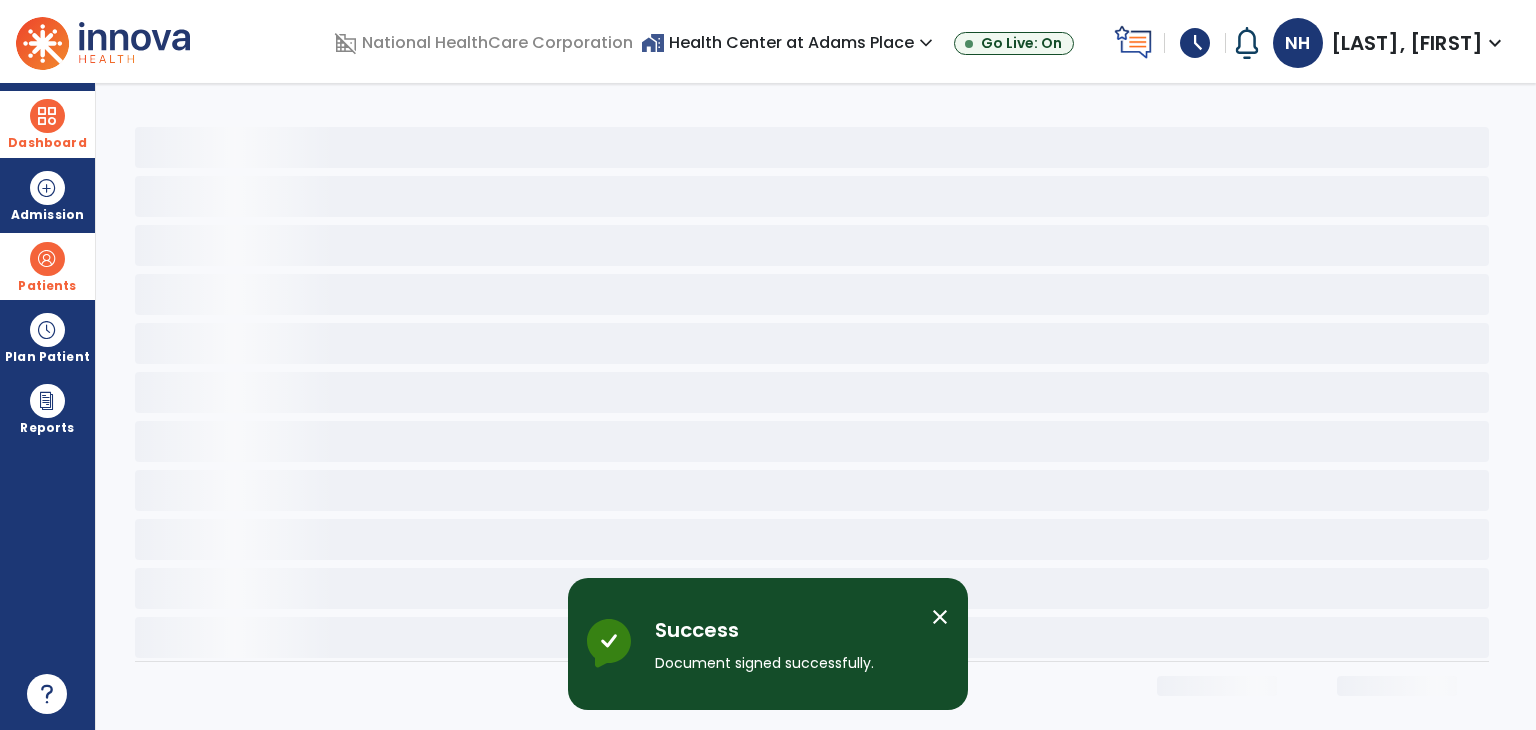 scroll, scrollTop: 0, scrollLeft: 0, axis: both 